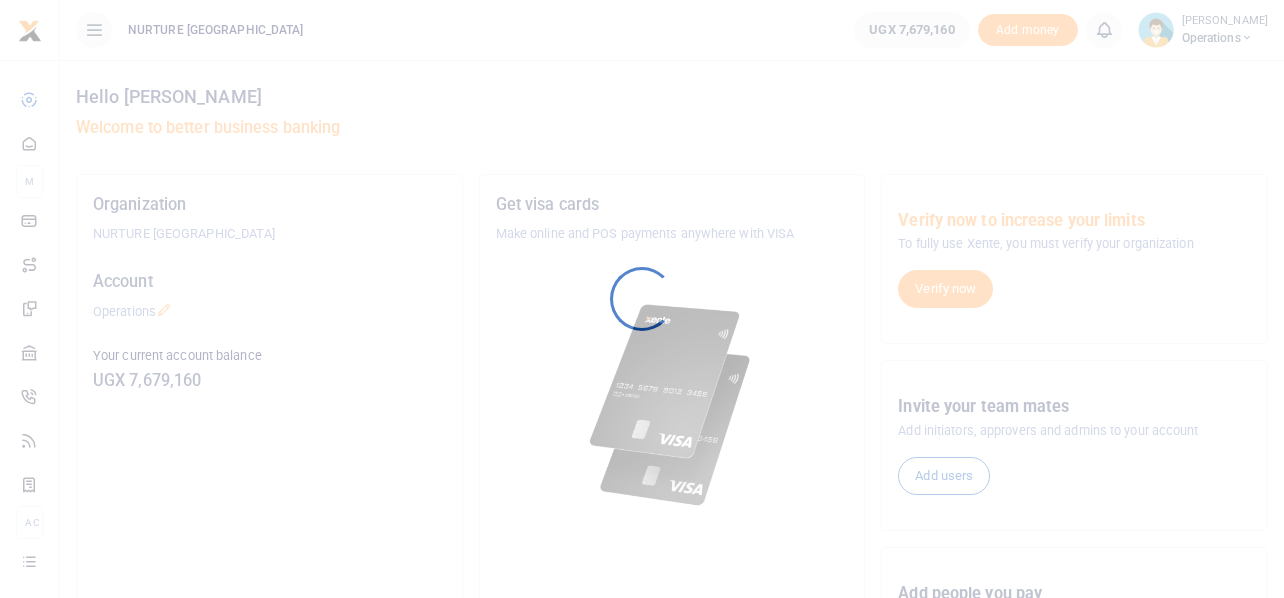 scroll, scrollTop: 0, scrollLeft: 0, axis: both 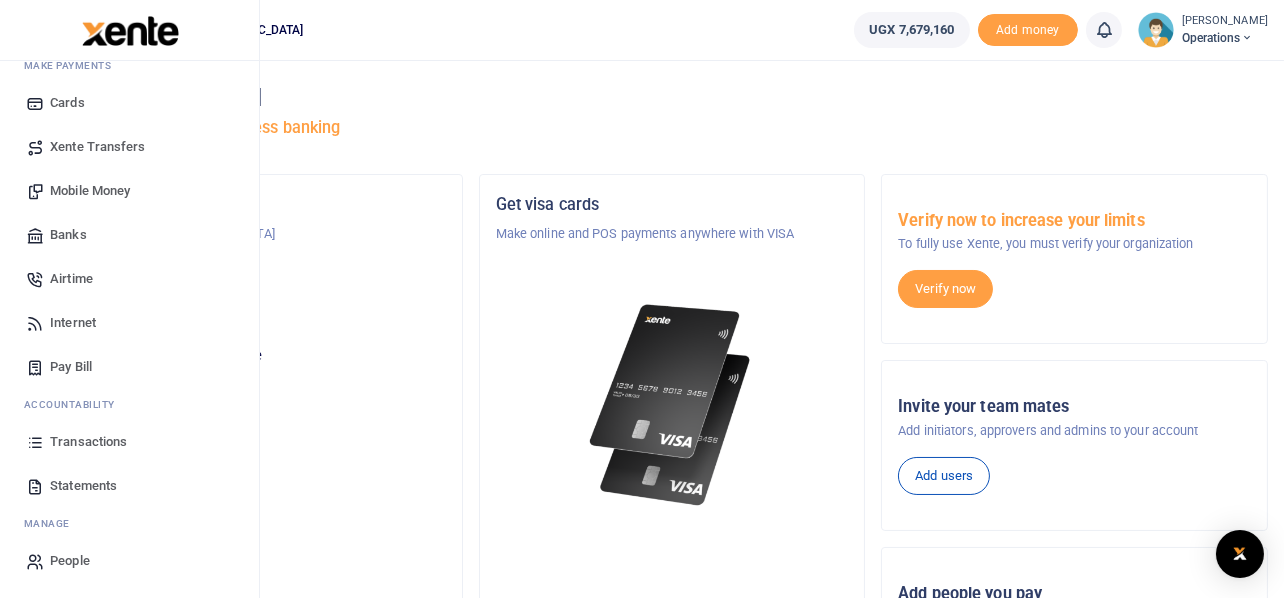 click on "Transactions" at bounding box center [88, 442] 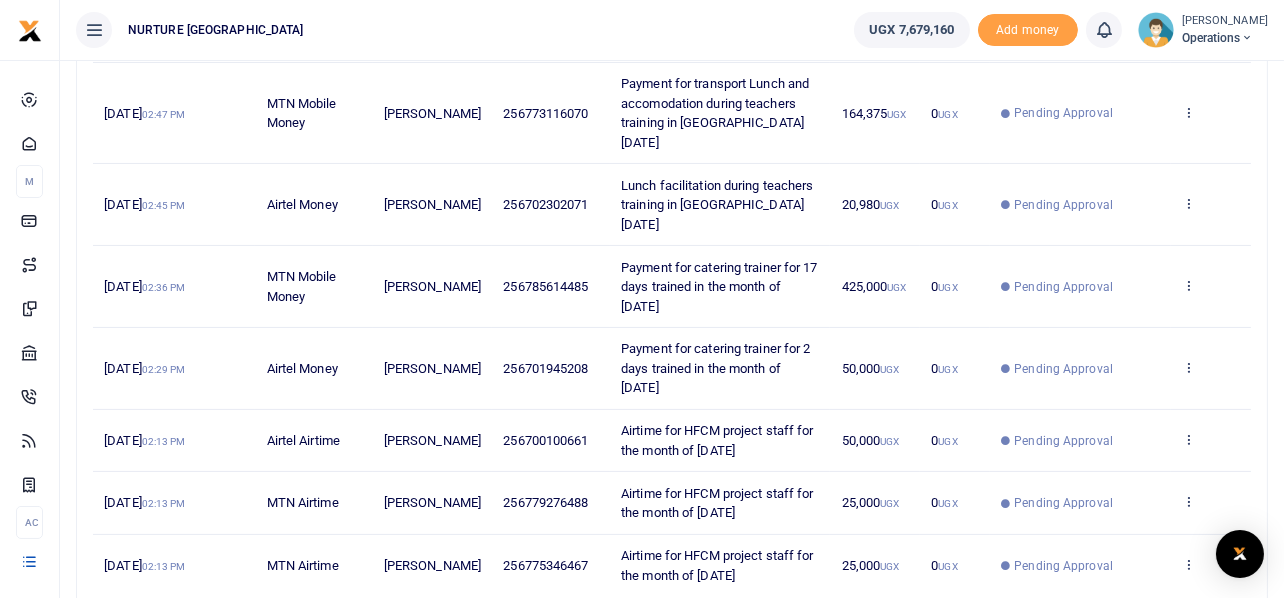 scroll, scrollTop: 672, scrollLeft: 0, axis: vertical 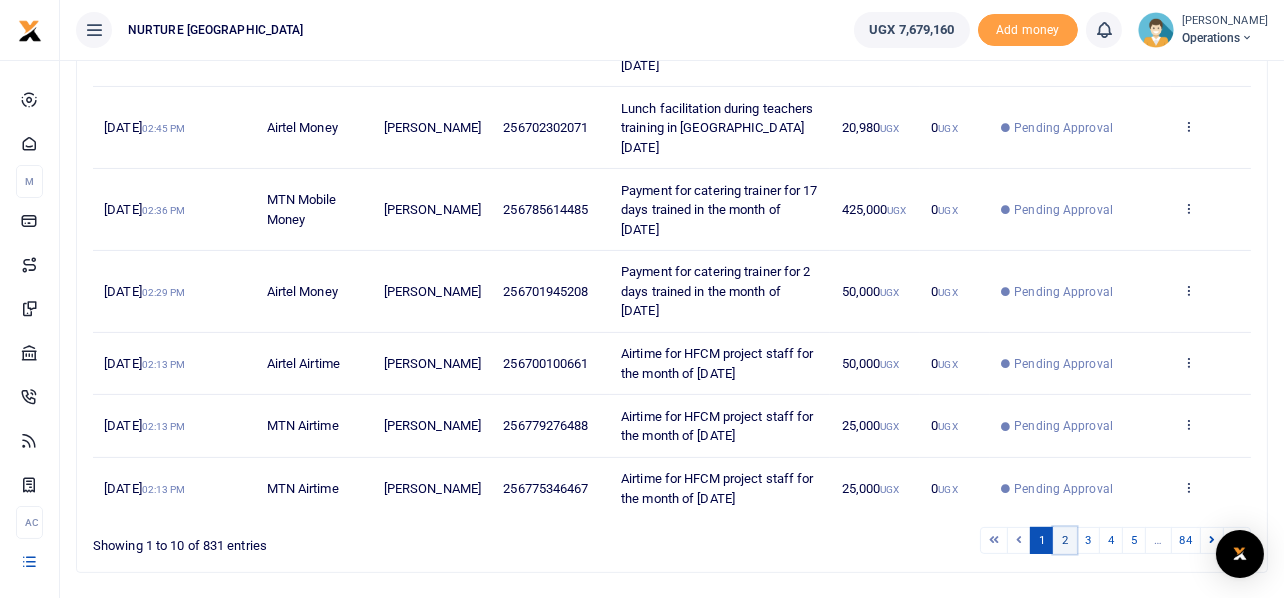 click on "2" at bounding box center [1065, 540] 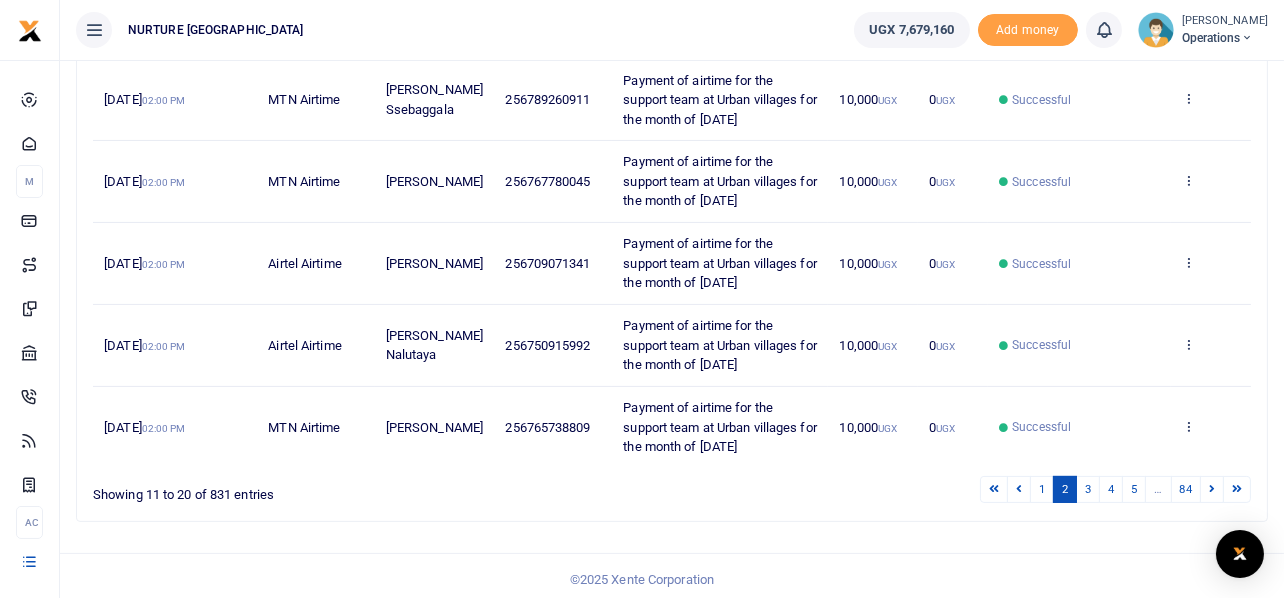 scroll, scrollTop: 672, scrollLeft: 0, axis: vertical 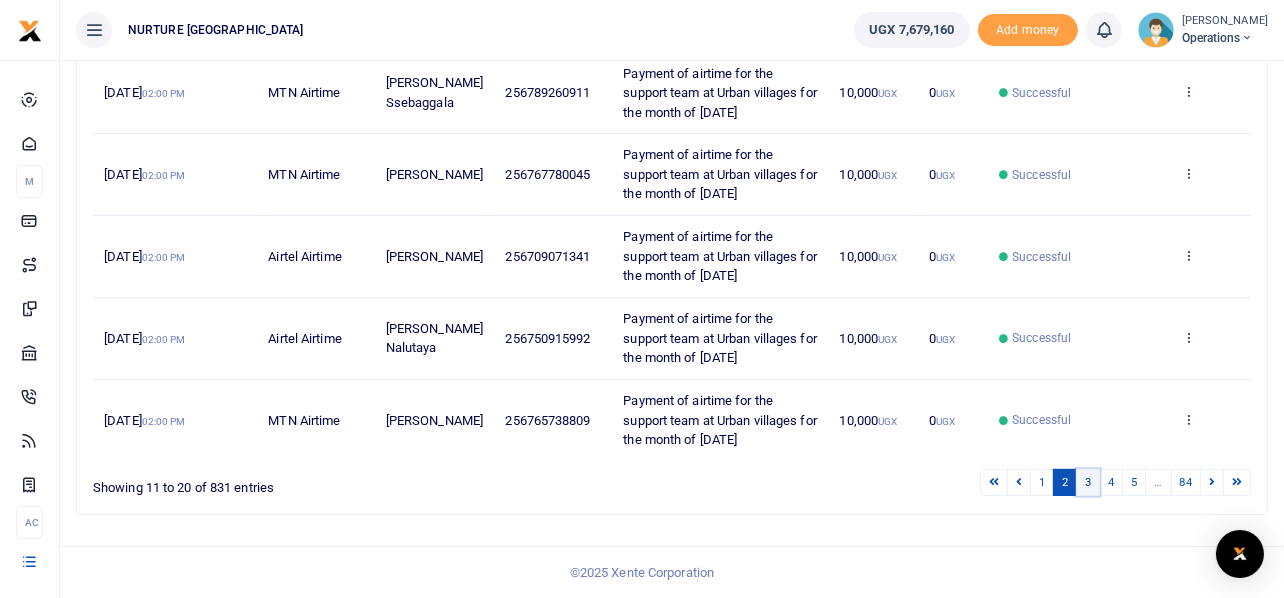 click on "3" at bounding box center (1088, 482) 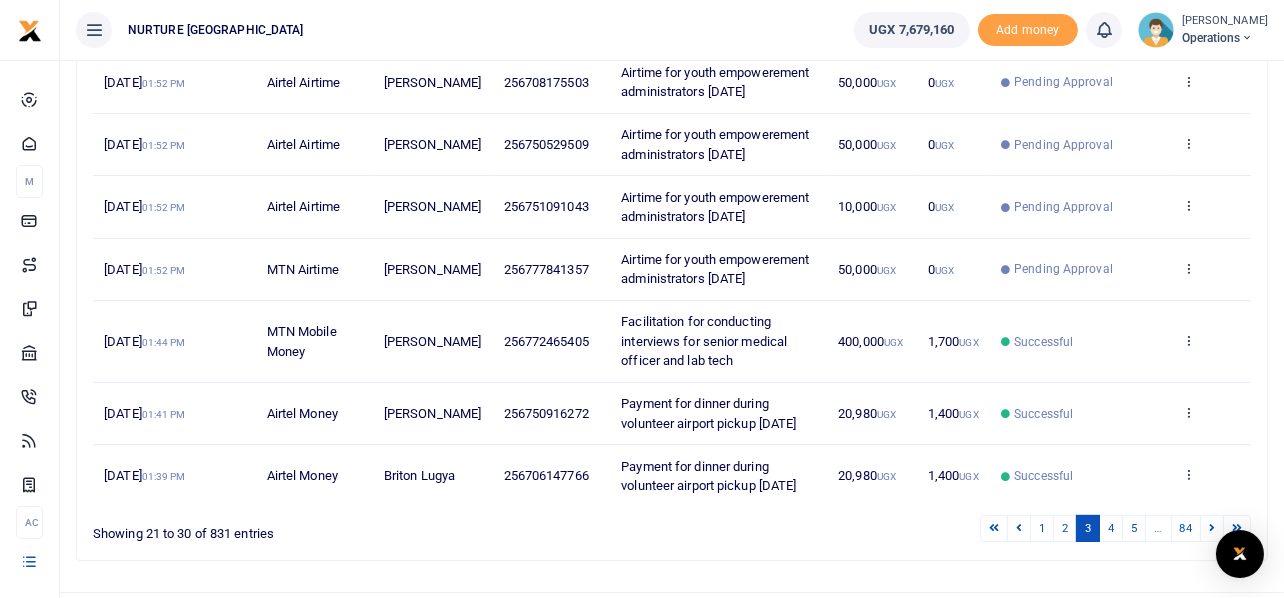 scroll, scrollTop: 633, scrollLeft: 0, axis: vertical 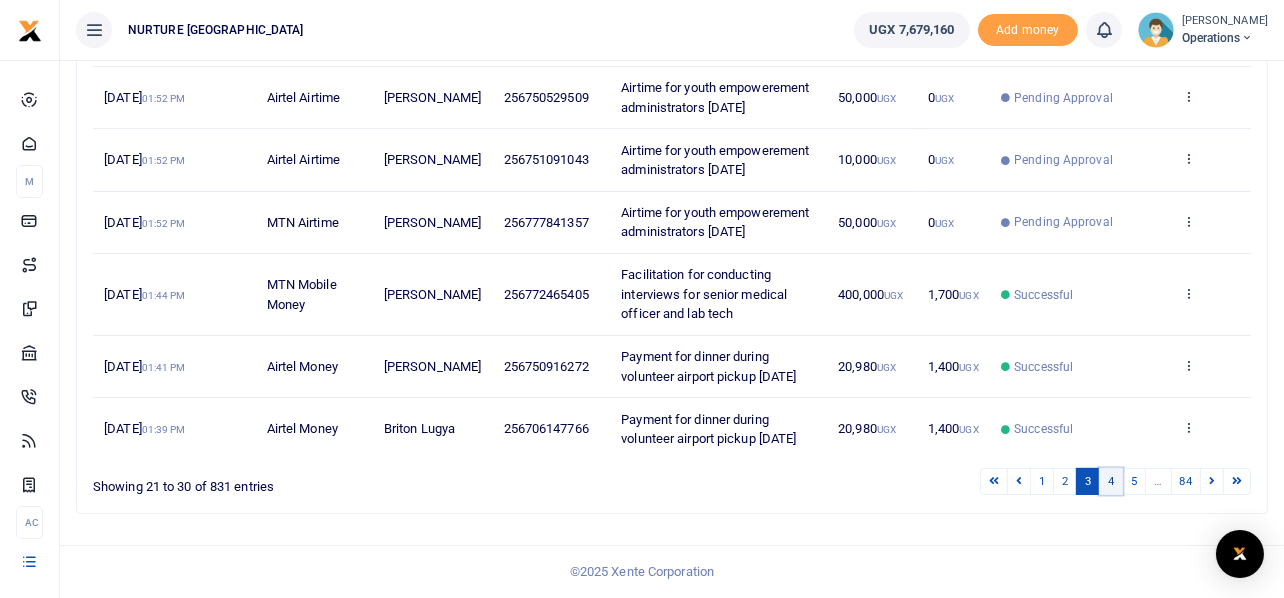 click on "4" at bounding box center [1111, 481] 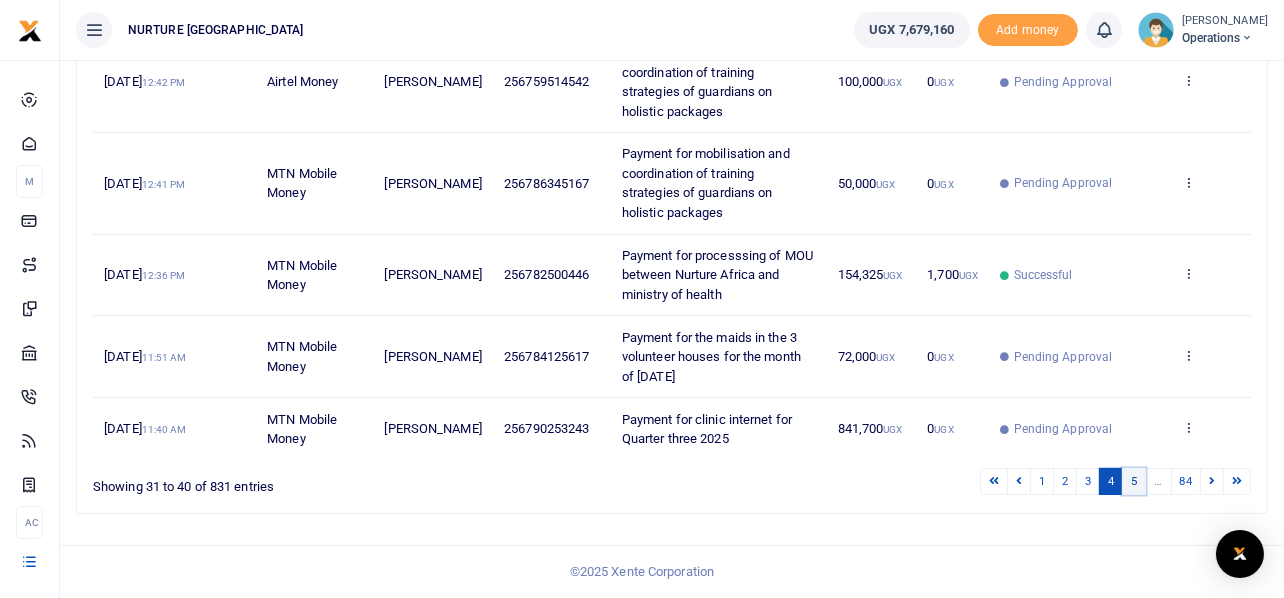 click on "5" at bounding box center (1134, 481) 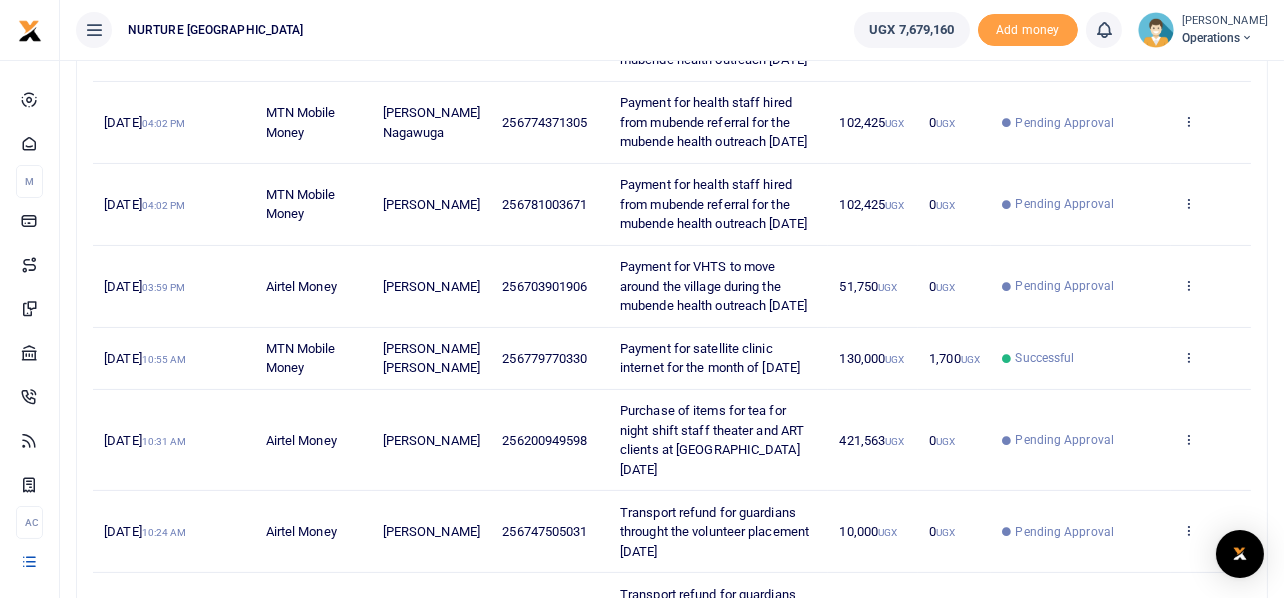 scroll, scrollTop: 827, scrollLeft: 0, axis: vertical 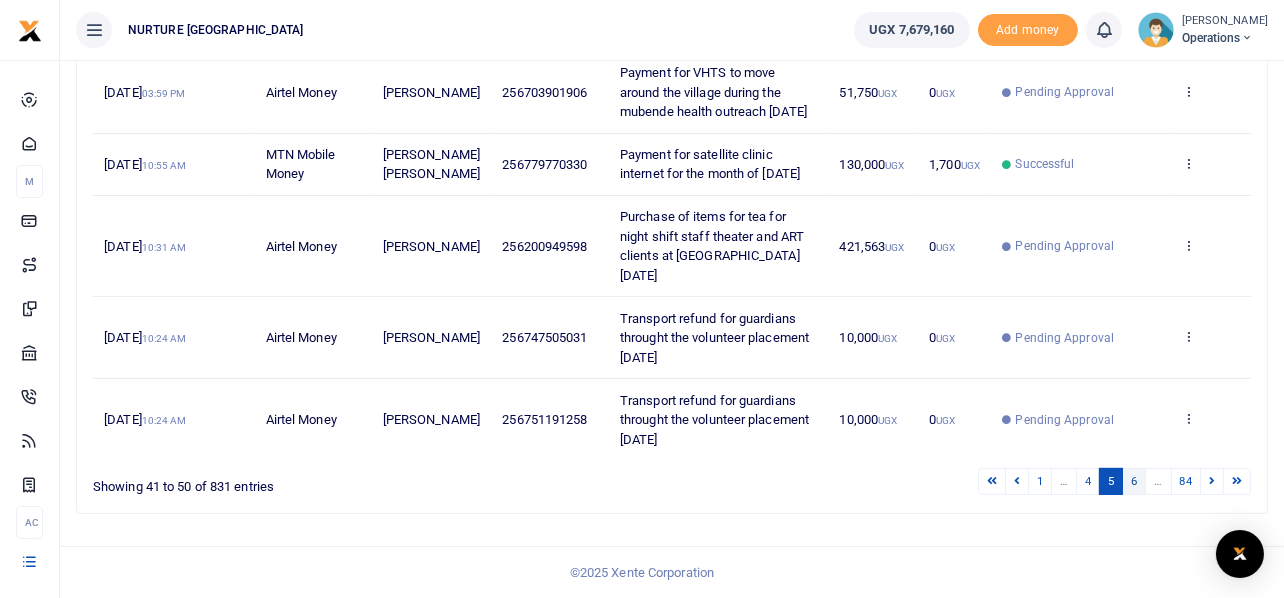 click on "6" at bounding box center (1134, 481) 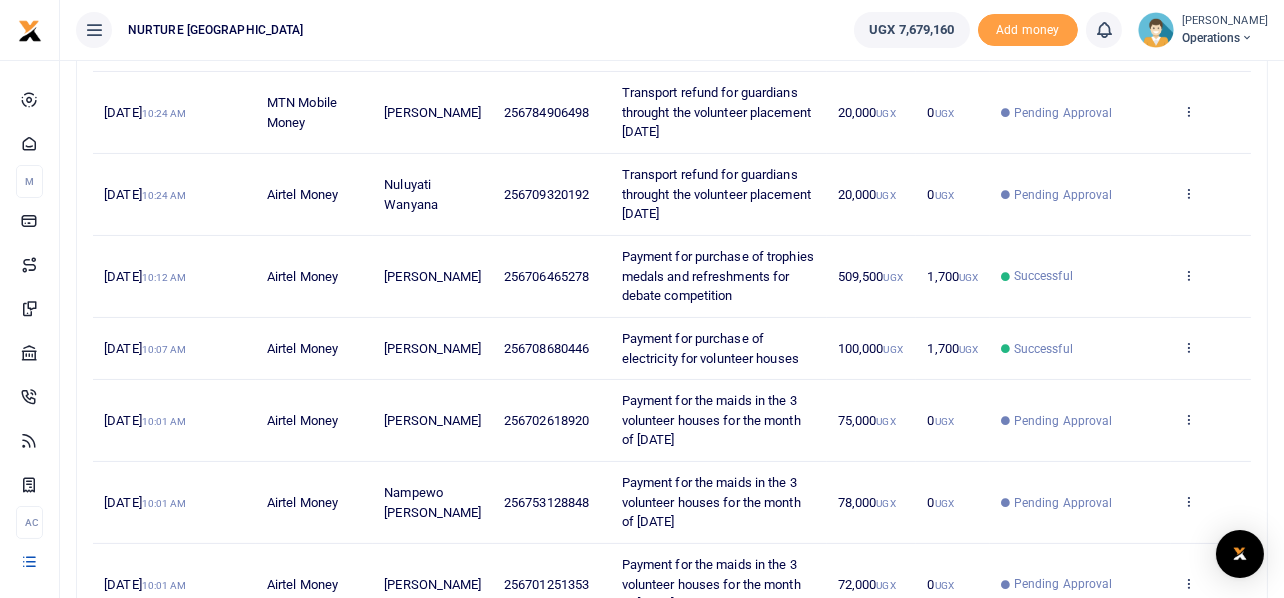 scroll, scrollTop: 710, scrollLeft: 0, axis: vertical 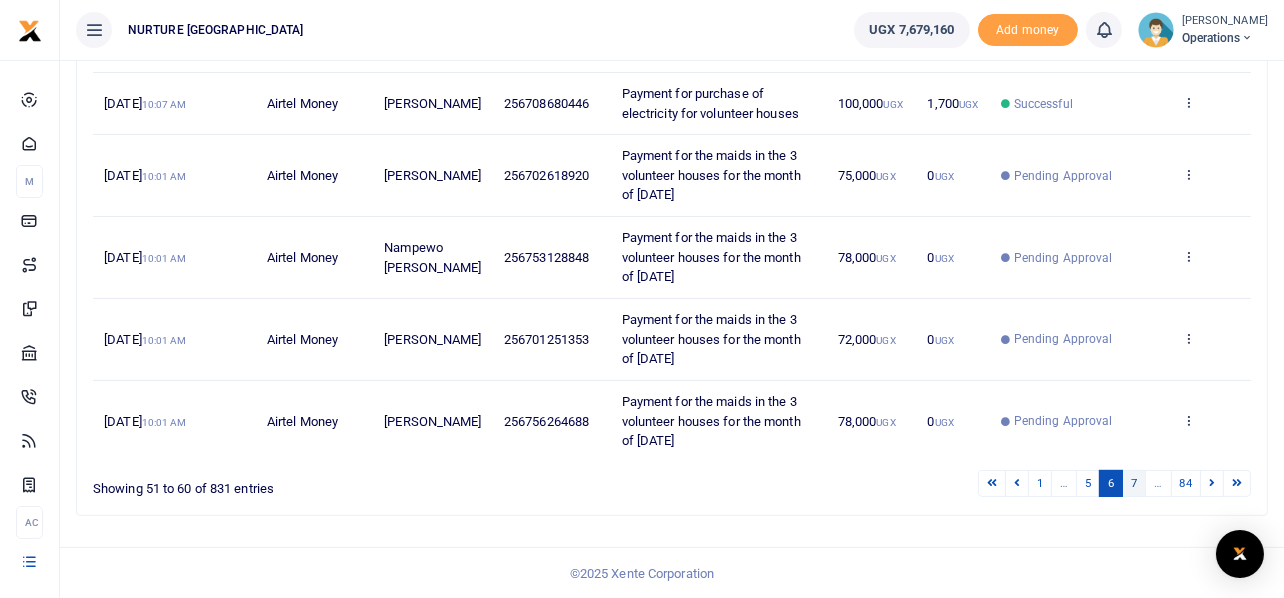 click on "7" at bounding box center [1134, 483] 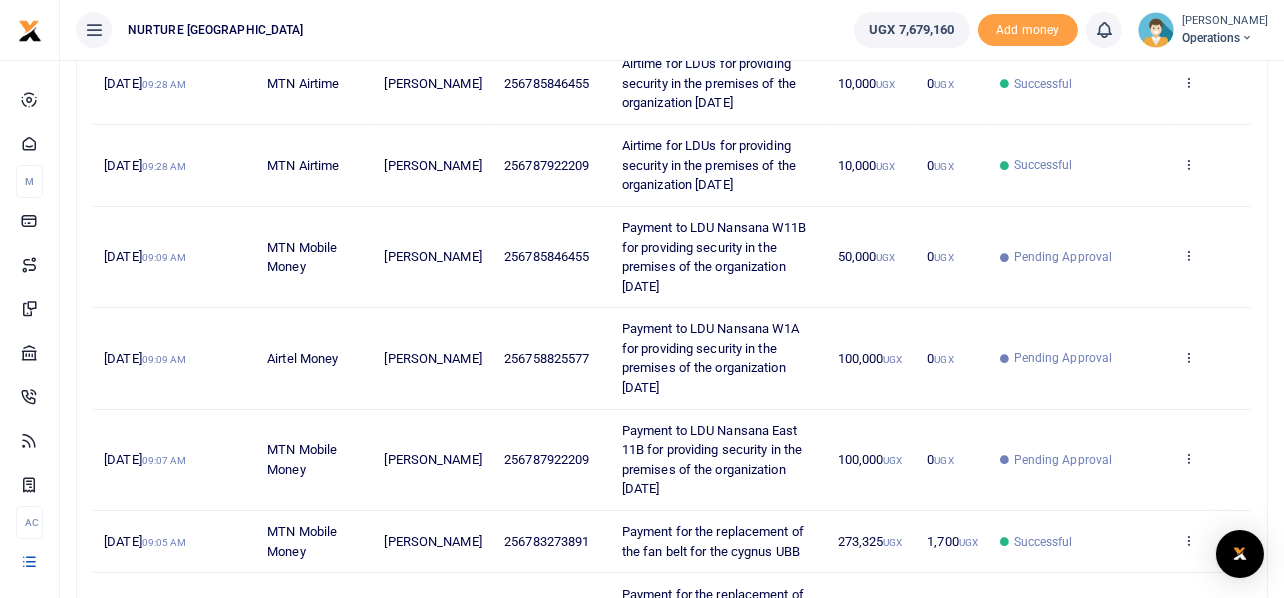 scroll, scrollTop: 749, scrollLeft: 0, axis: vertical 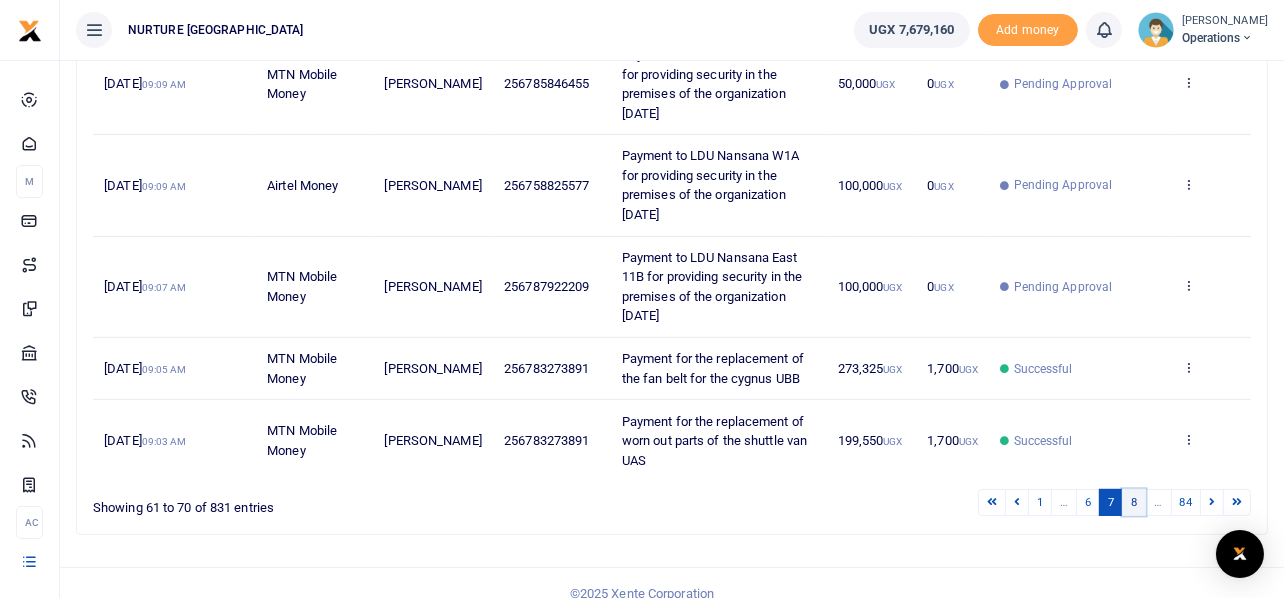 click on "8" at bounding box center (1134, 502) 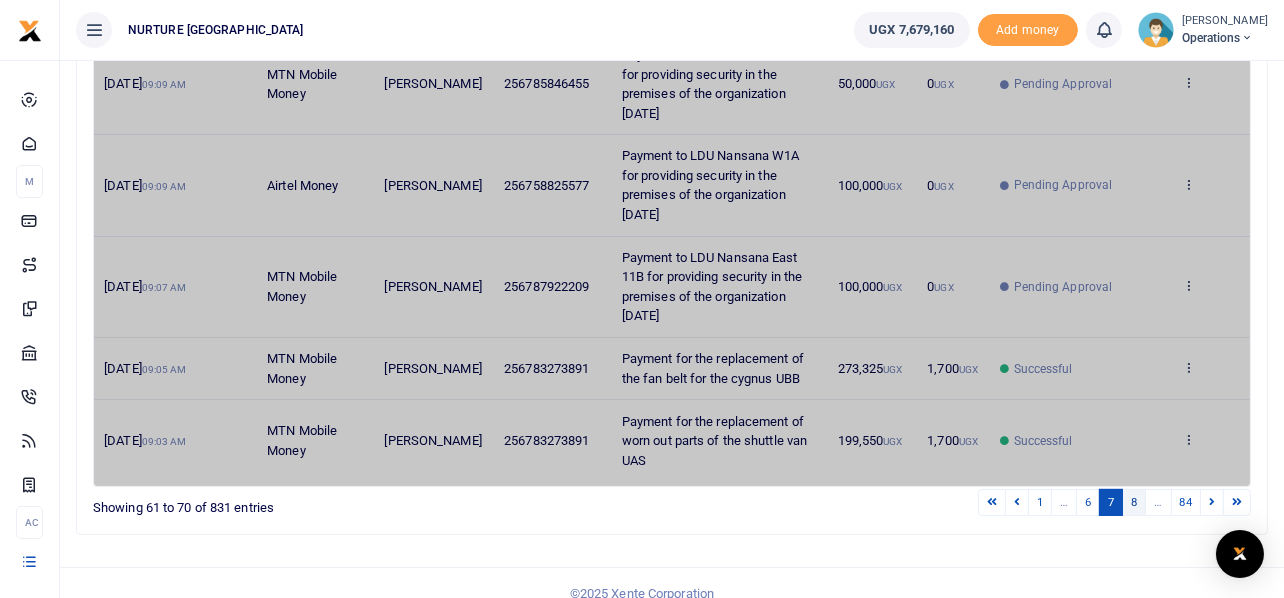scroll, scrollTop: 729, scrollLeft: 0, axis: vertical 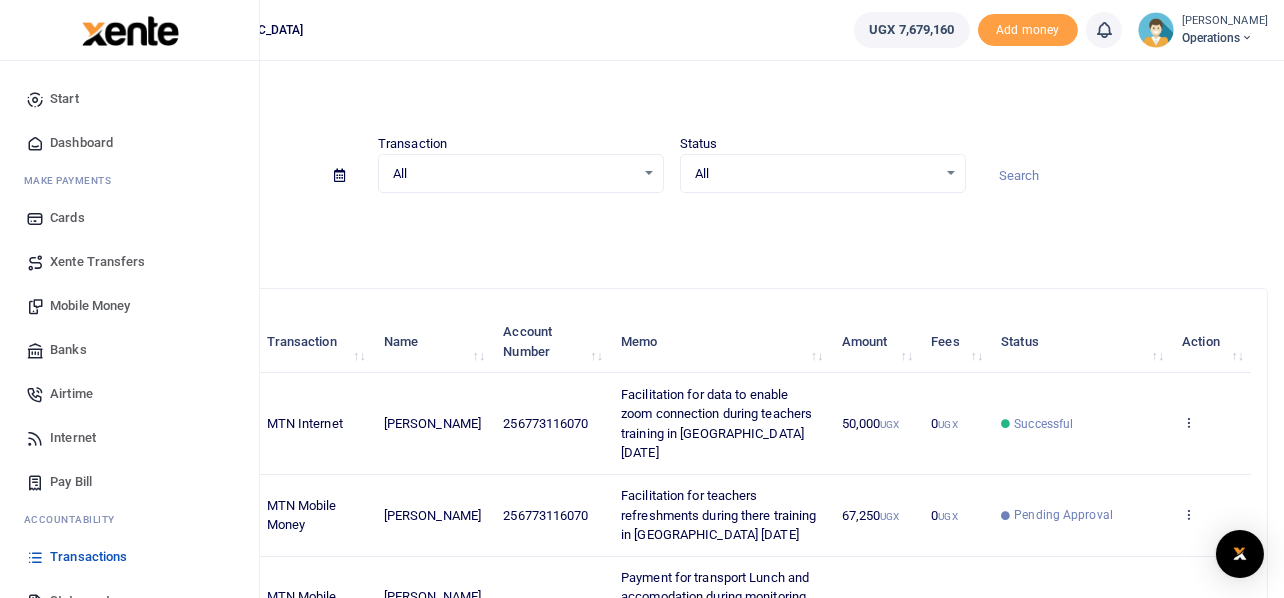 click on "Mobile Money" at bounding box center [90, 306] 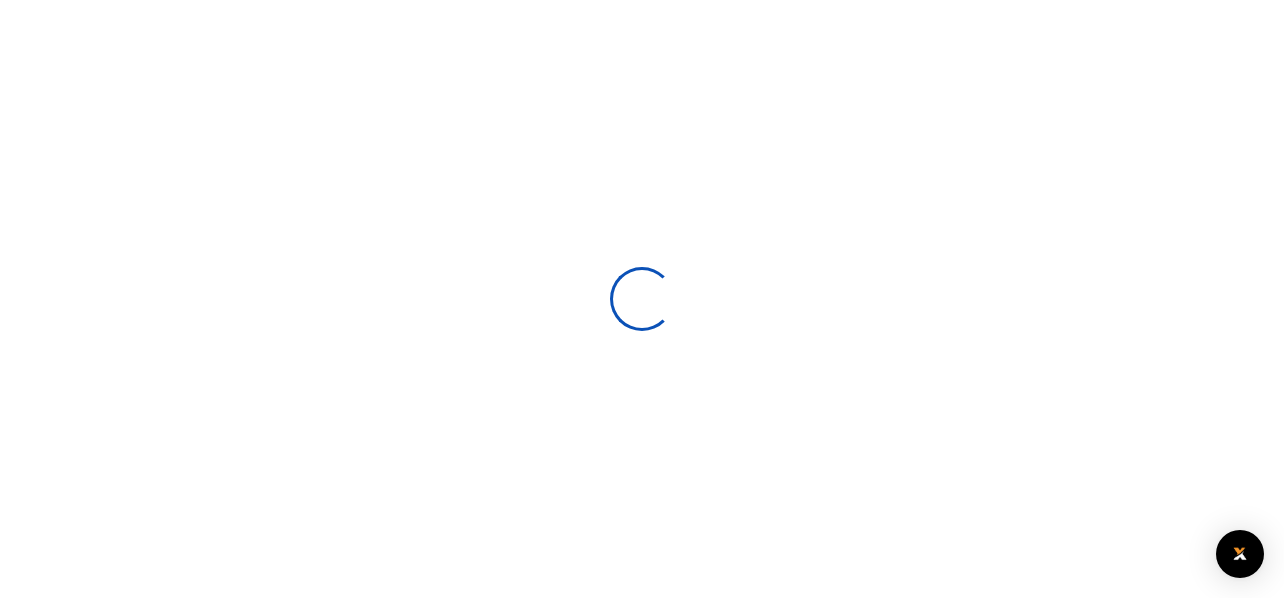 scroll, scrollTop: 0, scrollLeft: 0, axis: both 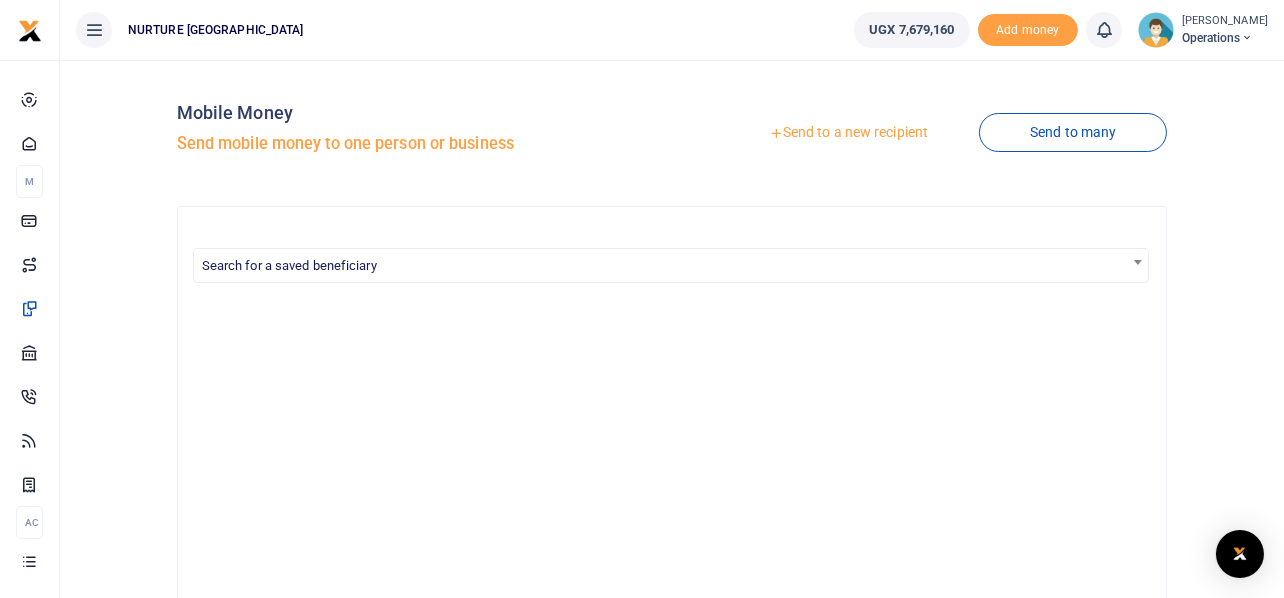 click on "Send to a new recipient" at bounding box center [848, 133] 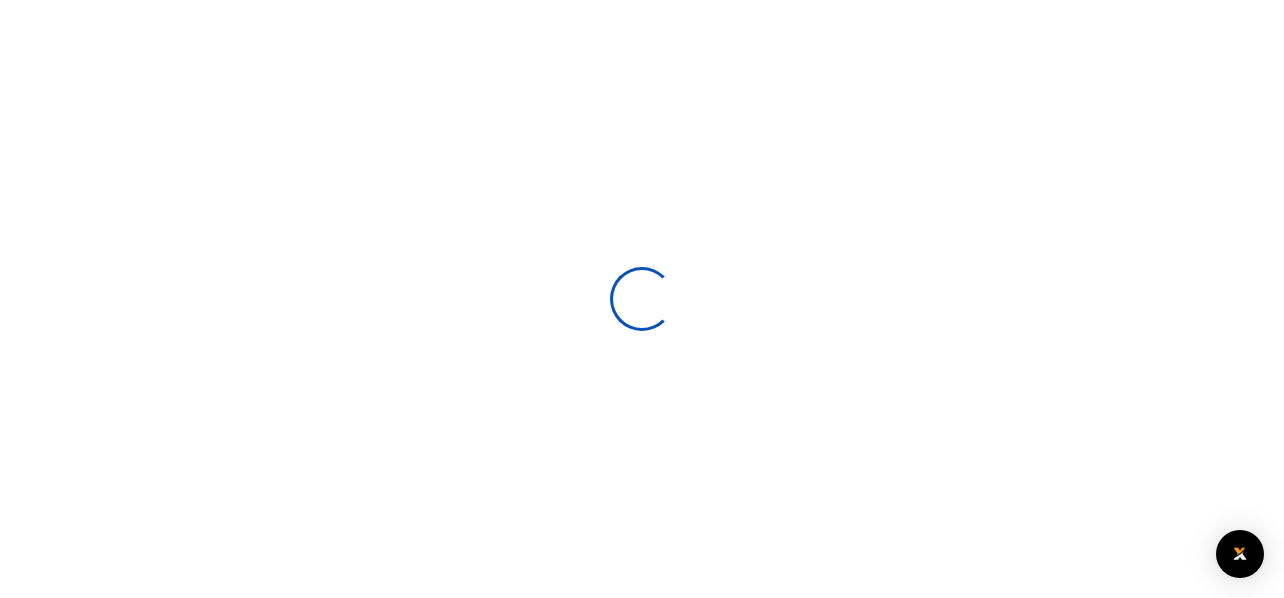 select 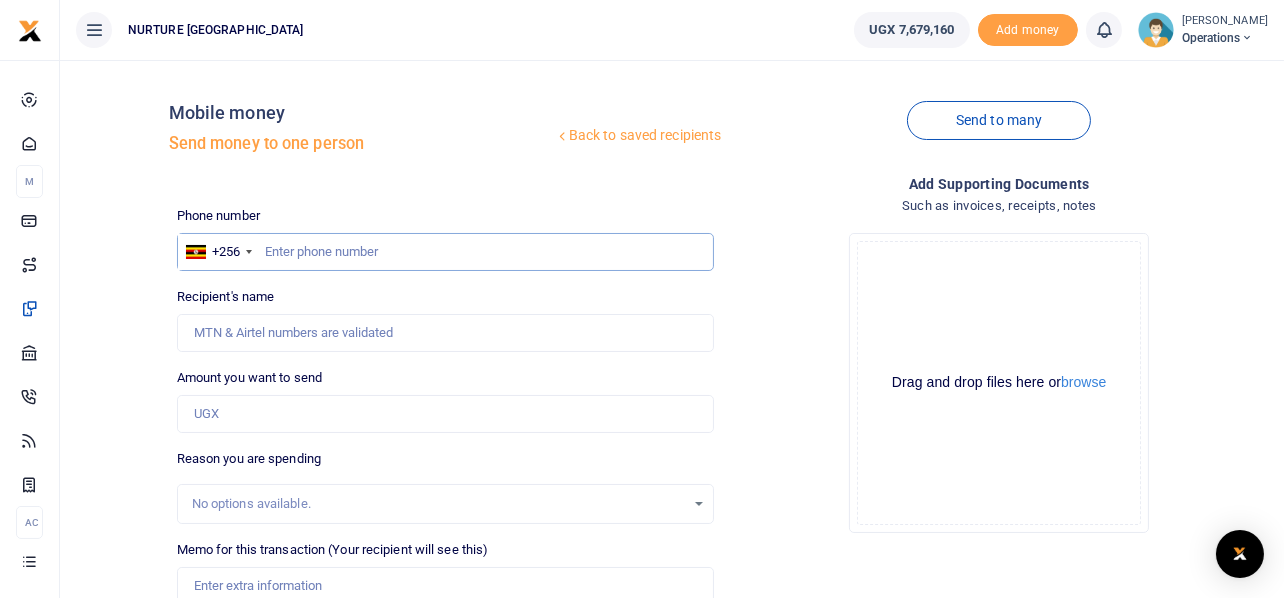 click at bounding box center (446, 252) 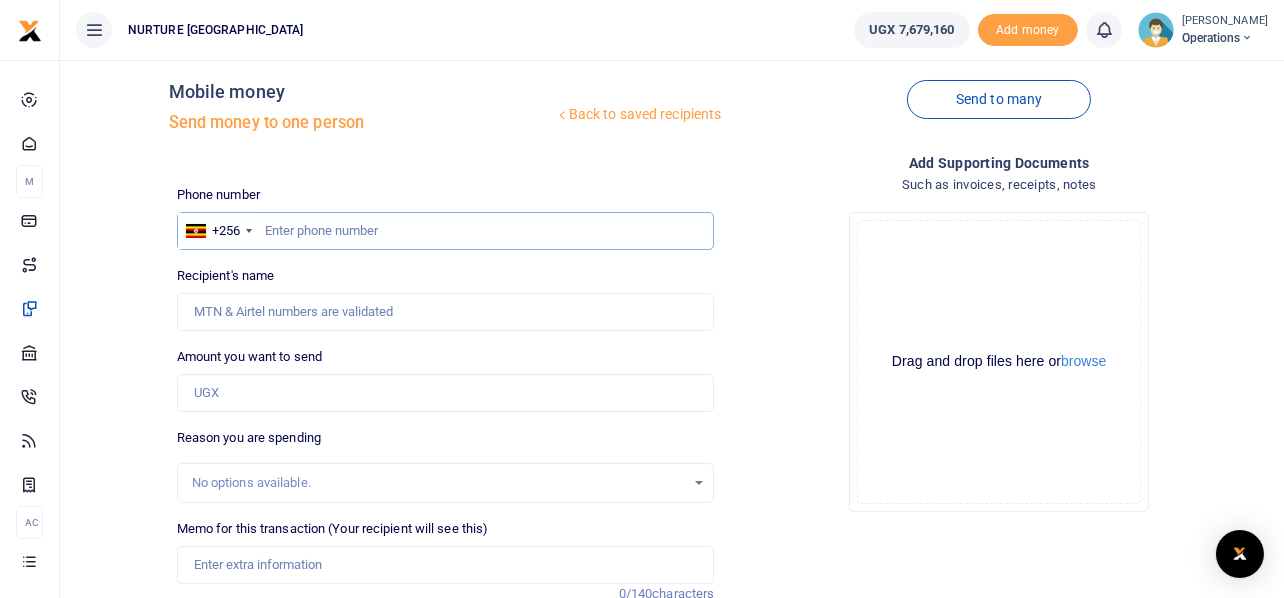 scroll, scrollTop: 0, scrollLeft: 0, axis: both 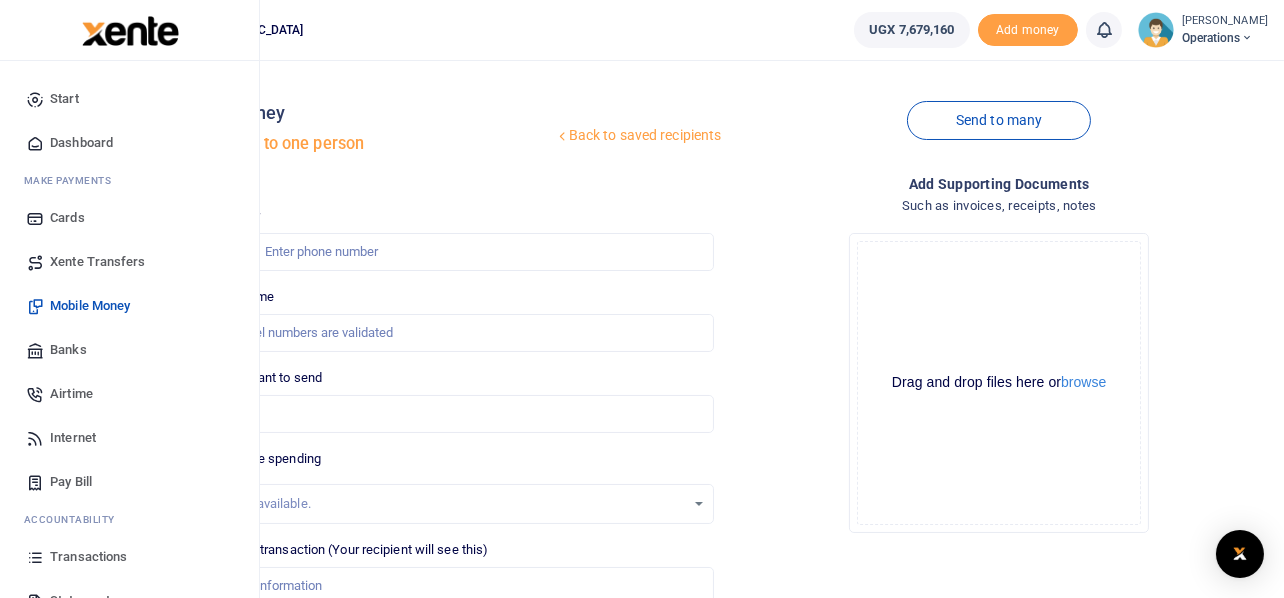 click on "Airtime" at bounding box center (71, 394) 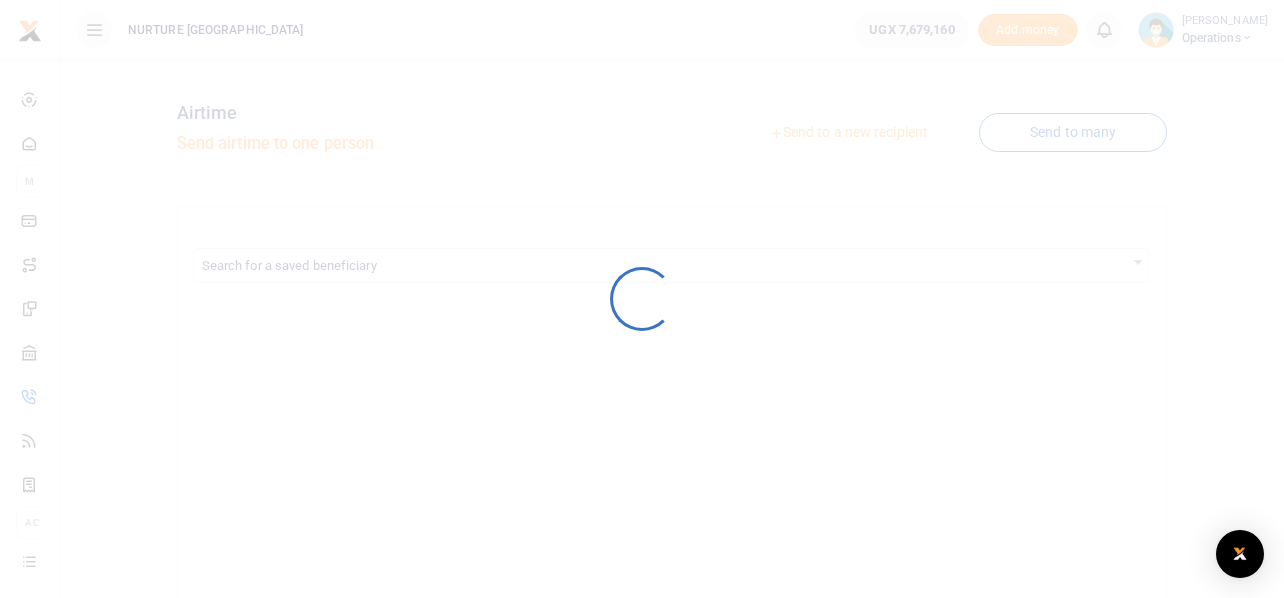 scroll, scrollTop: 0, scrollLeft: 0, axis: both 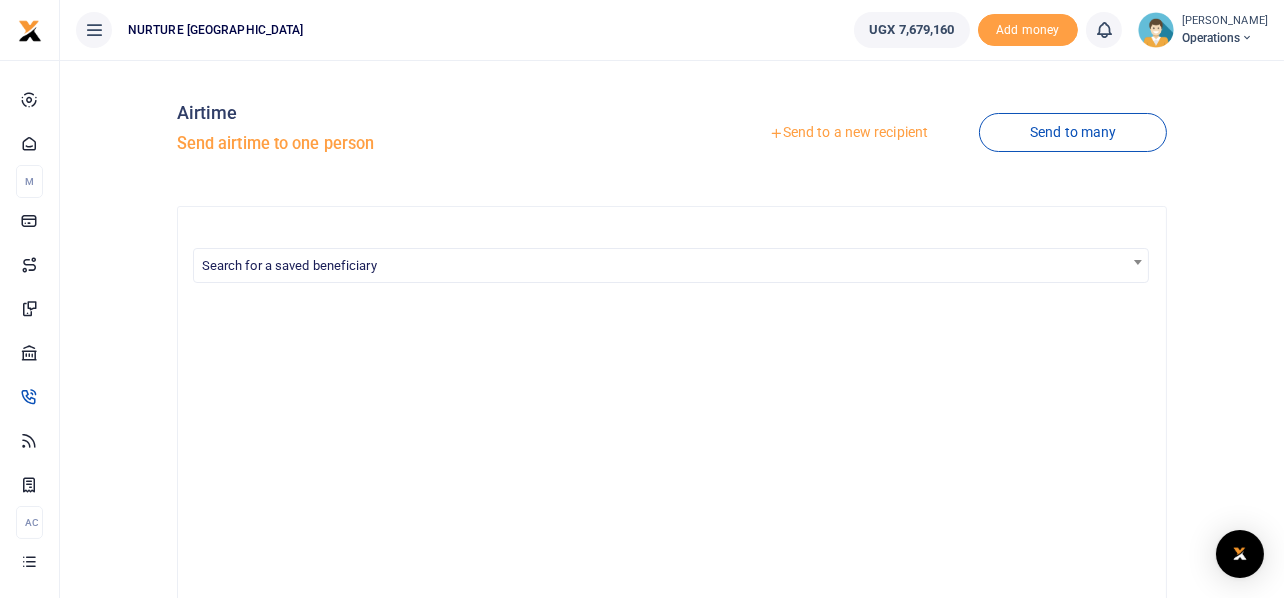 click on "Send to a new recipient" at bounding box center [848, 133] 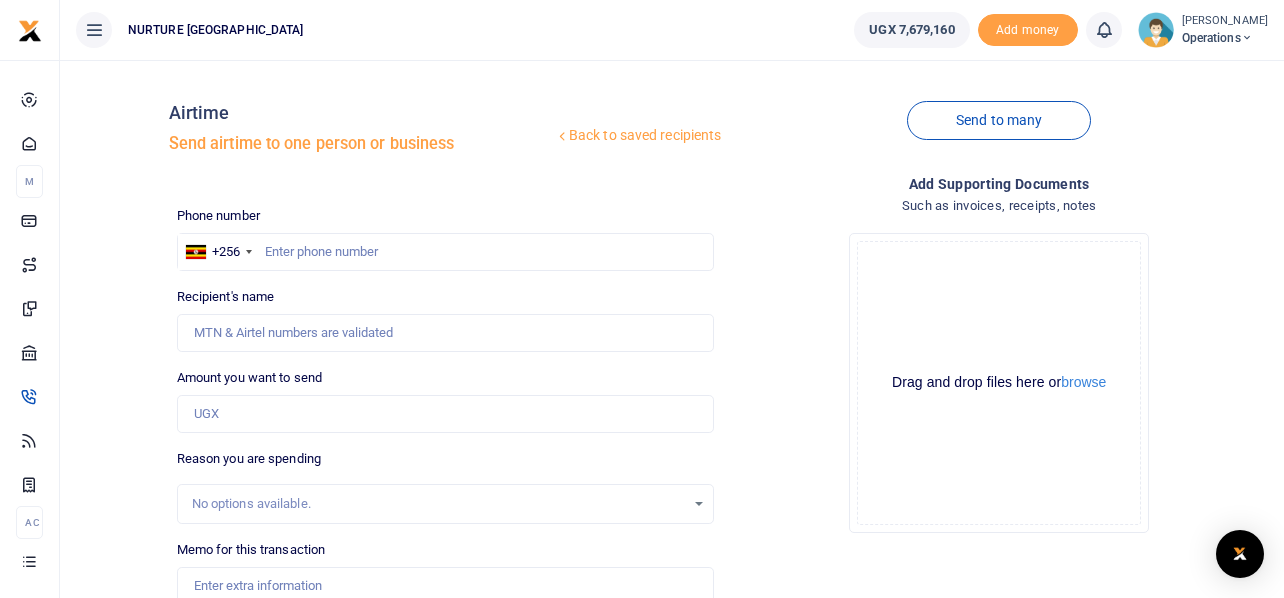 scroll, scrollTop: 0, scrollLeft: 0, axis: both 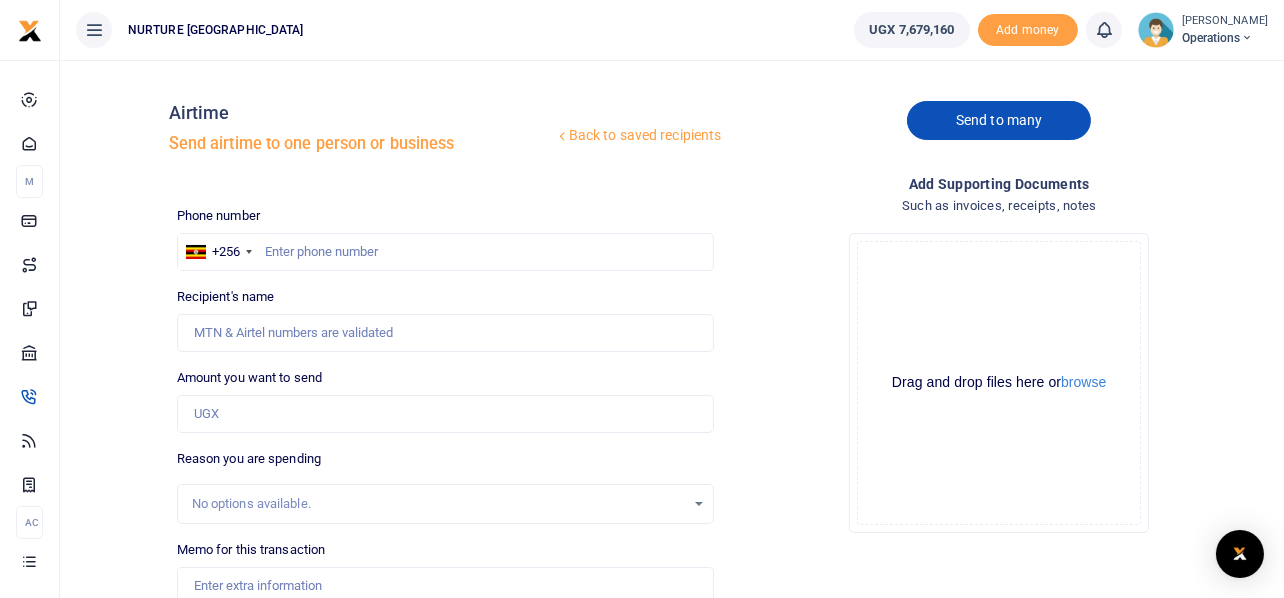 click on "Send to many" at bounding box center [999, 120] 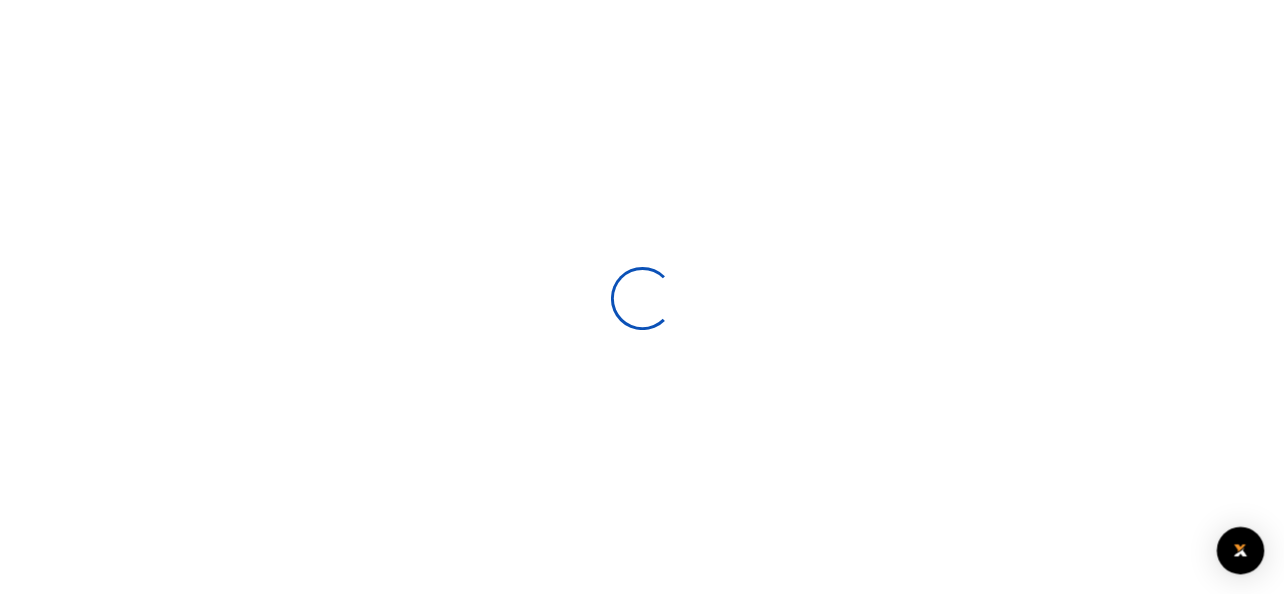 scroll, scrollTop: 0, scrollLeft: 0, axis: both 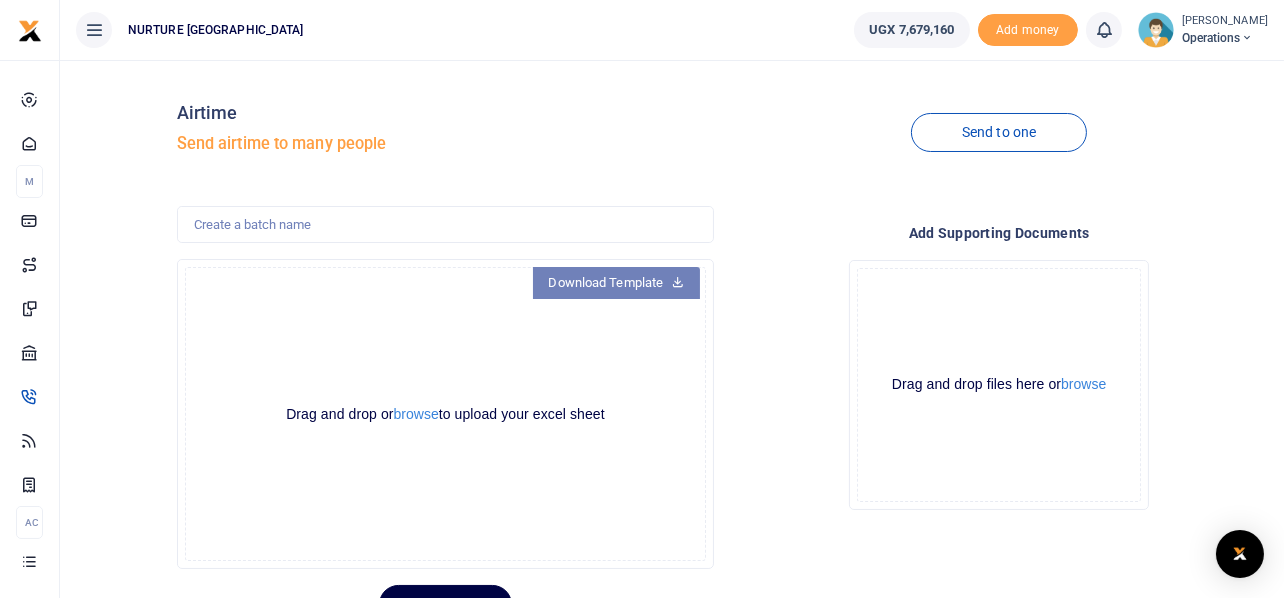 click on "Download Template" at bounding box center (617, 283) 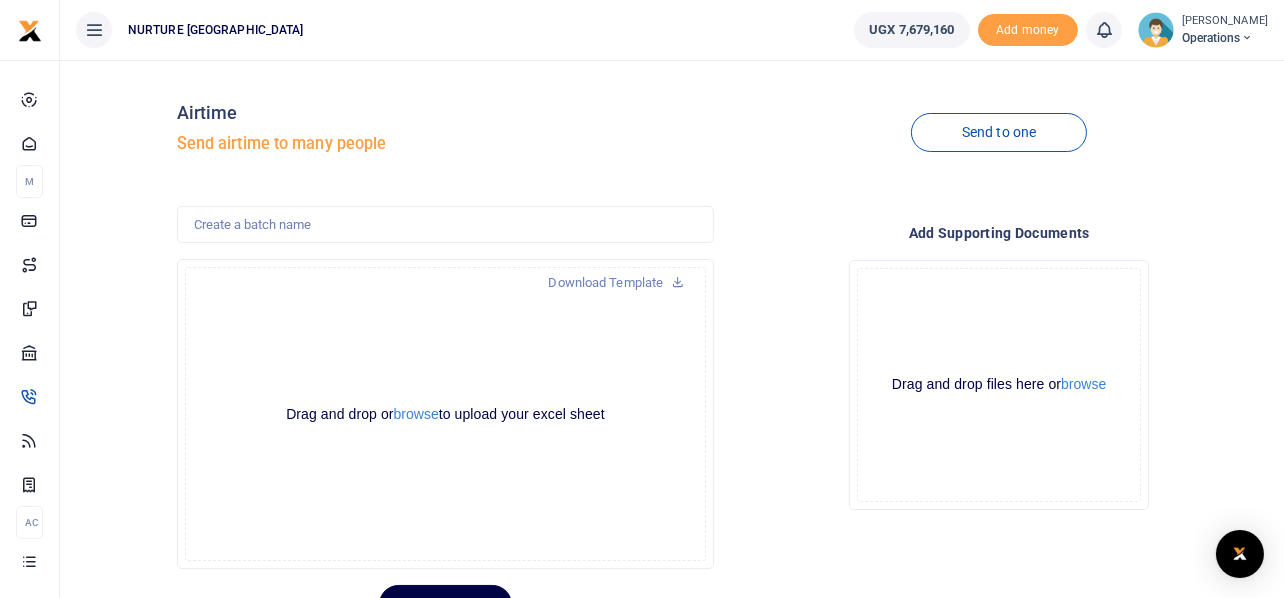 click on "Drop your files here Drag and drop files here or  browse Powered by  Uppy" at bounding box center (999, 385) 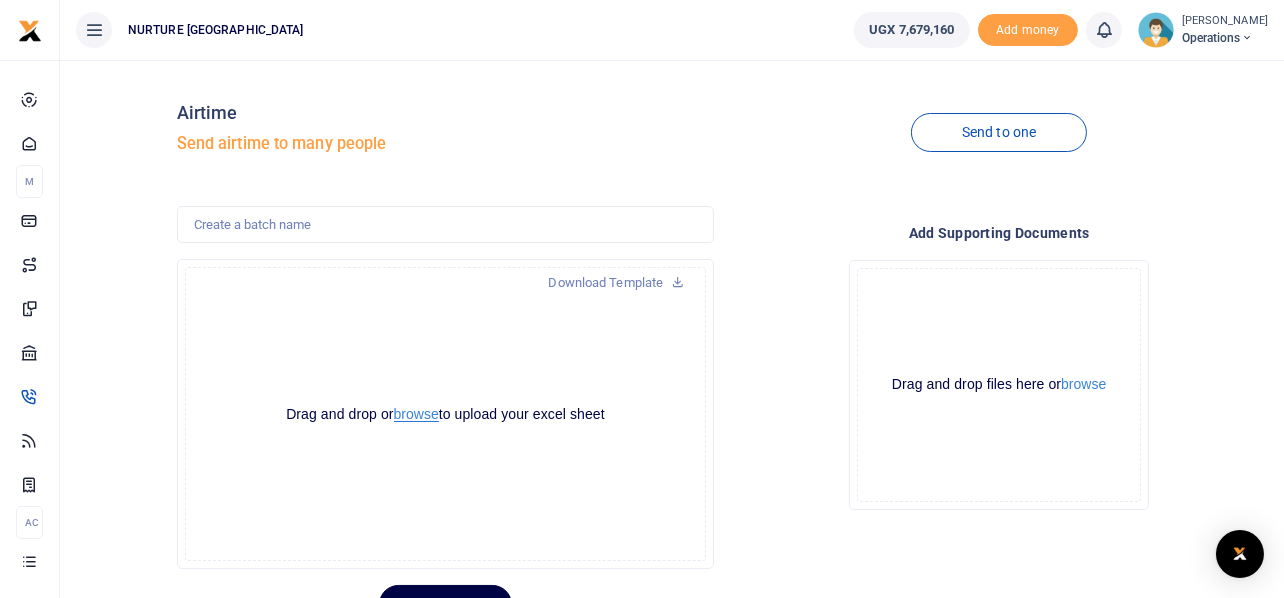 click on "browse" at bounding box center [416, 414] 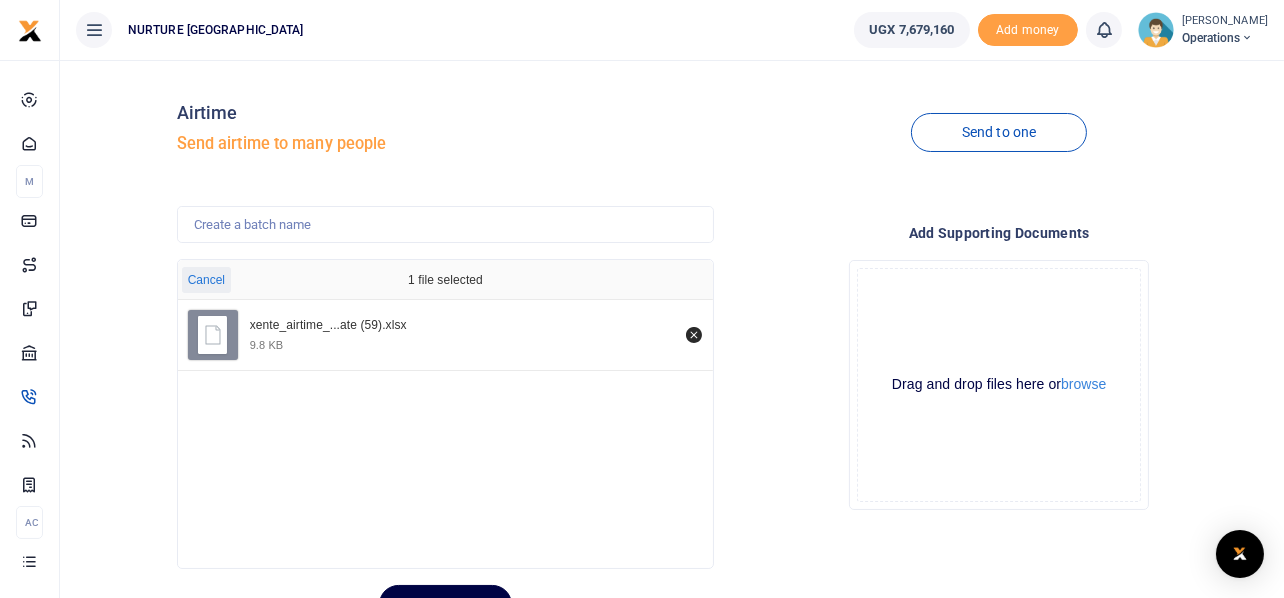 scroll, scrollTop: 94, scrollLeft: 0, axis: vertical 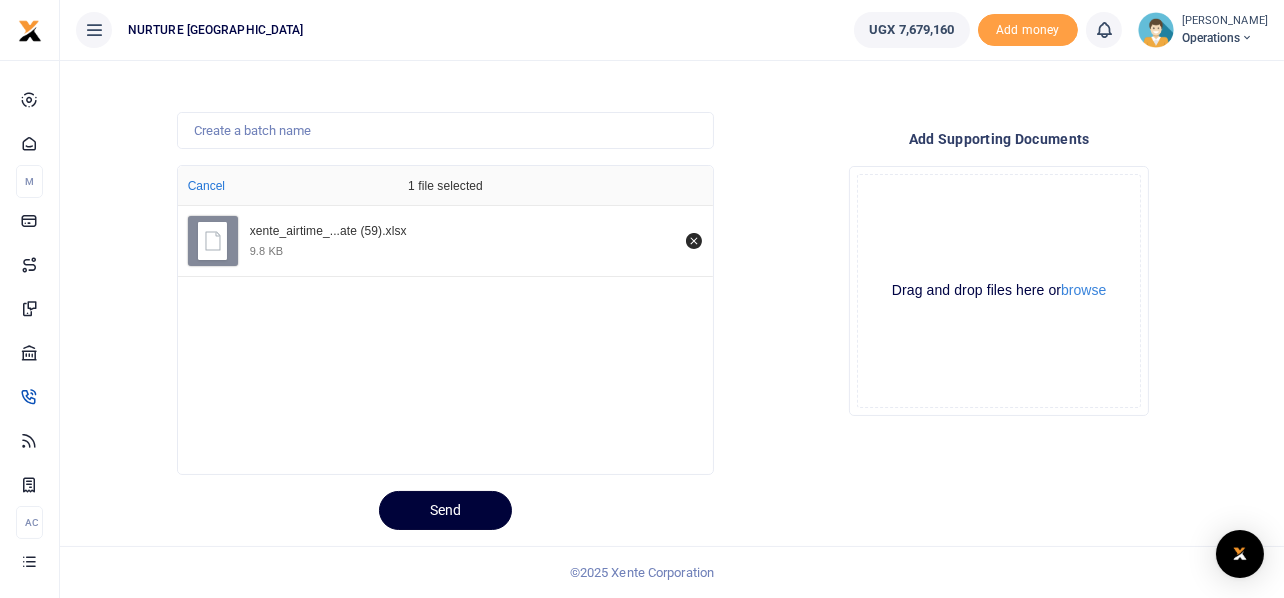 click on "Send" at bounding box center [445, 510] 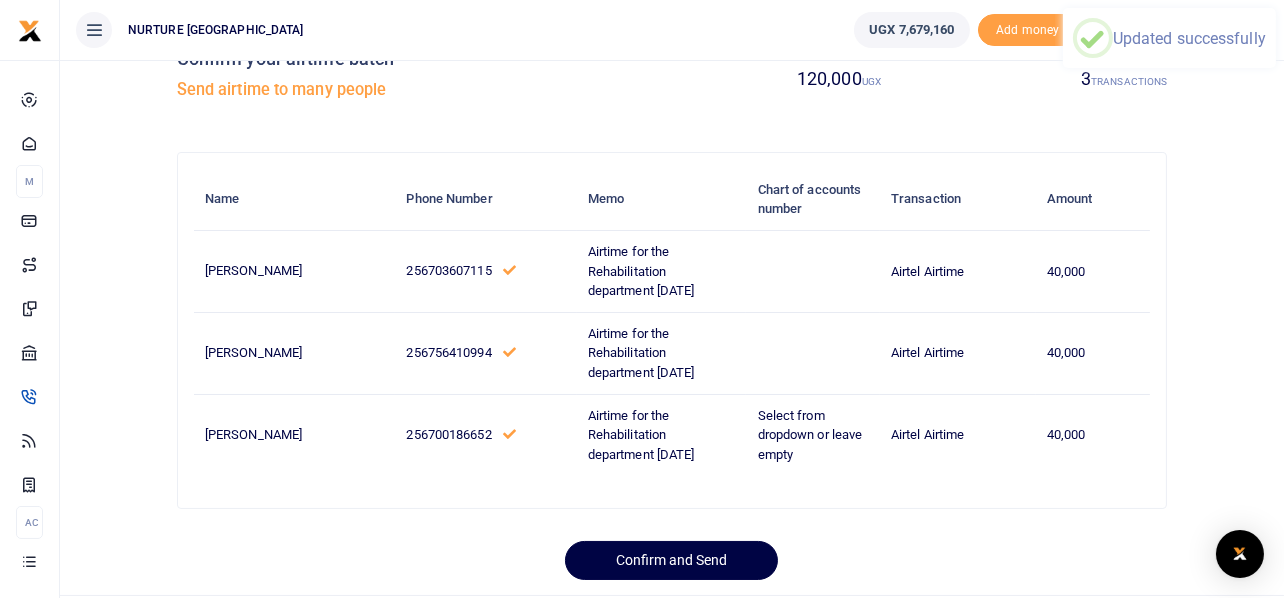 scroll, scrollTop: 102, scrollLeft: 0, axis: vertical 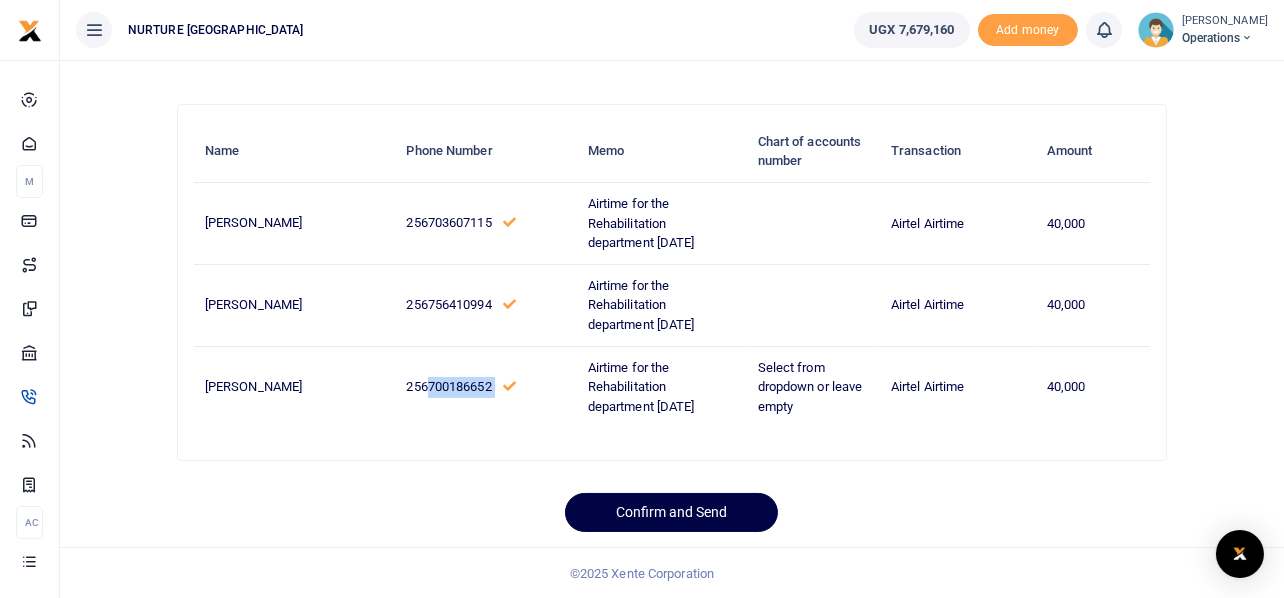 drag, startPoint x: 479, startPoint y: 383, endPoint x: 412, endPoint y: 383, distance: 67 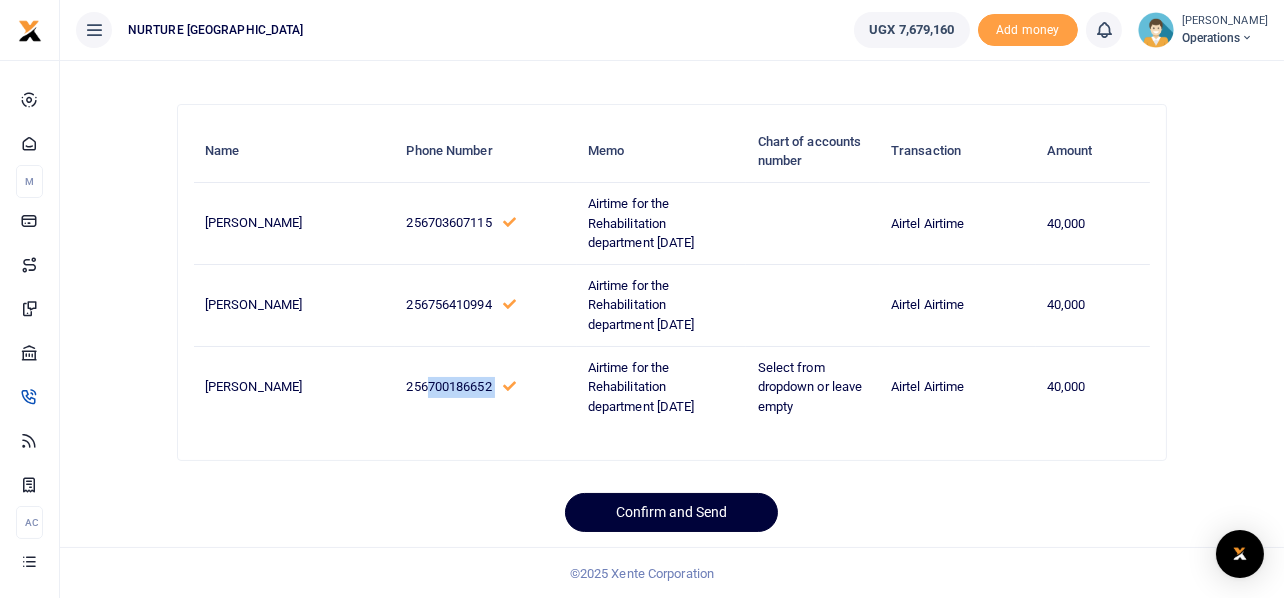 click on "Confirm and Send" at bounding box center [671, 512] 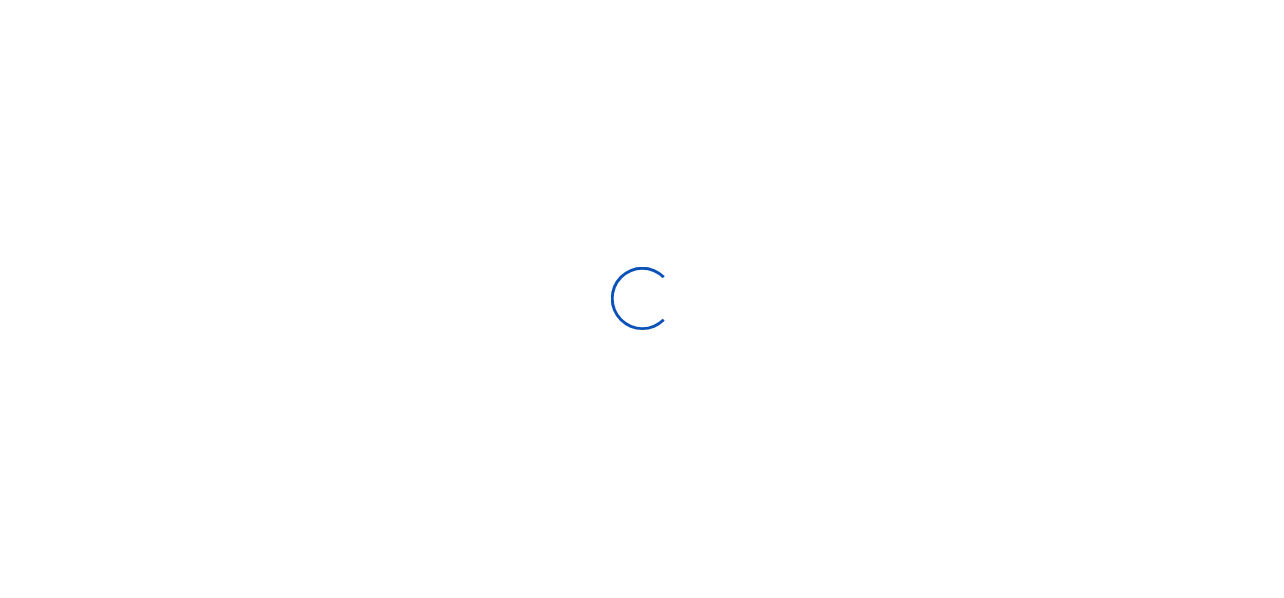 scroll, scrollTop: 94, scrollLeft: 0, axis: vertical 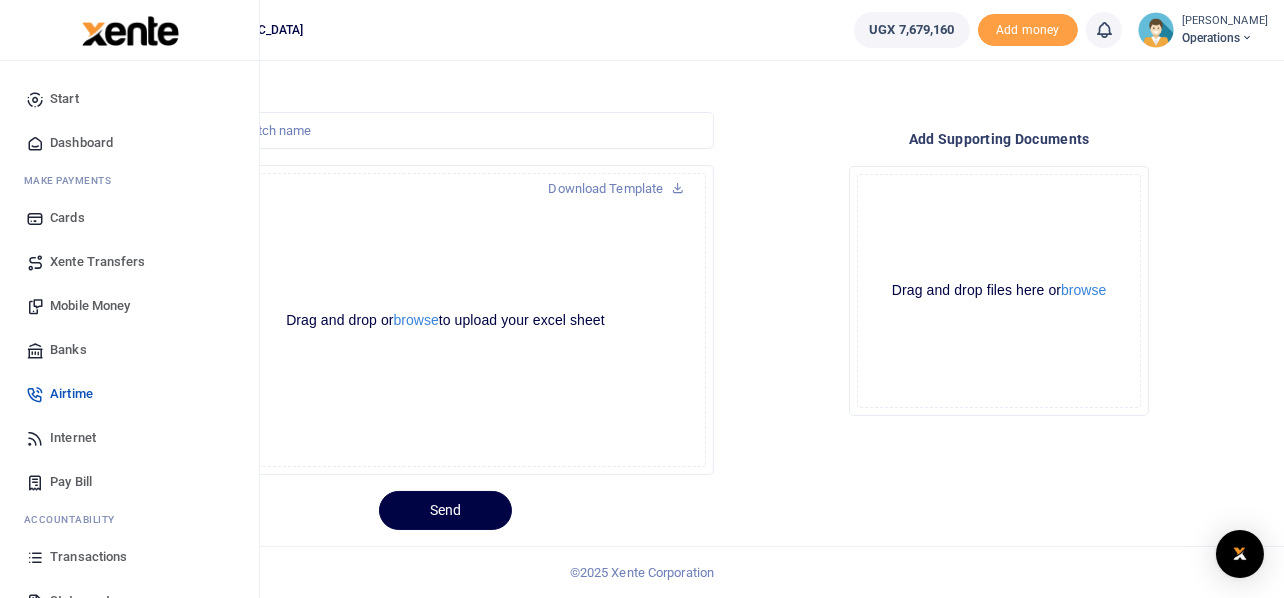 click on "Internet" at bounding box center [73, 438] 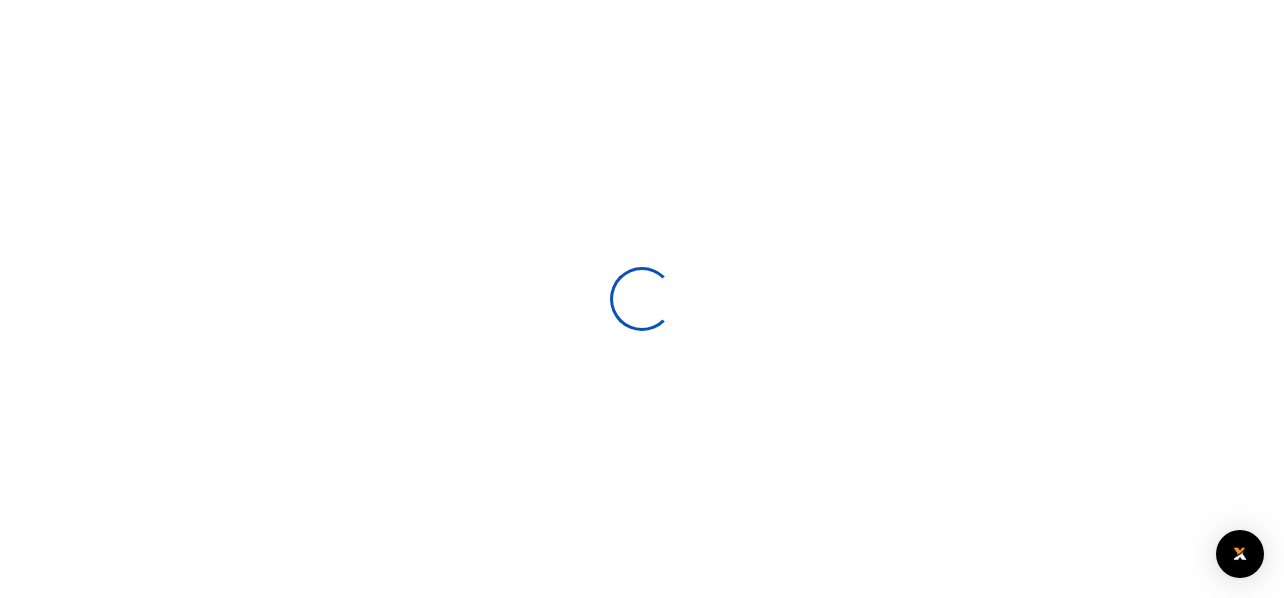 scroll, scrollTop: 0, scrollLeft: 0, axis: both 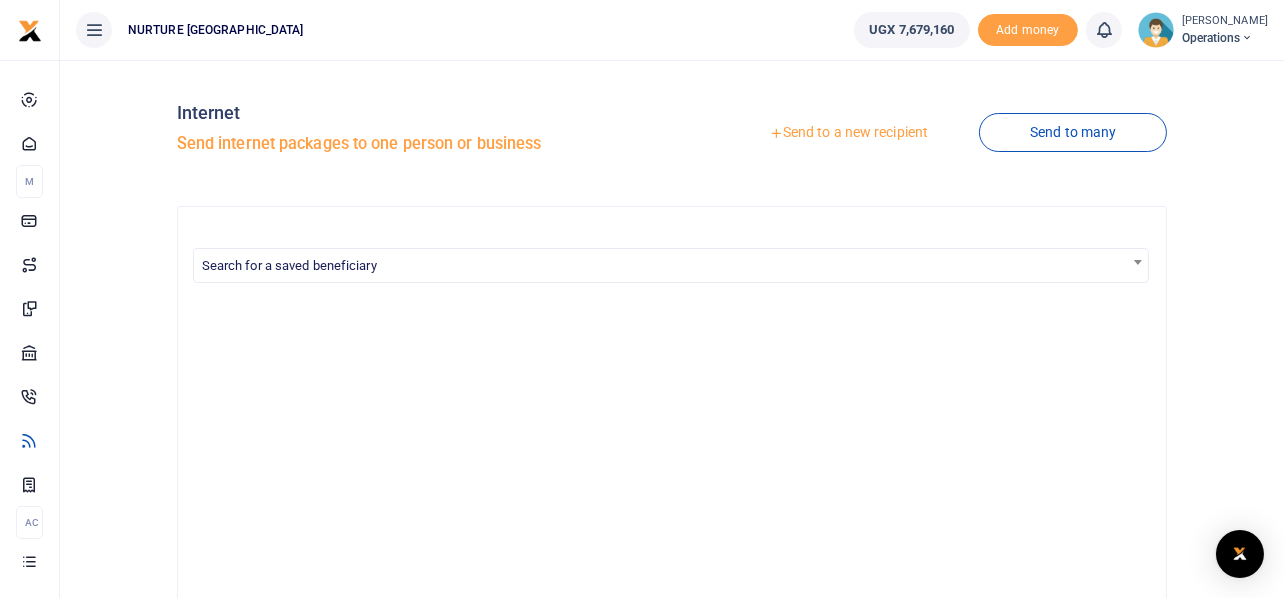 click on "Send to a new recipient" at bounding box center [848, 133] 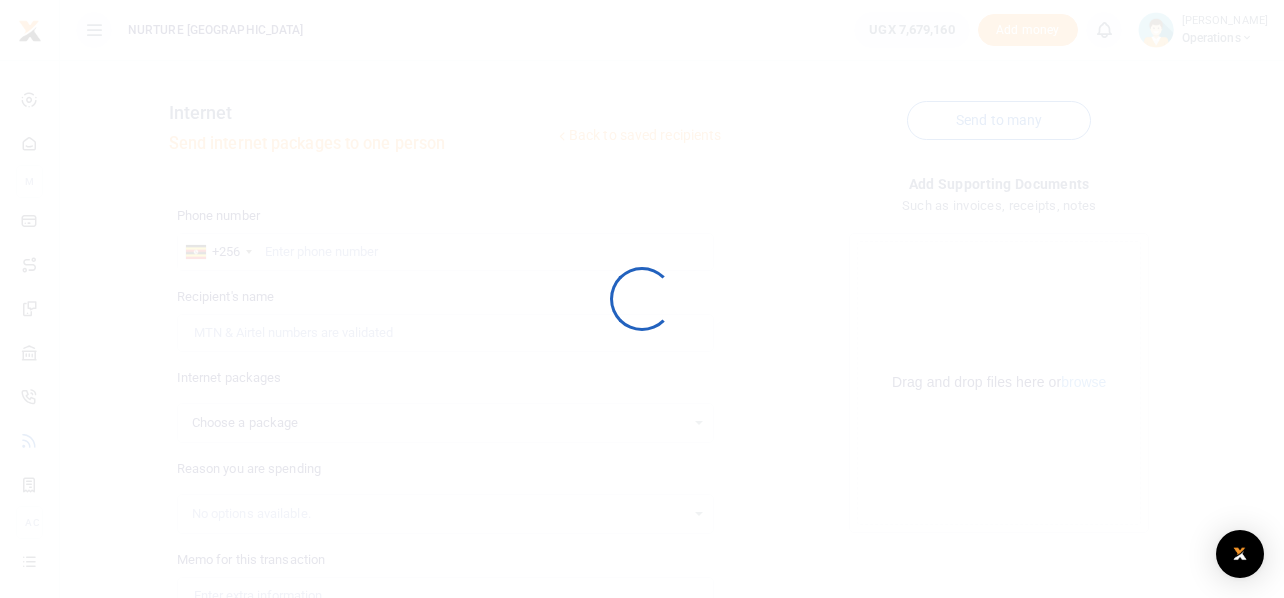 scroll, scrollTop: 0, scrollLeft: 0, axis: both 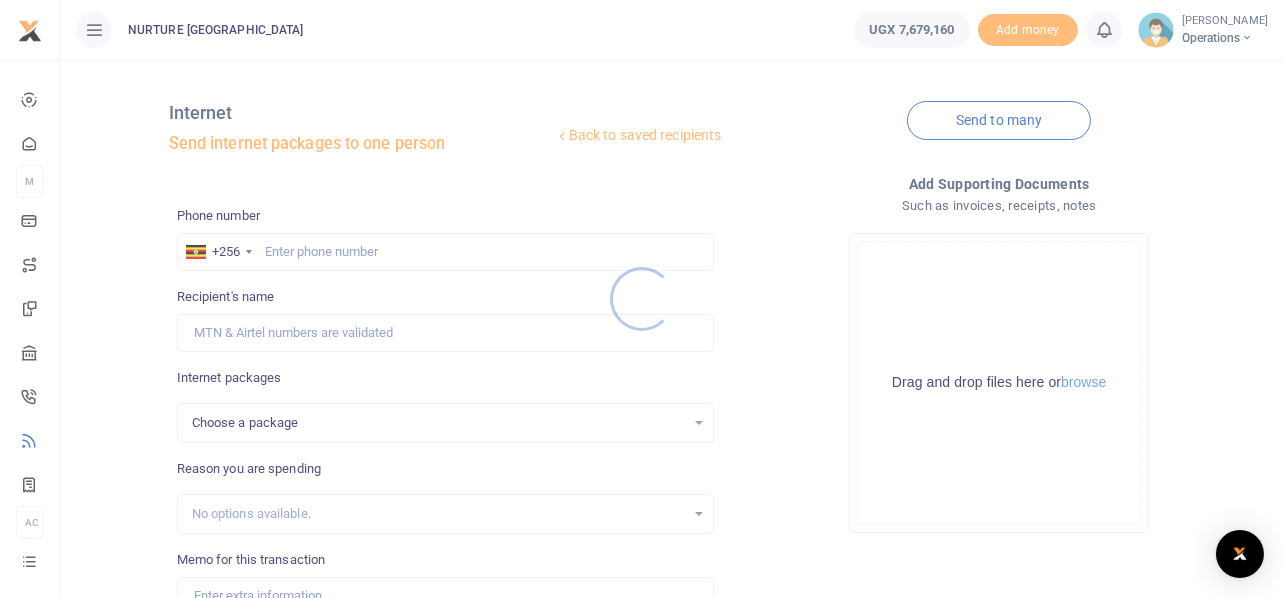 click at bounding box center [642, 299] 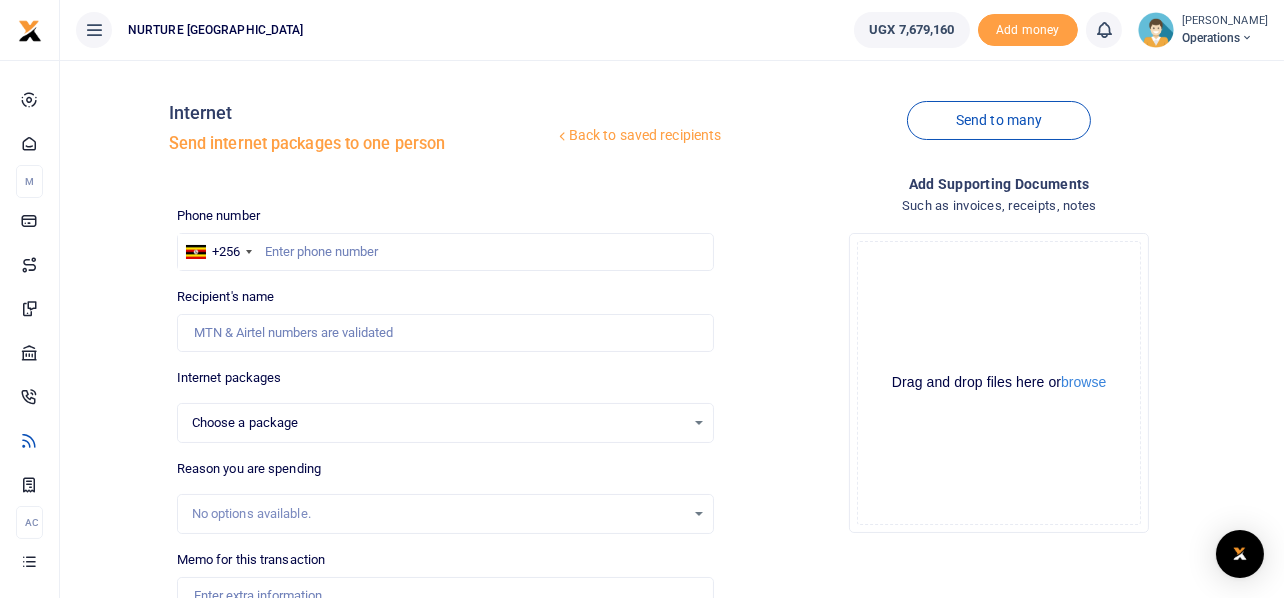 click at bounding box center (642, 299) 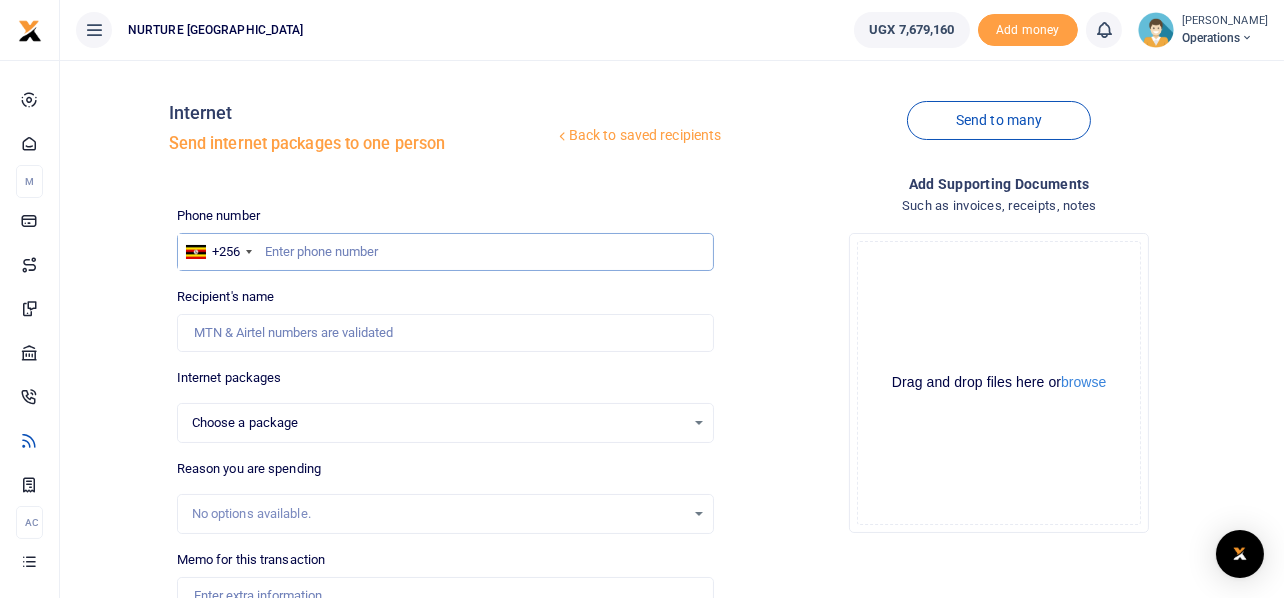 click at bounding box center [446, 252] 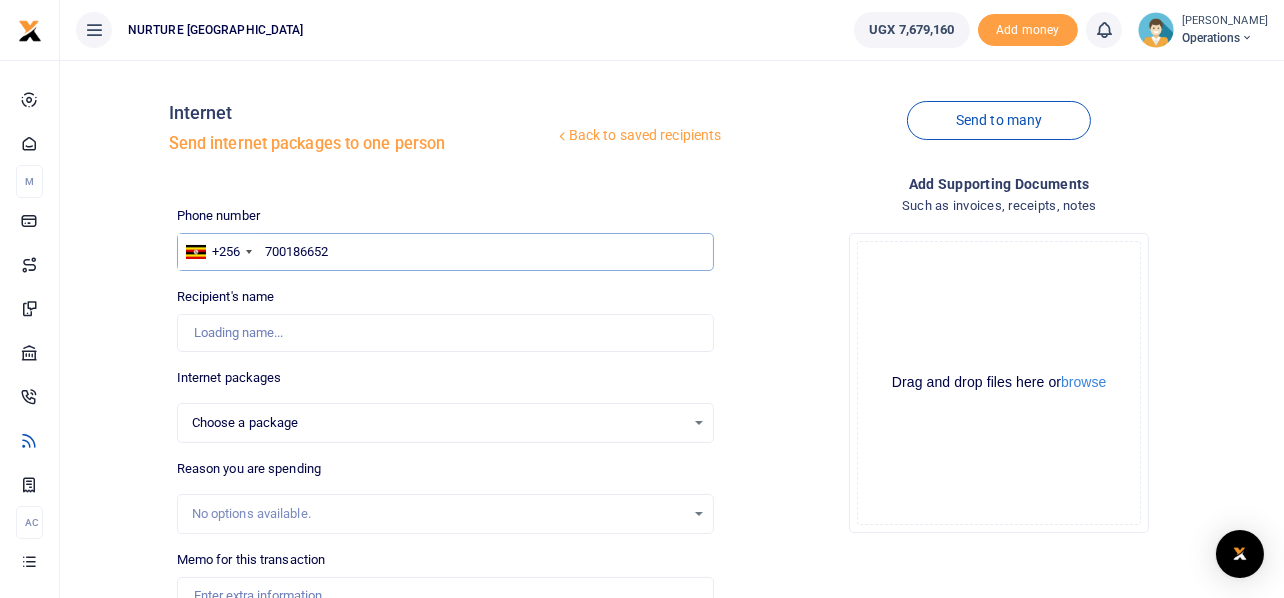 type on "[PERSON_NAME]" 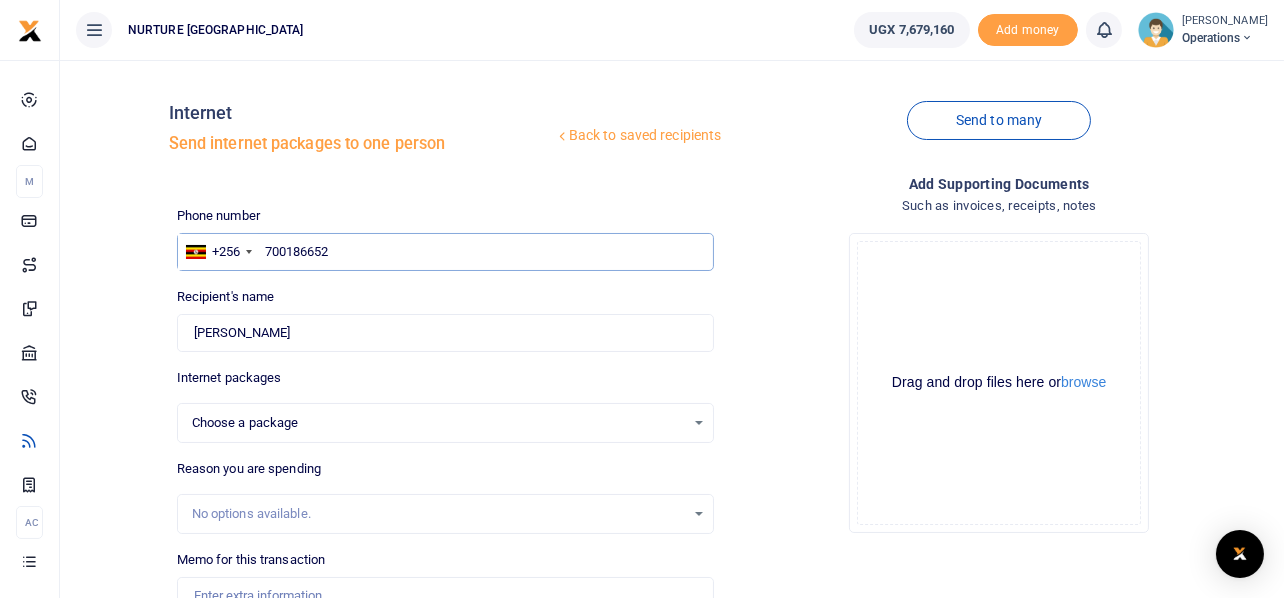 type on "700186652" 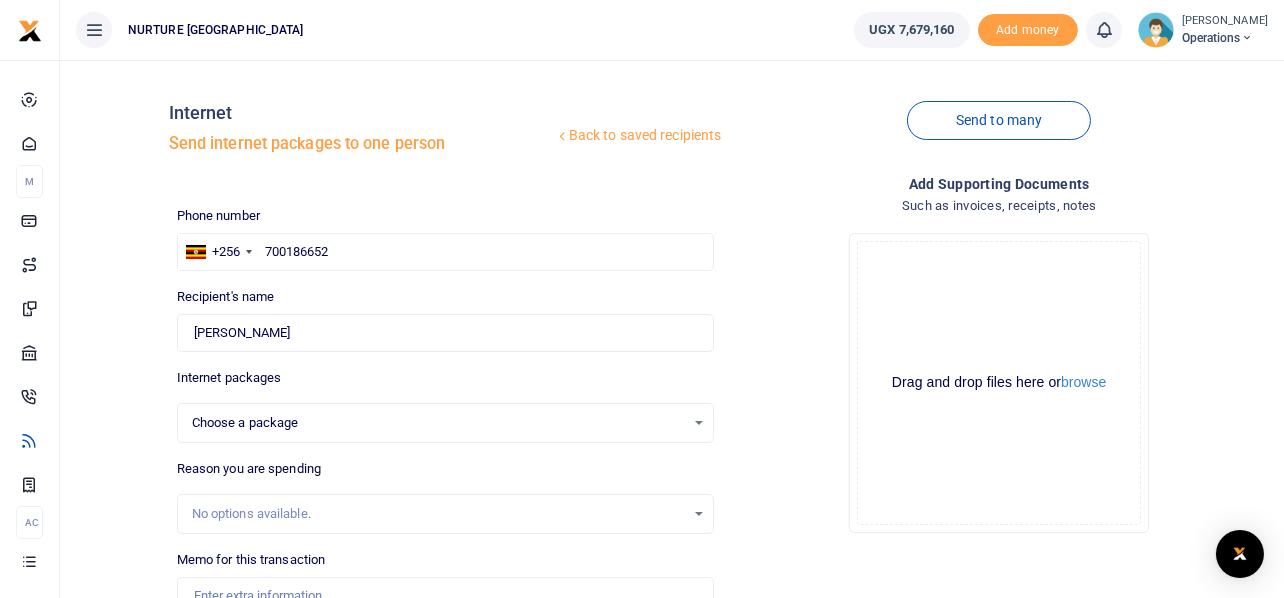 click on "Choose a package Choose a package" at bounding box center [446, 423] 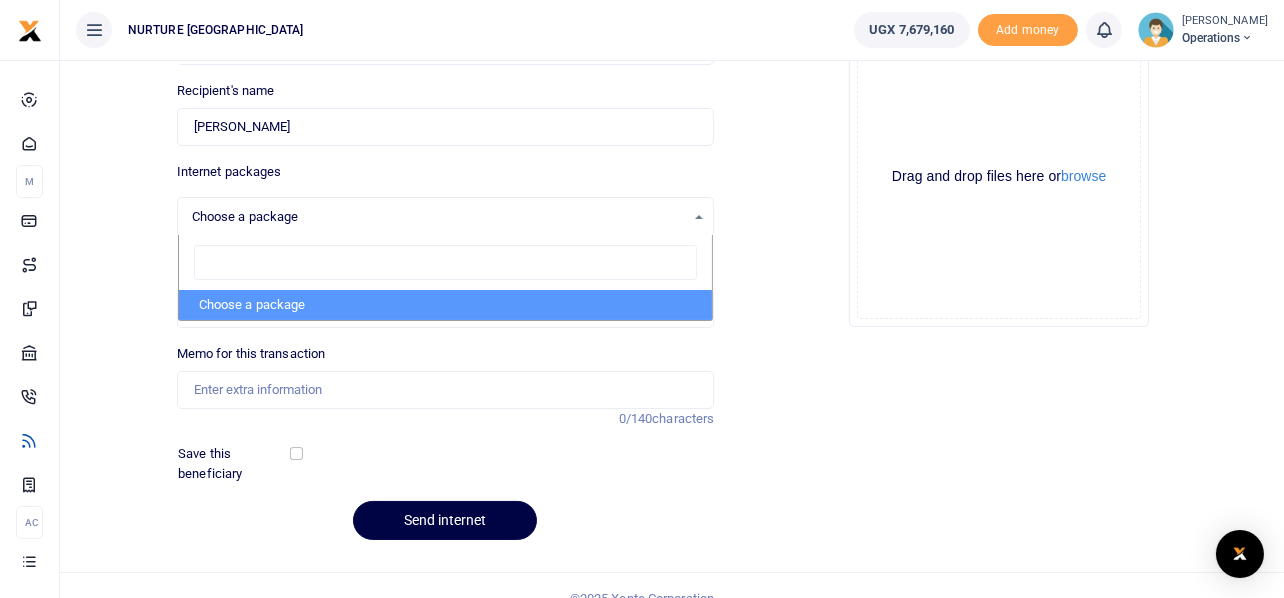 scroll, scrollTop: 231, scrollLeft: 0, axis: vertical 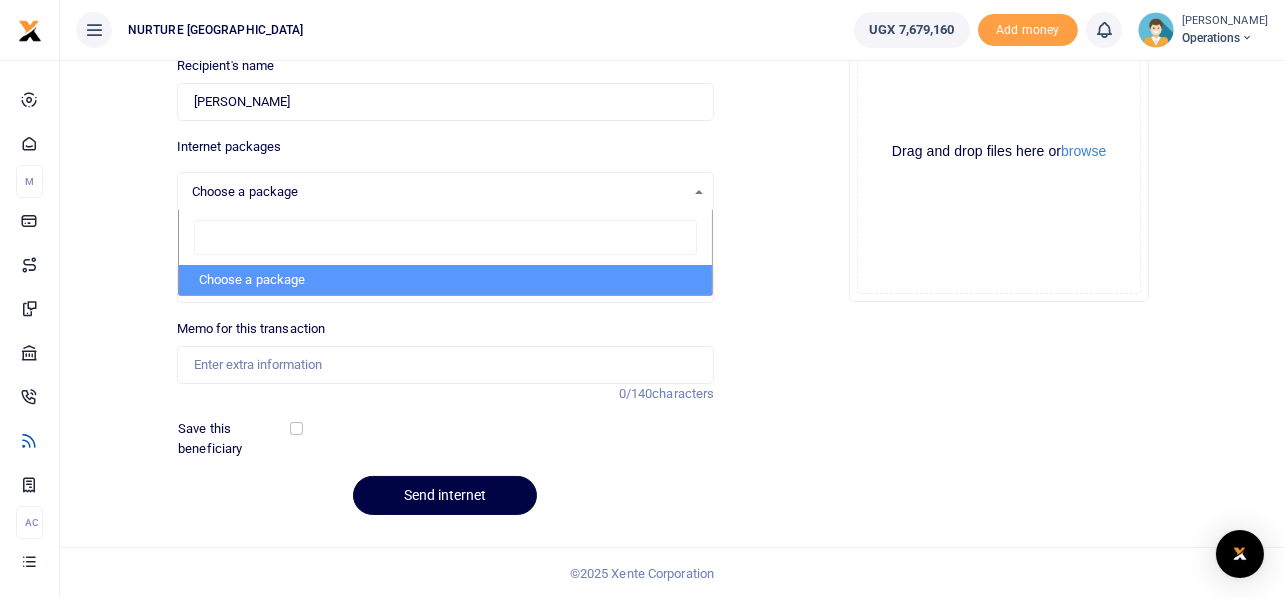 click on "Drag and drop files here or  browse Powered by  Uppy" 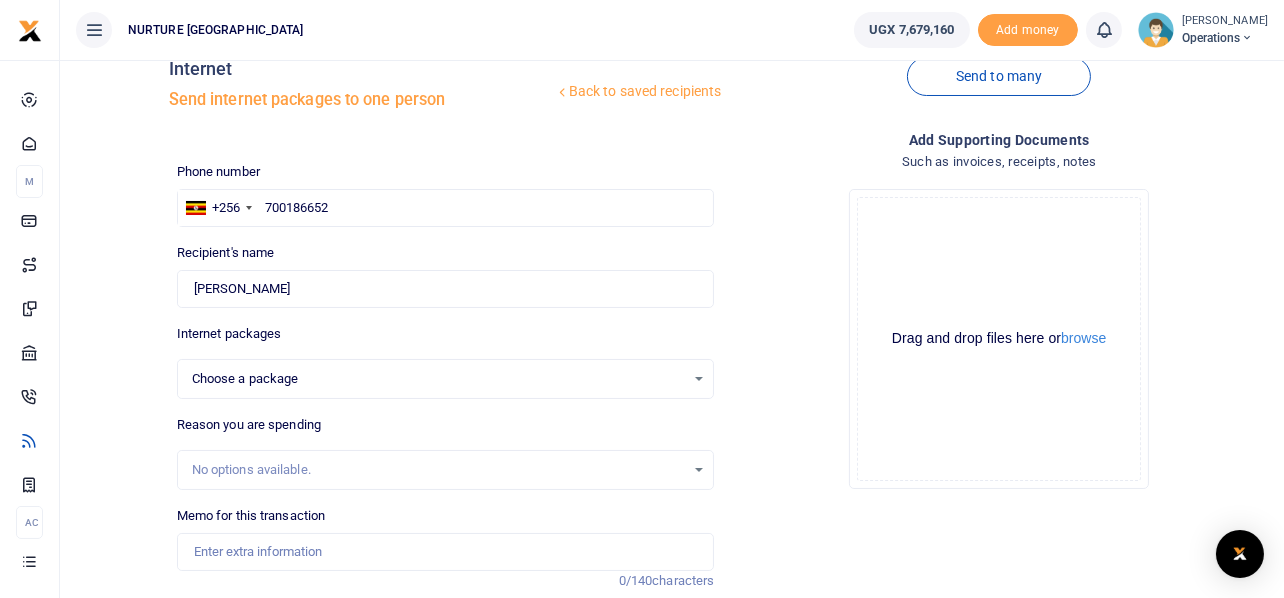 scroll, scrollTop: 231, scrollLeft: 0, axis: vertical 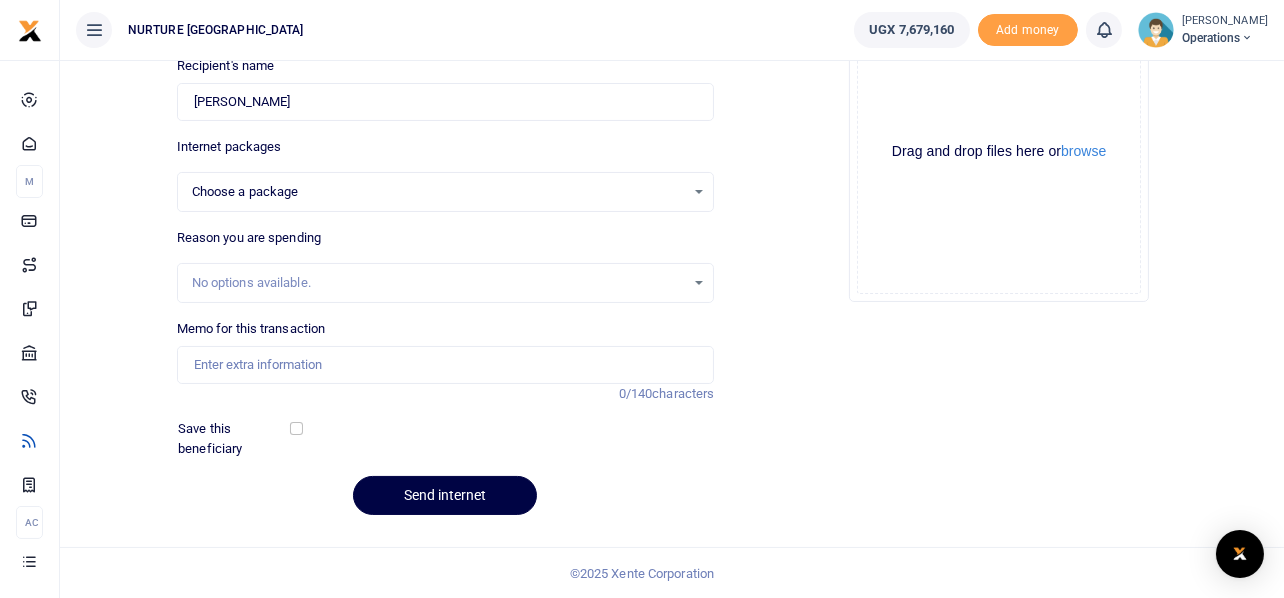 click on "Choose a package" at bounding box center [439, 192] 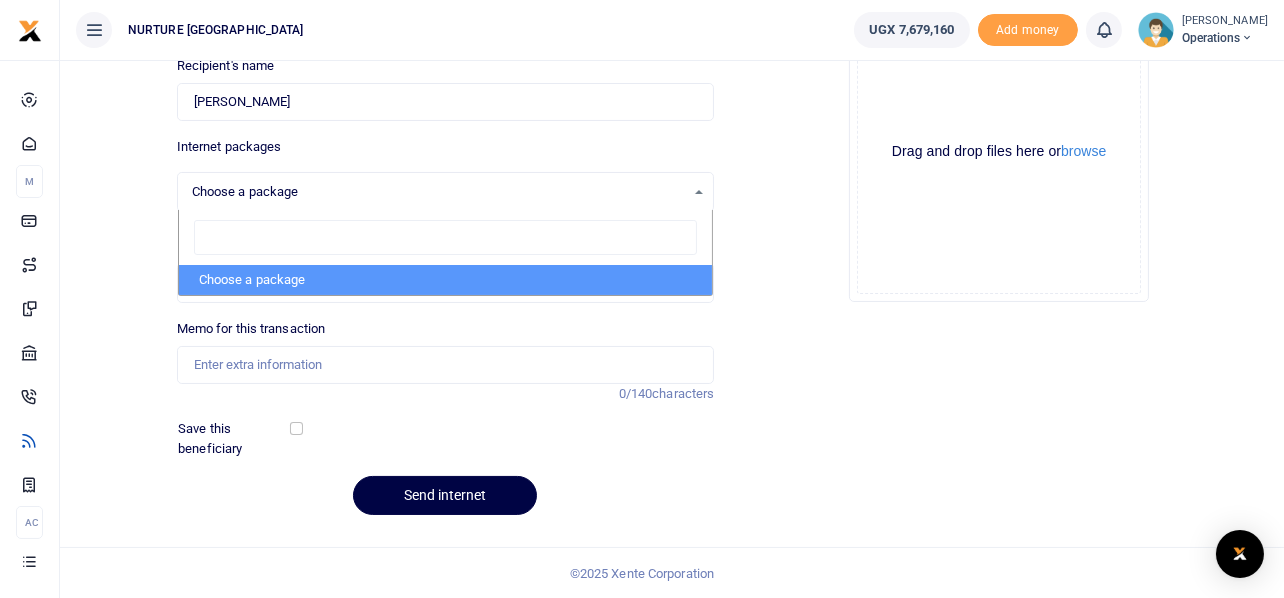click on "Choose a package" at bounding box center (446, 280) 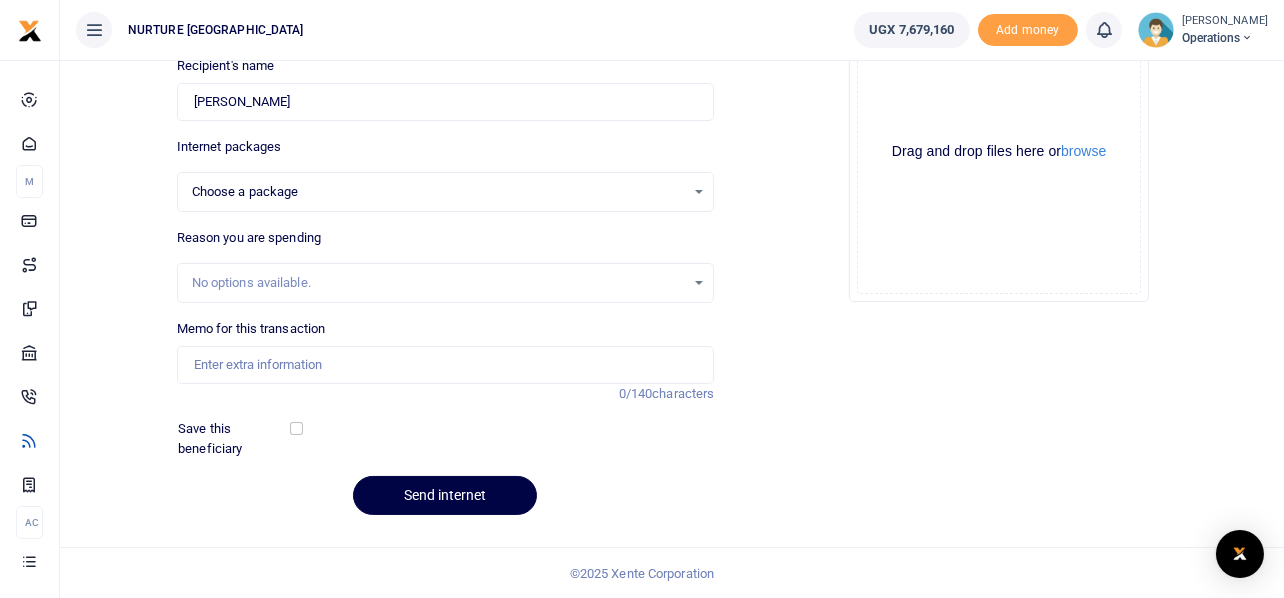 click on "Choose a package" at bounding box center (439, 192) 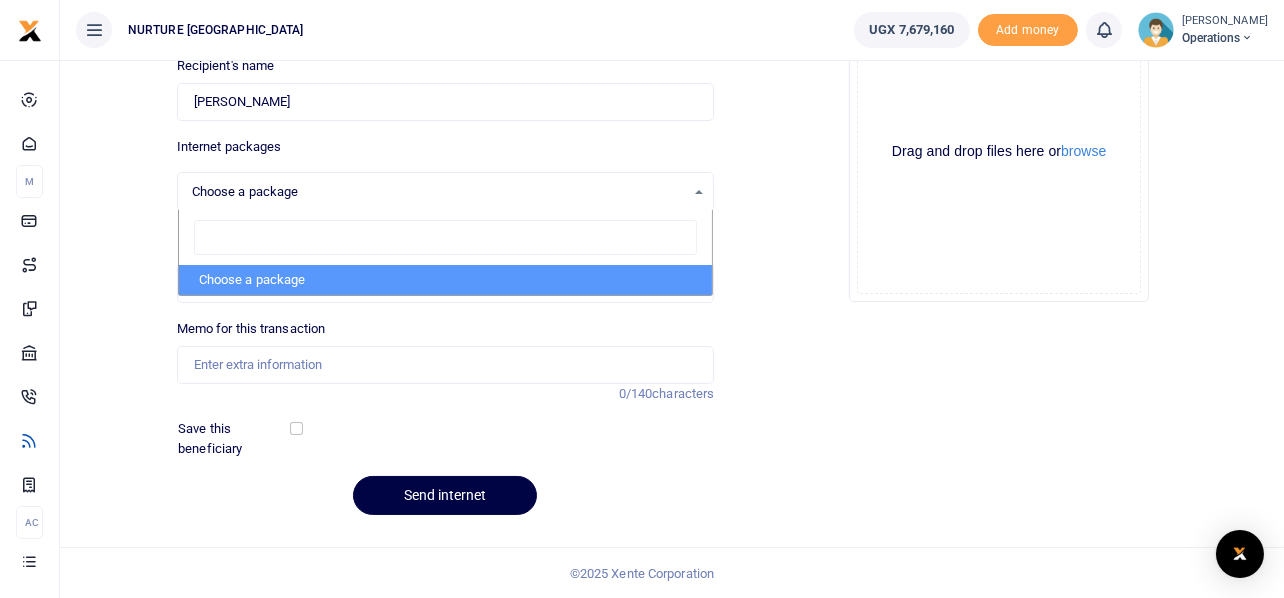 click on "Choose a package" at bounding box center [439, 192] 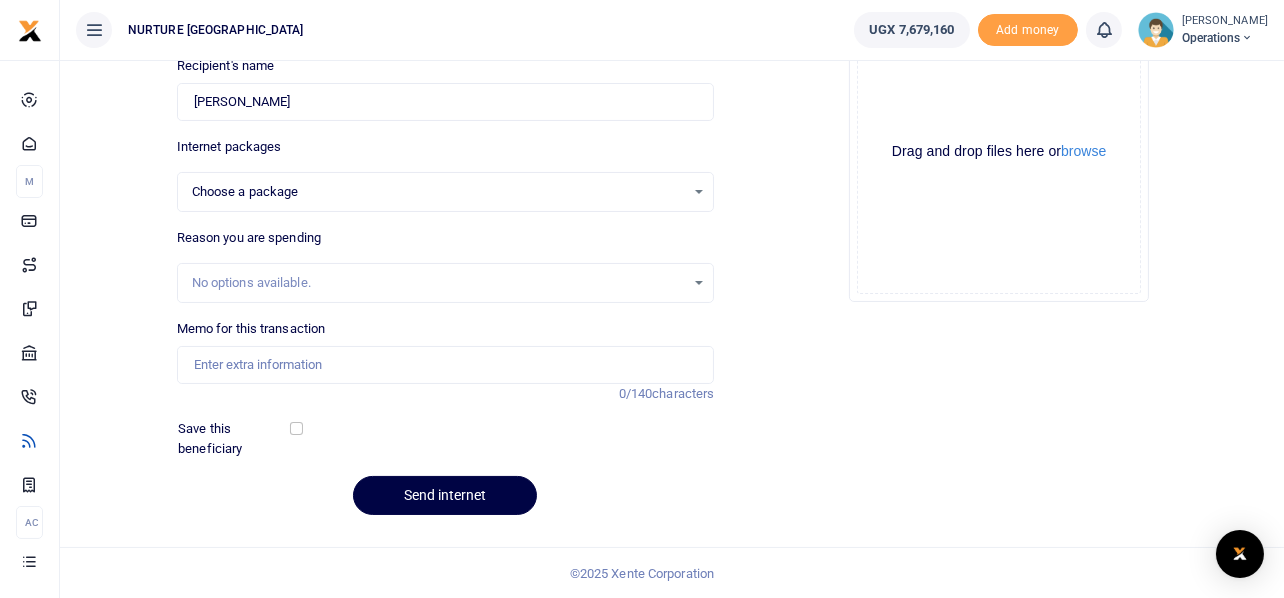 click on "Choose a package" at bounding box center [439, 192] 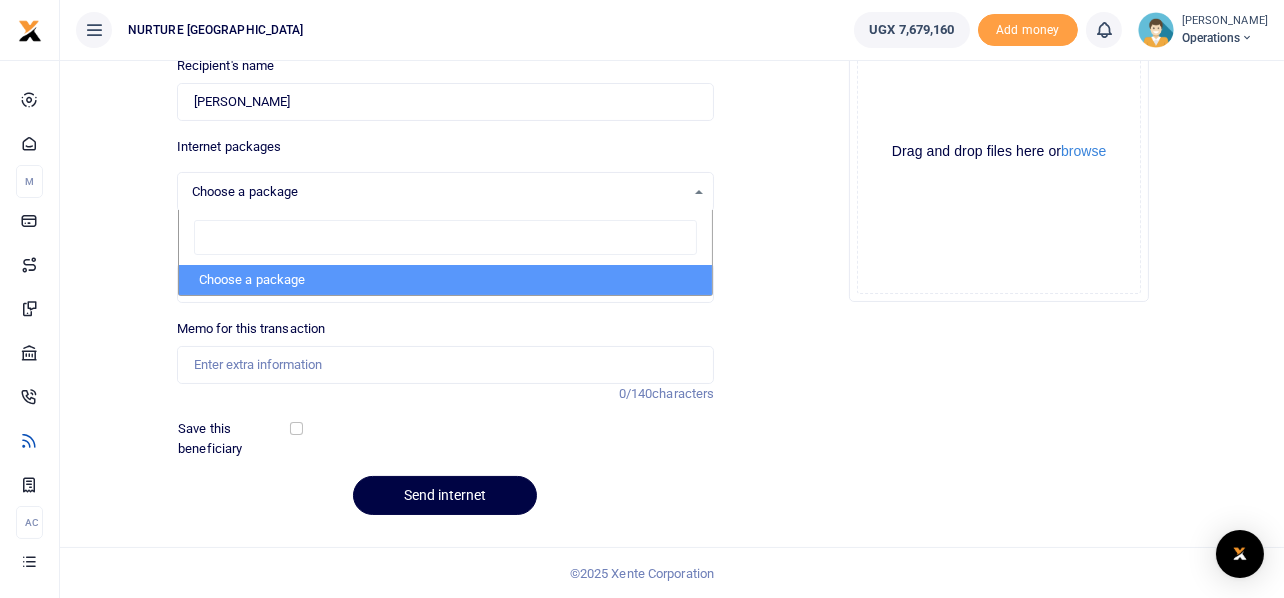 click on "Choose a package Choose a package" at bounding box center [446, 192] 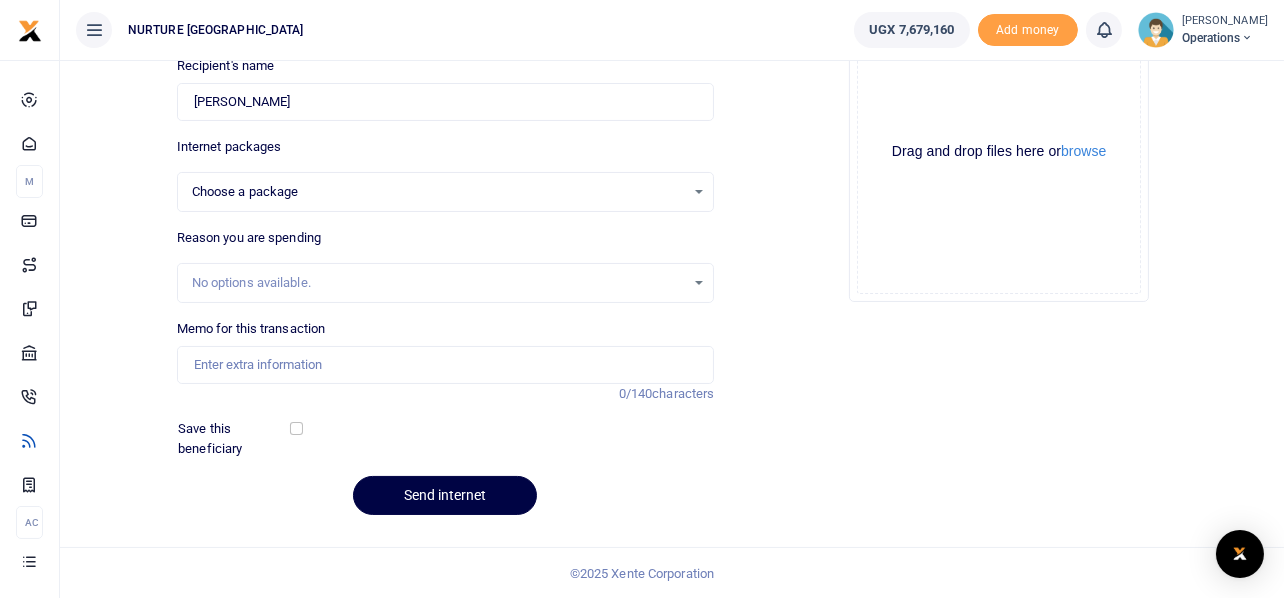 click on "Choose a package Choose a package" at bounding box center [446, 192] 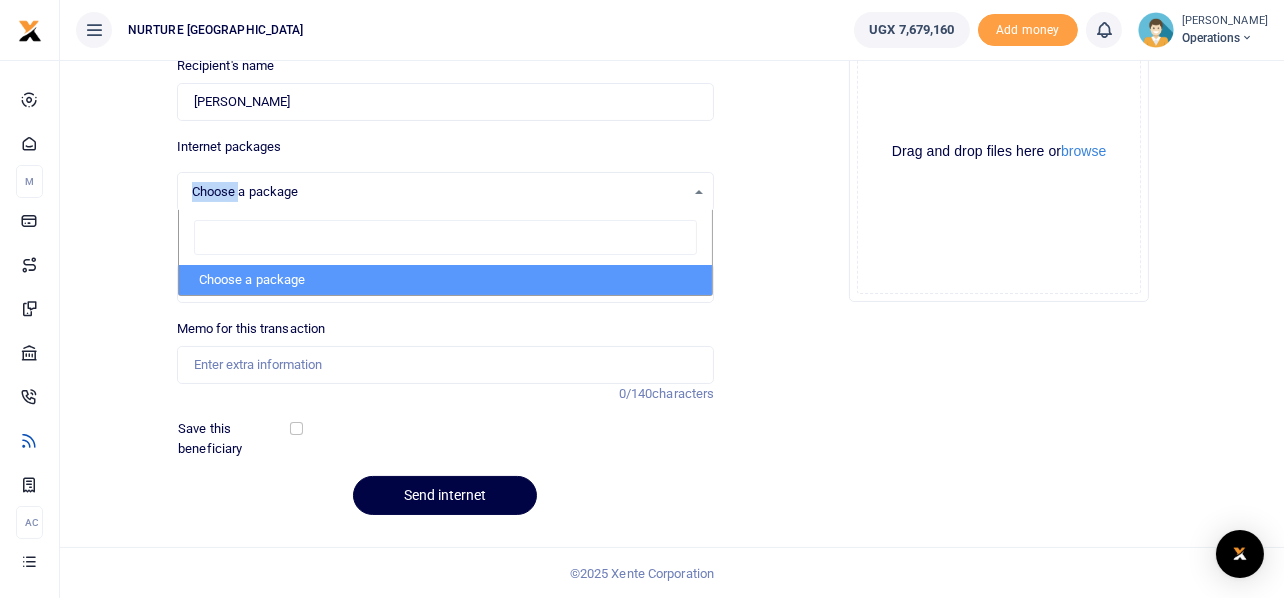 click on "Choose a package Choose a package" at bounding box center [446, 192] 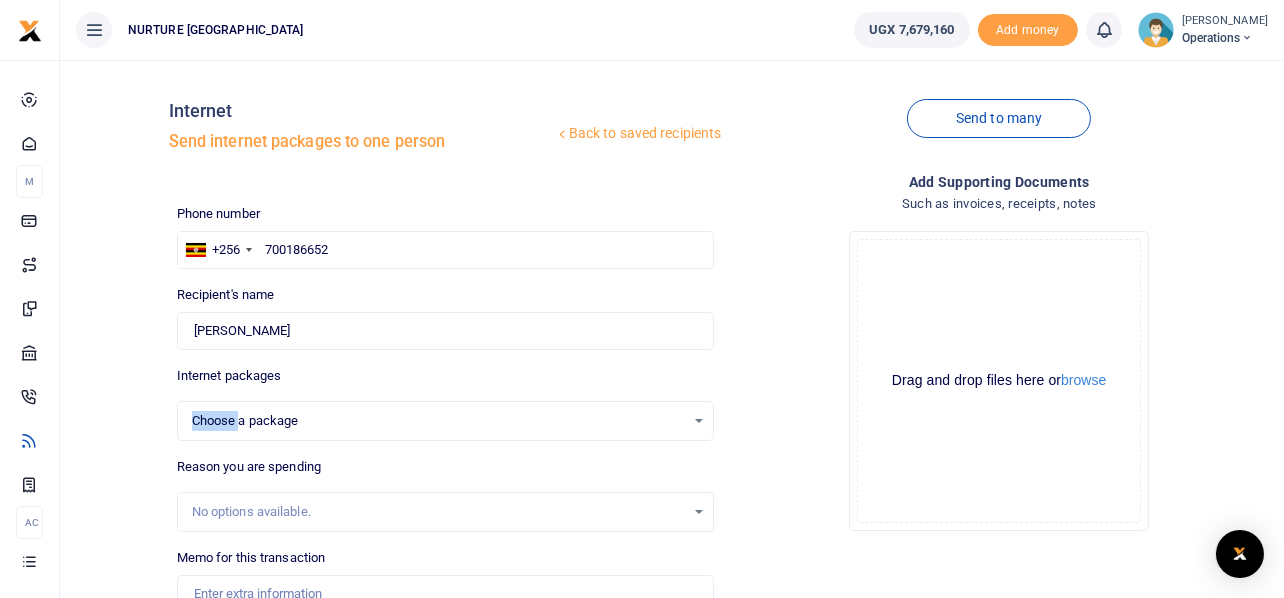 scroll, scrollTop: 0, scrollLeft: 0, axis: both 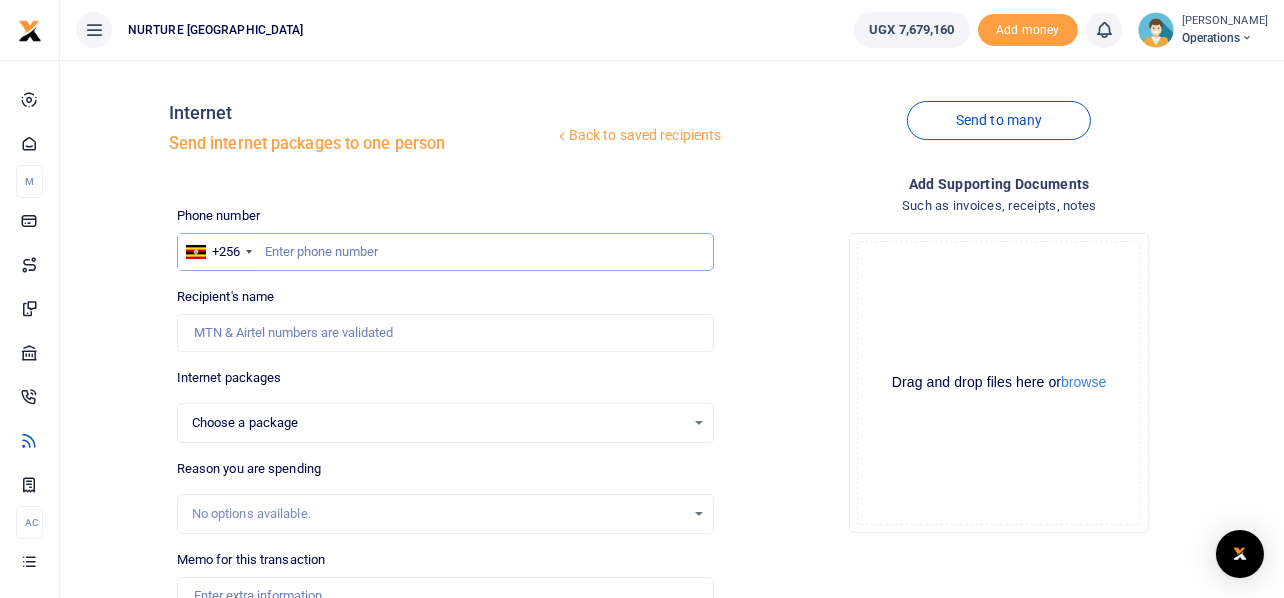 click at bounding box center (446, 252) 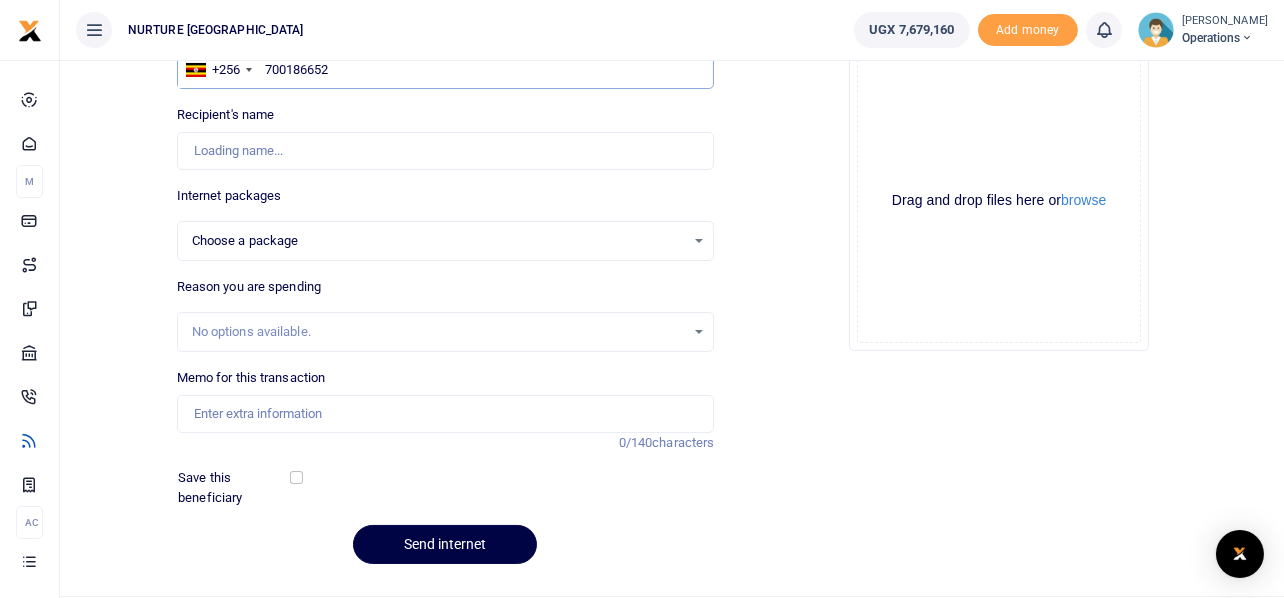 scroll, scrollTop: 199, scrollLeft: 0, axis: vertical 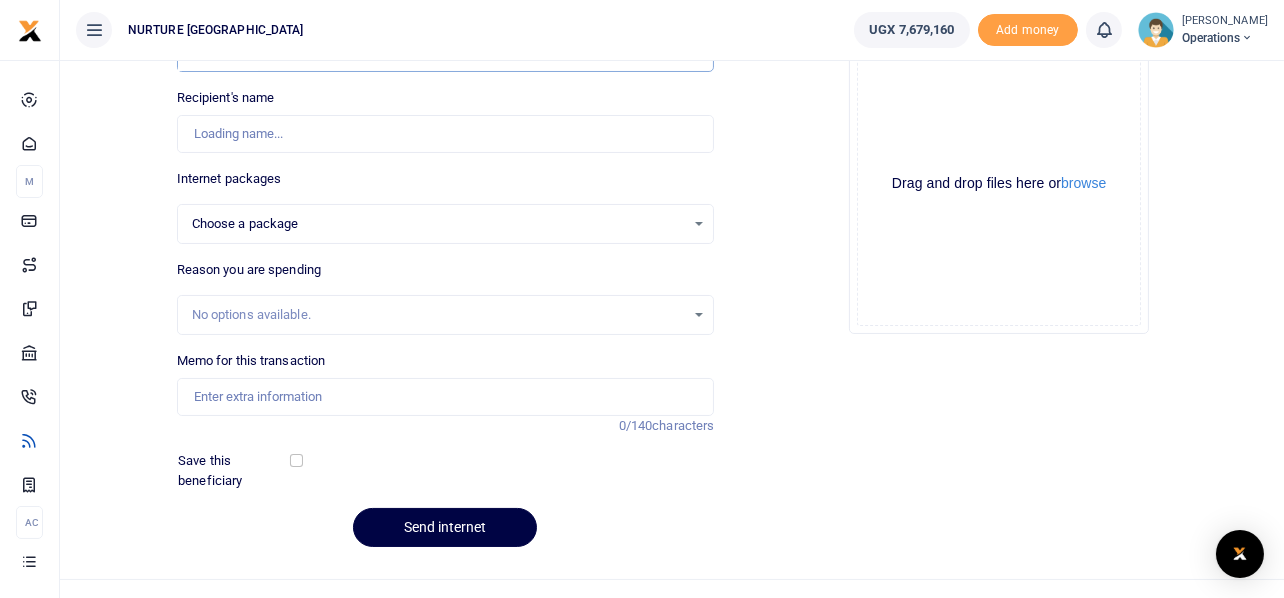 type on "Twinomugisha Vivian" 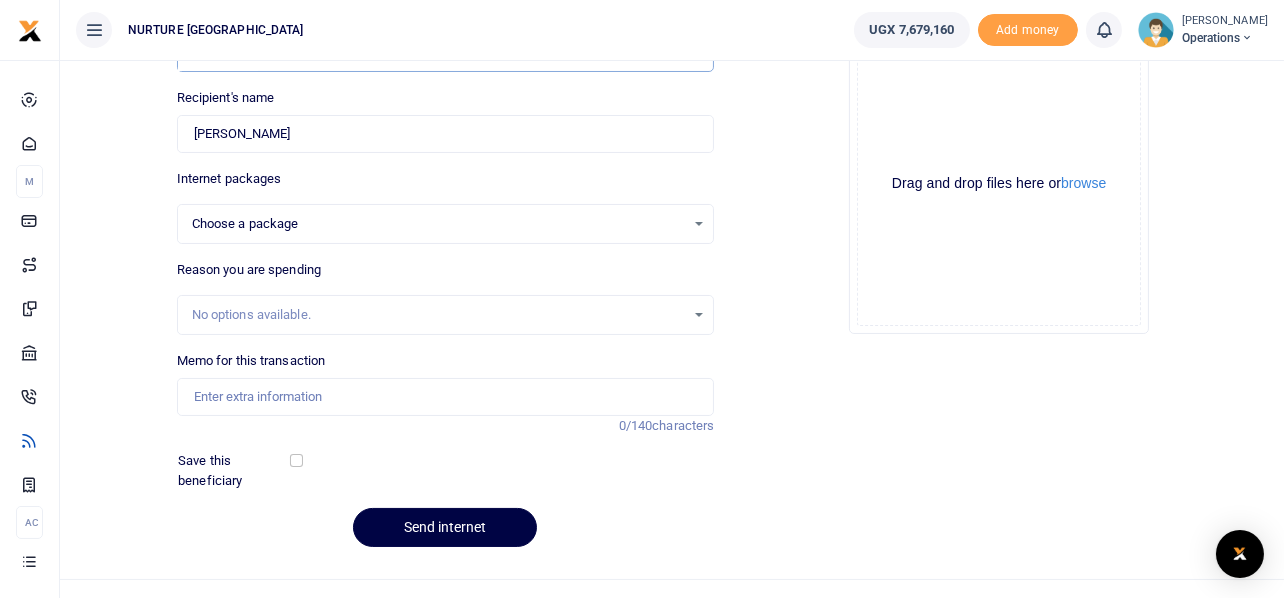 type on "700186652" 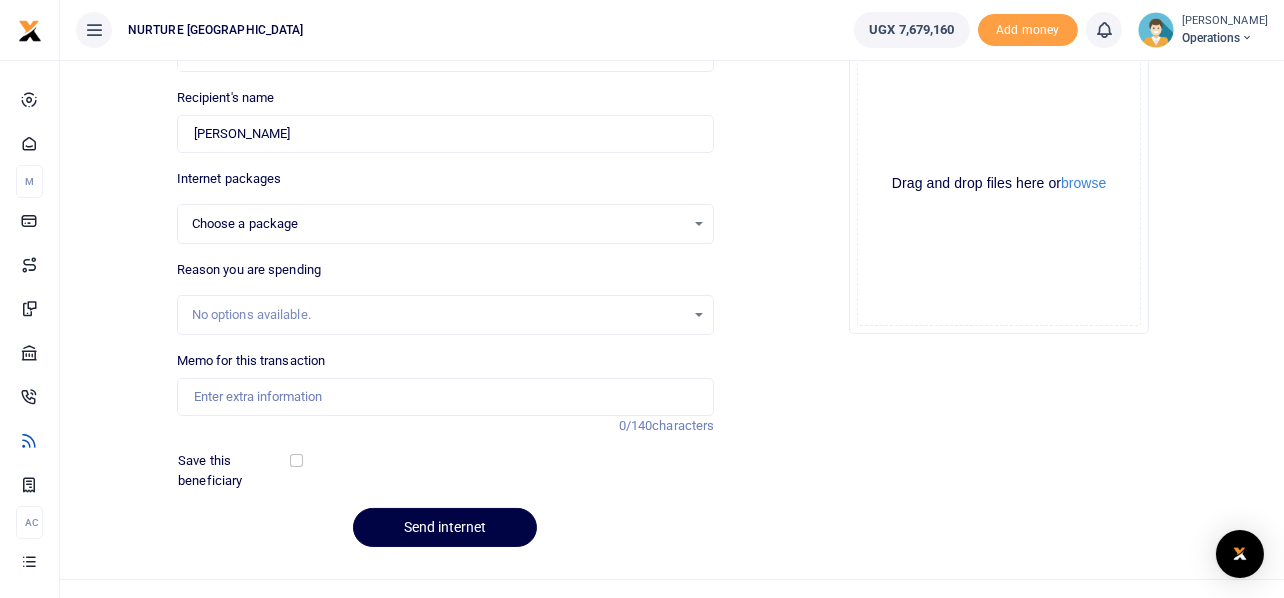 click on "Choose a package Choose a package" at bounding box center (446, 224) 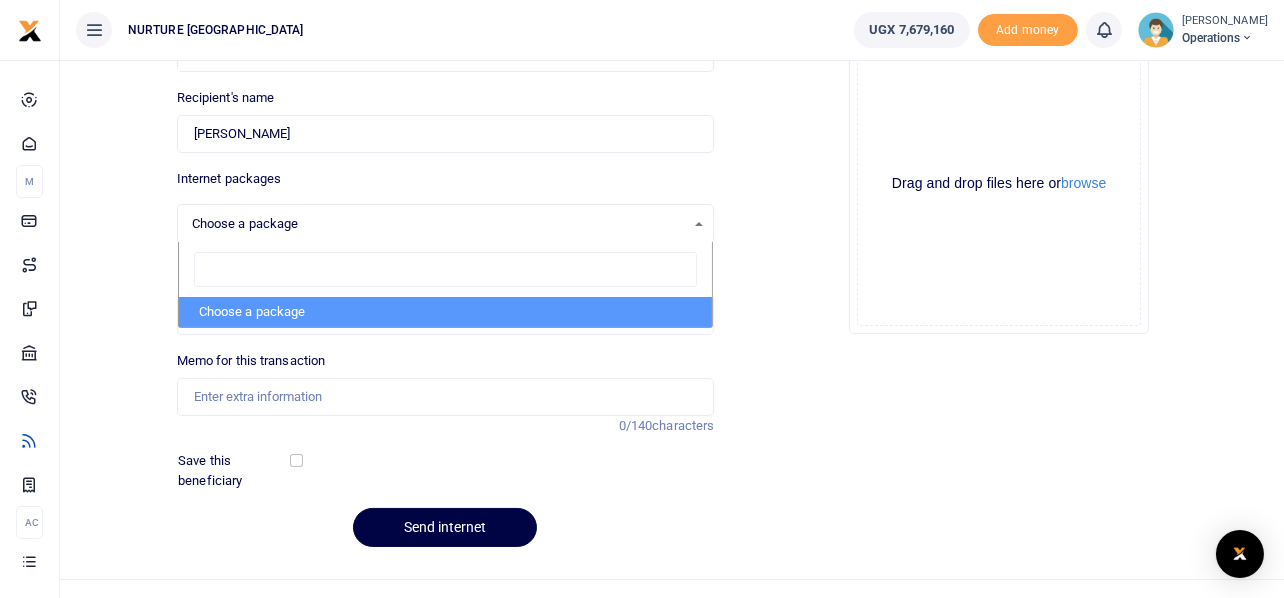 click on "Choose a package Choose a package" at bounding box center [446, 224] 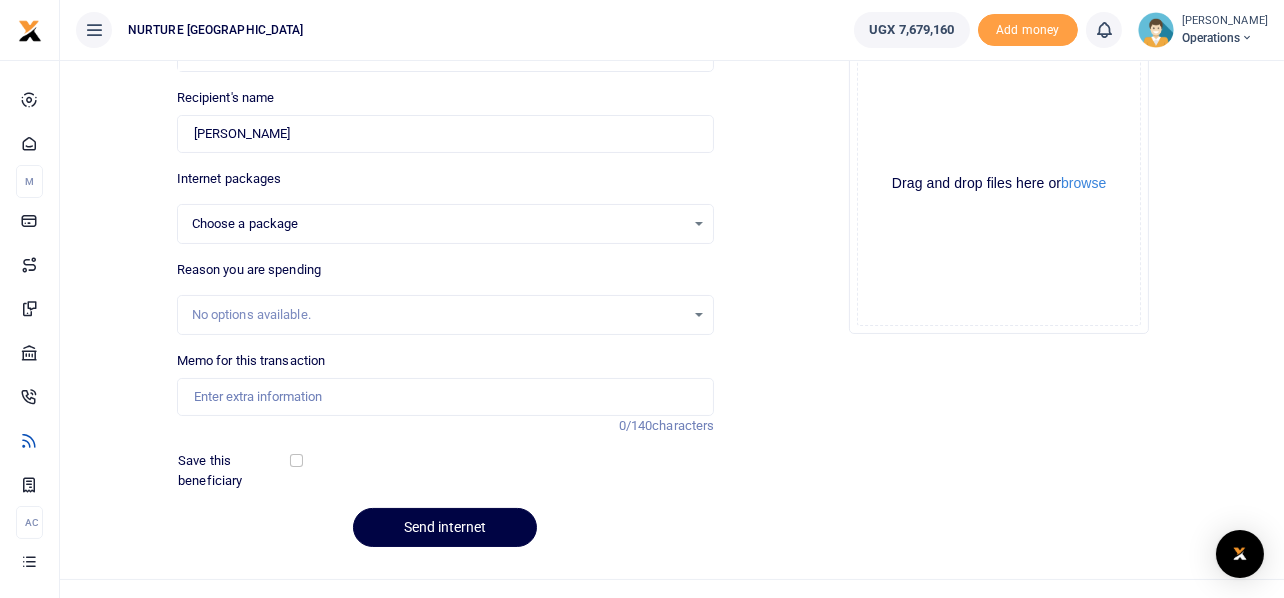 click on "Choose a package Choose a package" at bounding box center [446, 224] 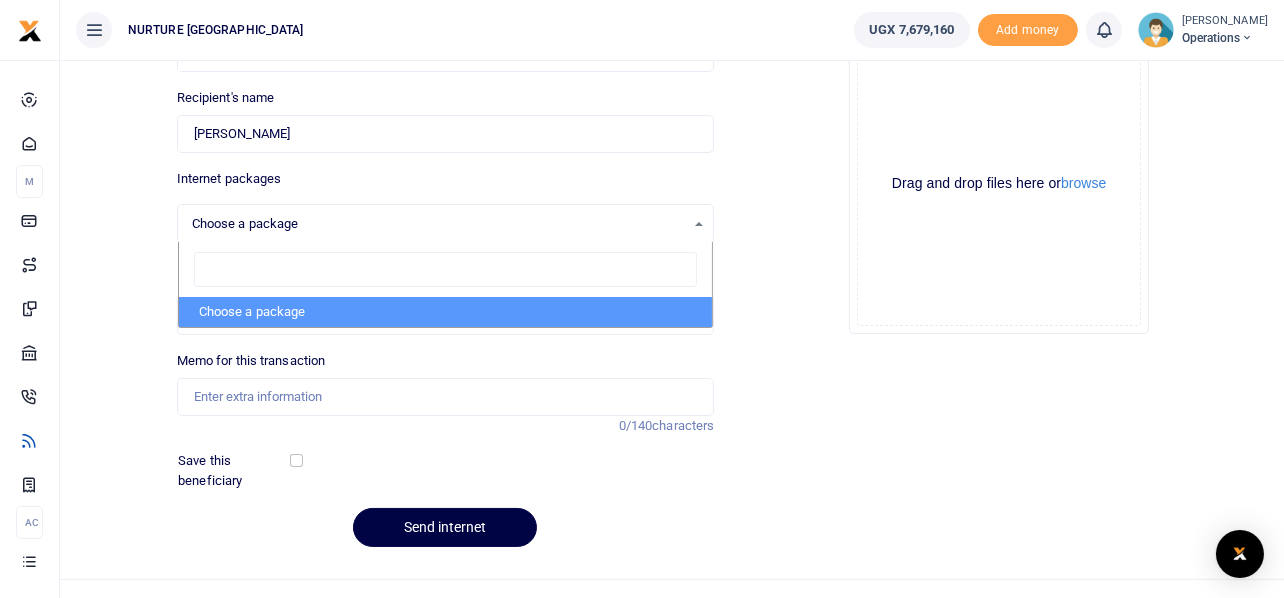 click on "Drop your files here Drag and drop files here or  browse Powered by  Uppy" at bounding box center [999, 184] 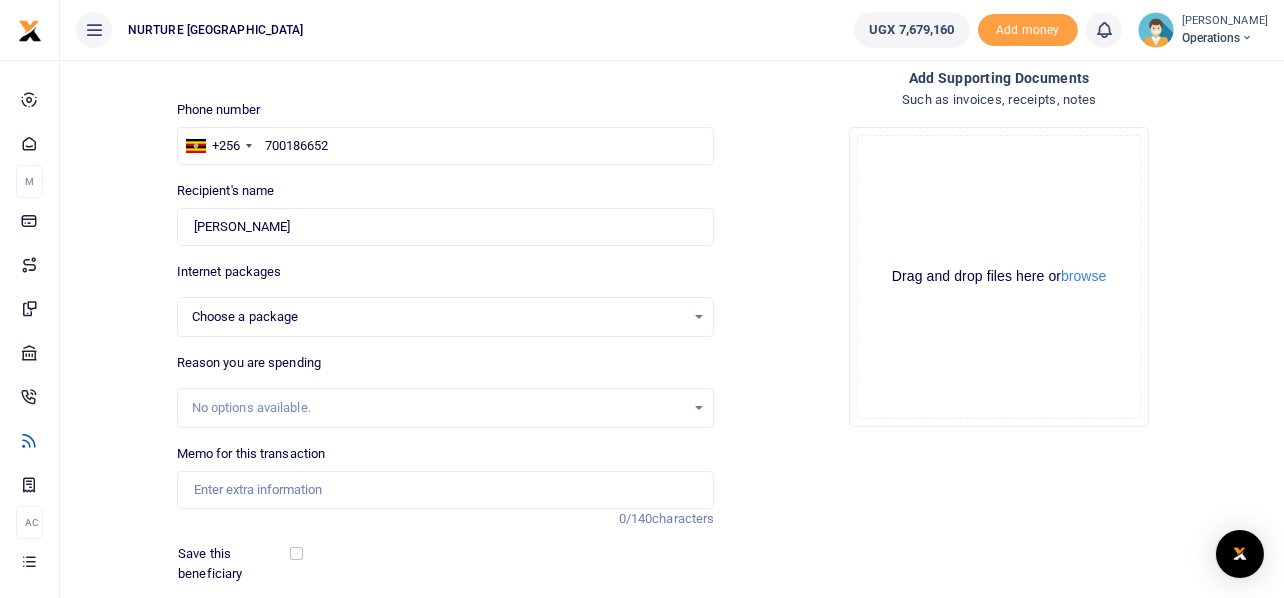 scroll, scrollTop: 231, scrollLeft: 0, axis: vertical 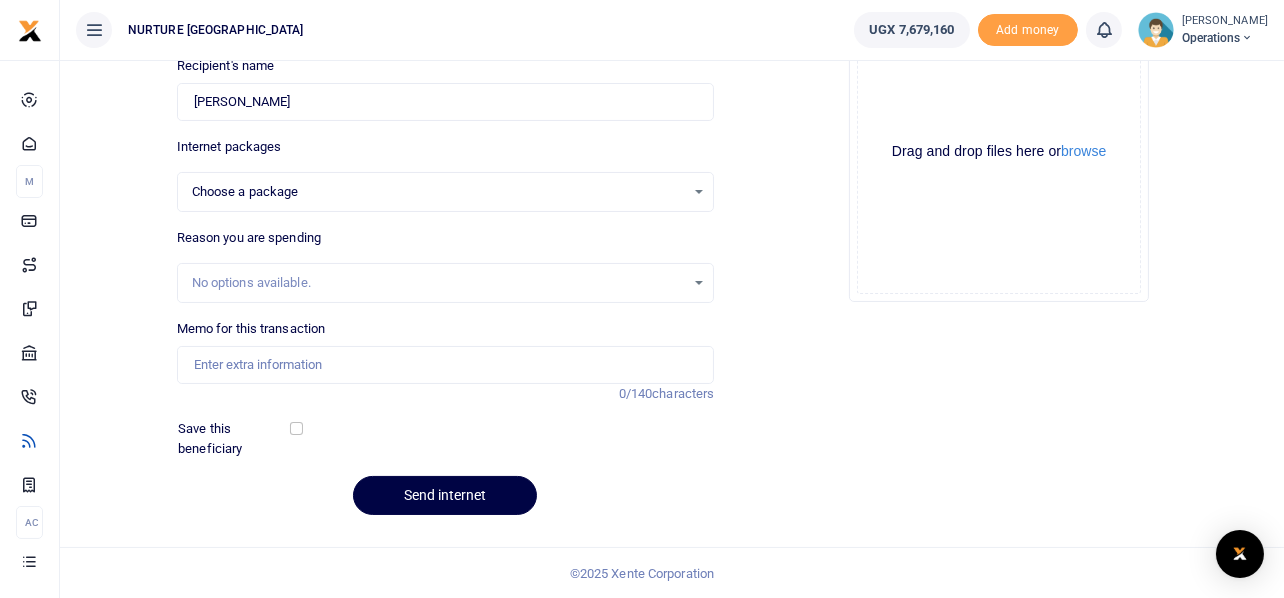 click on "Drop your files here Drag and drop files here or  browse Powered by  Uppy" at bounding box center (999, 152) 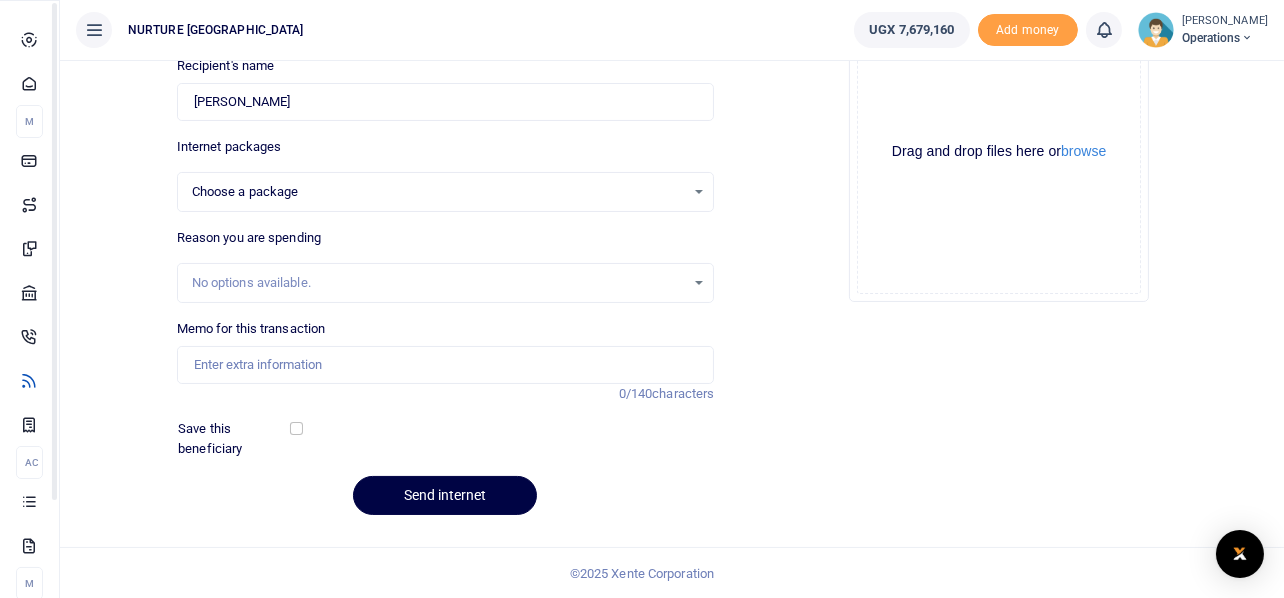 scroll, scrollTop: 0, scrollLeft: 0, axis: both 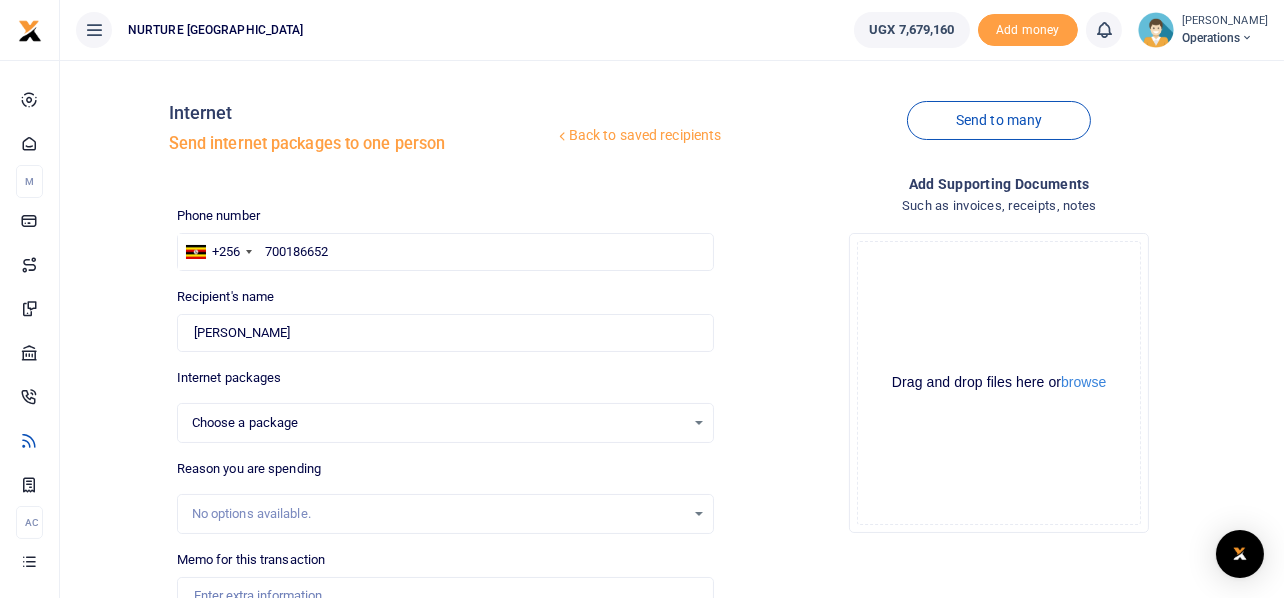 click on "Drop your files here Drag and drop files here or  browse Powered by  Uppy" at bounding box center [999, 383] 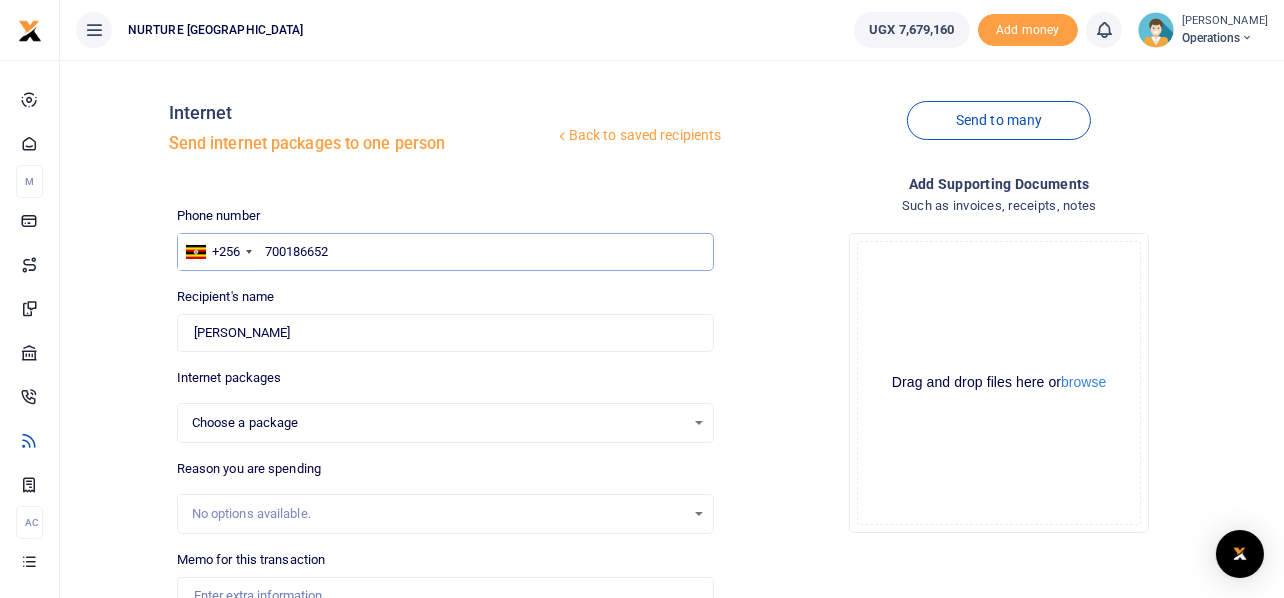 click on "700186652" at bounding box center [446, 252] 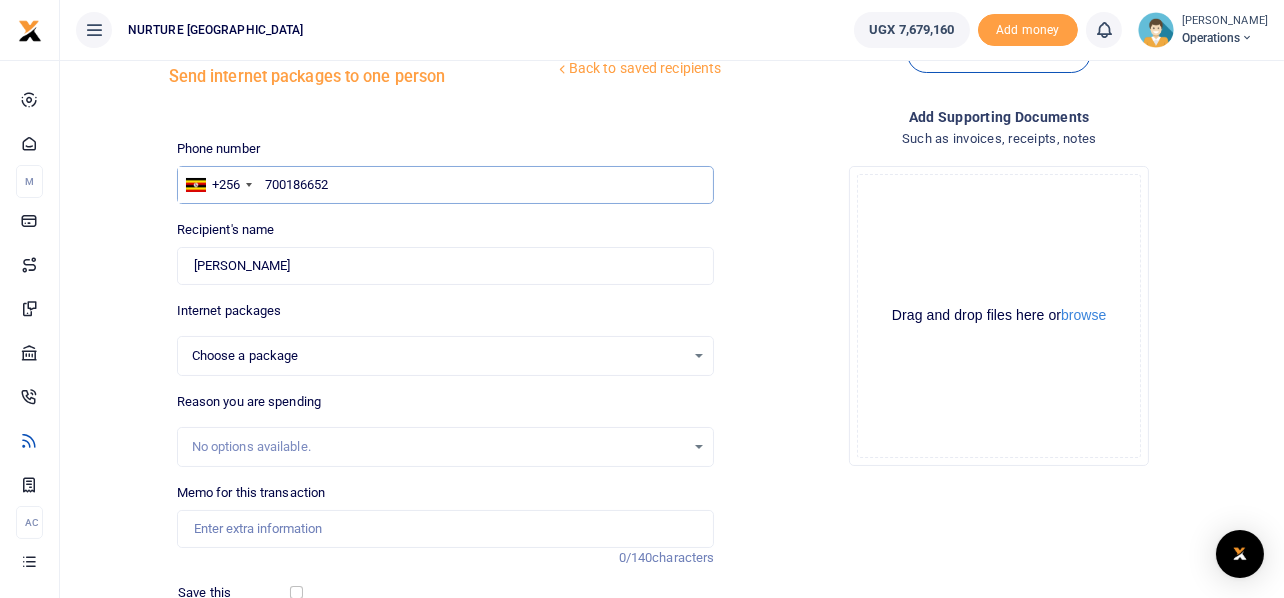 scroll, scrollTop: 99, scrollLeft: 0, axis: vertical 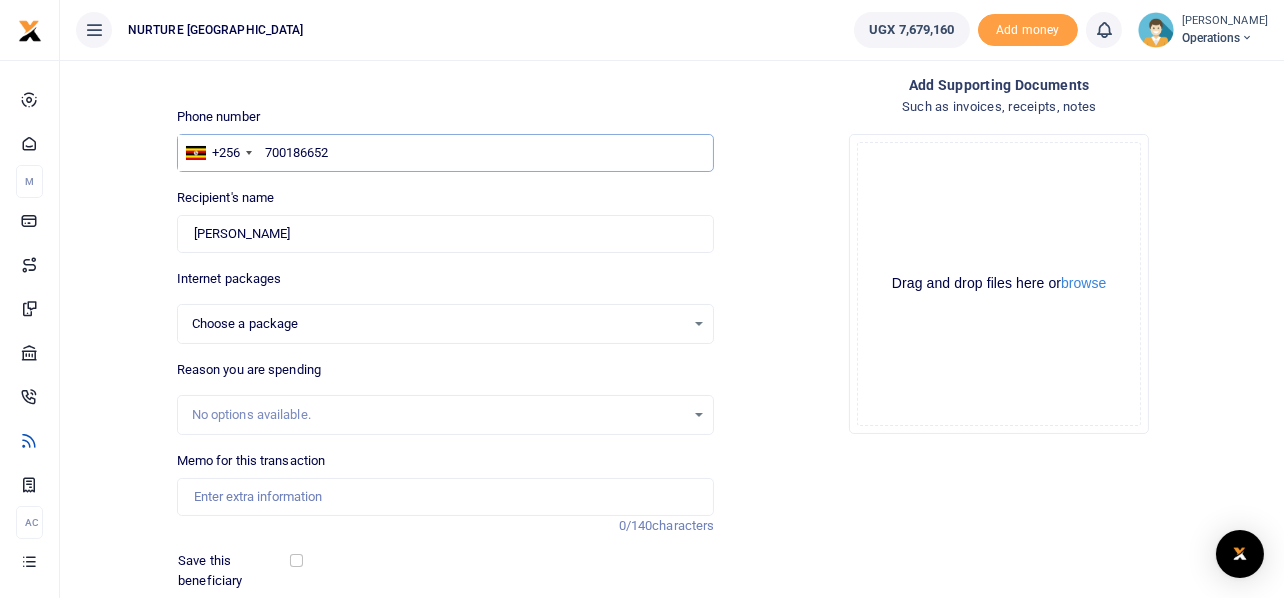 click on "700186652" at bounding box center [446, 153] 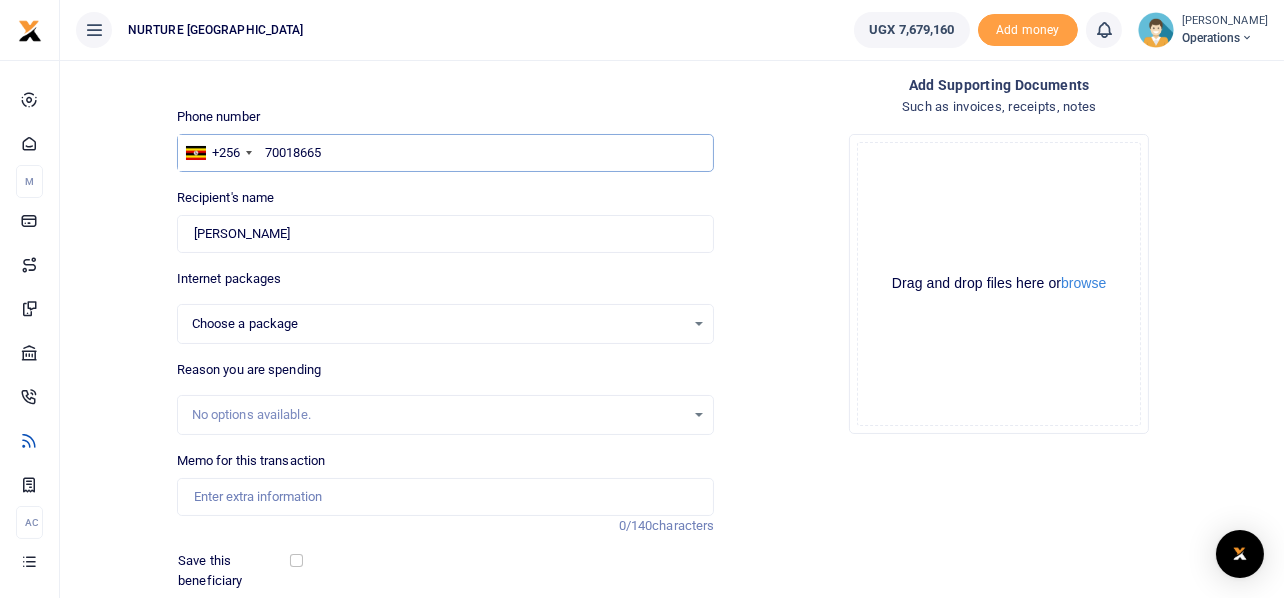 type on "700186655" 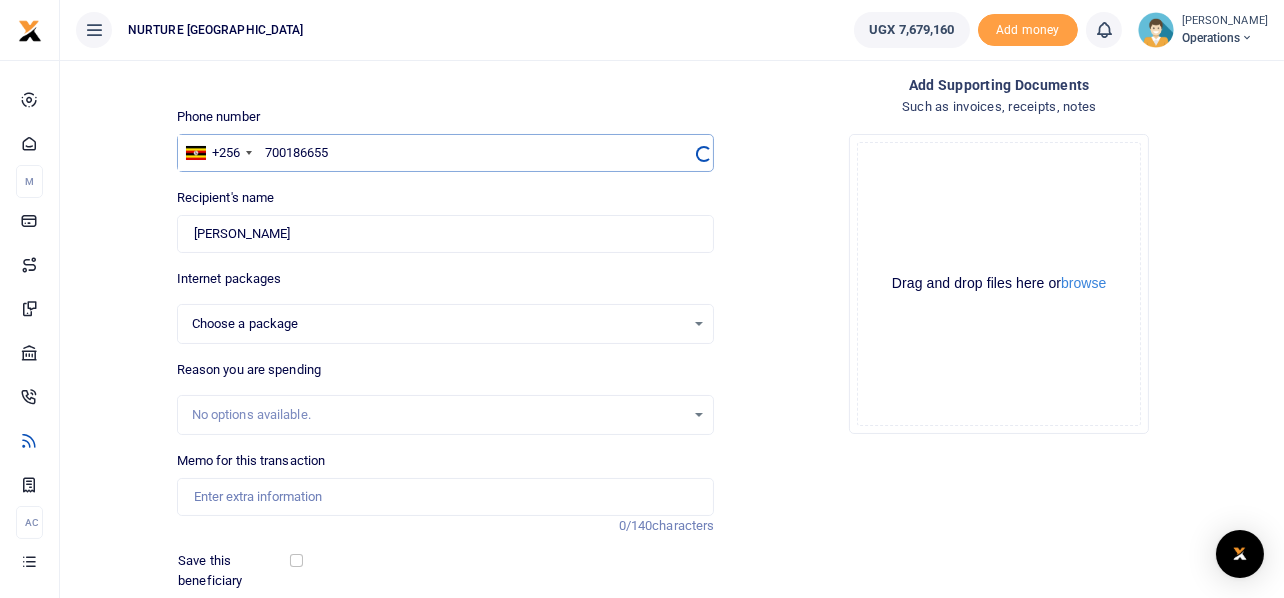 select 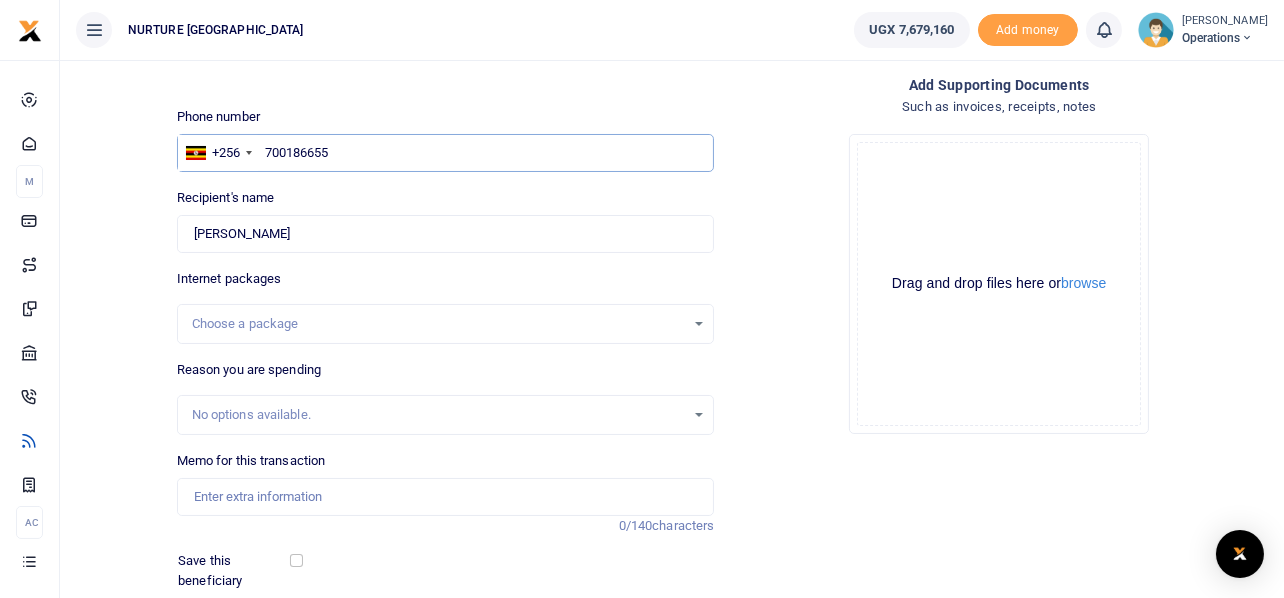 type on "Brian Alu" 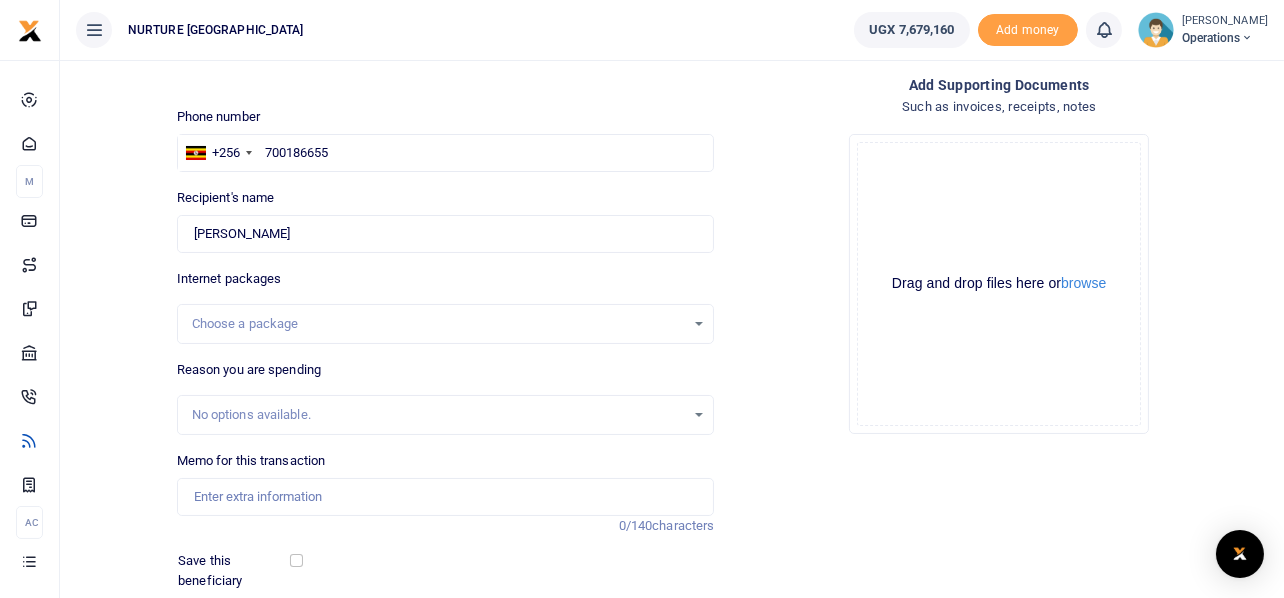 click on "Choose a package" at bounding box center (446, 324) 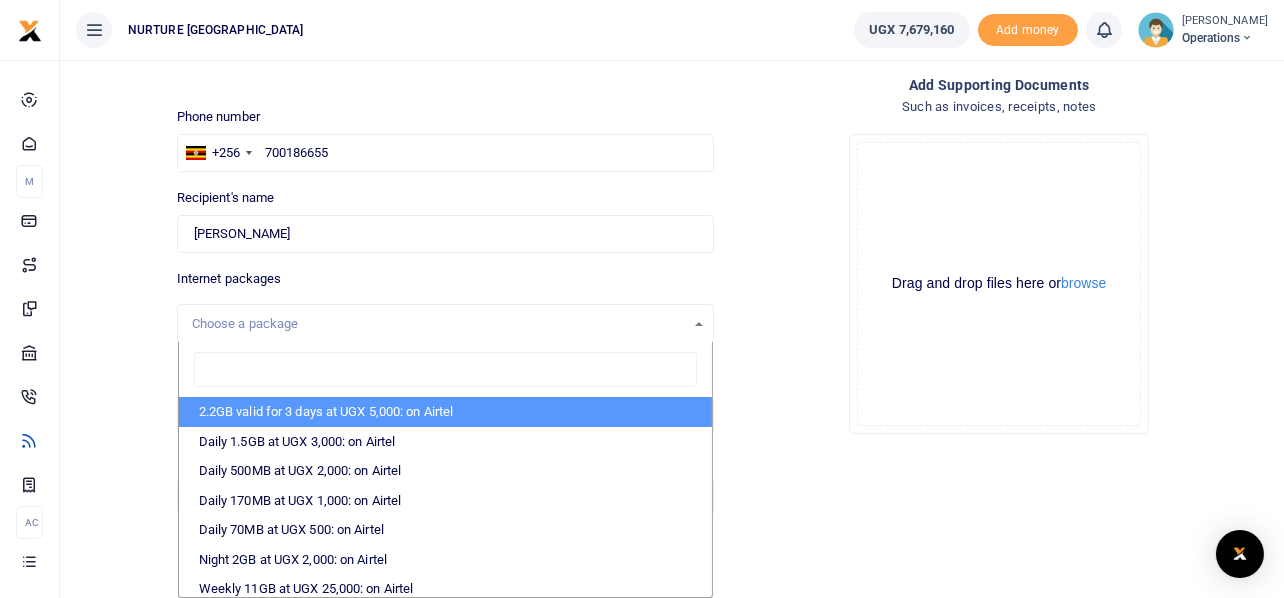 click on "Choose a package" at bounding box center (446, 324) 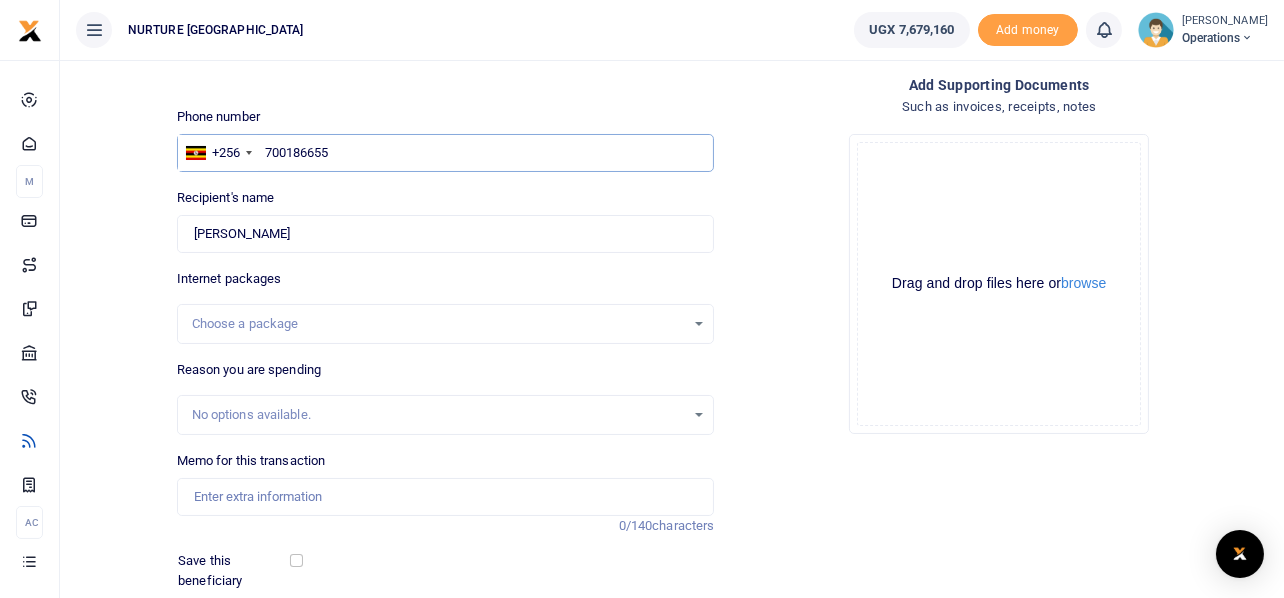 click on "700186655" at bounding box center [446, 153] 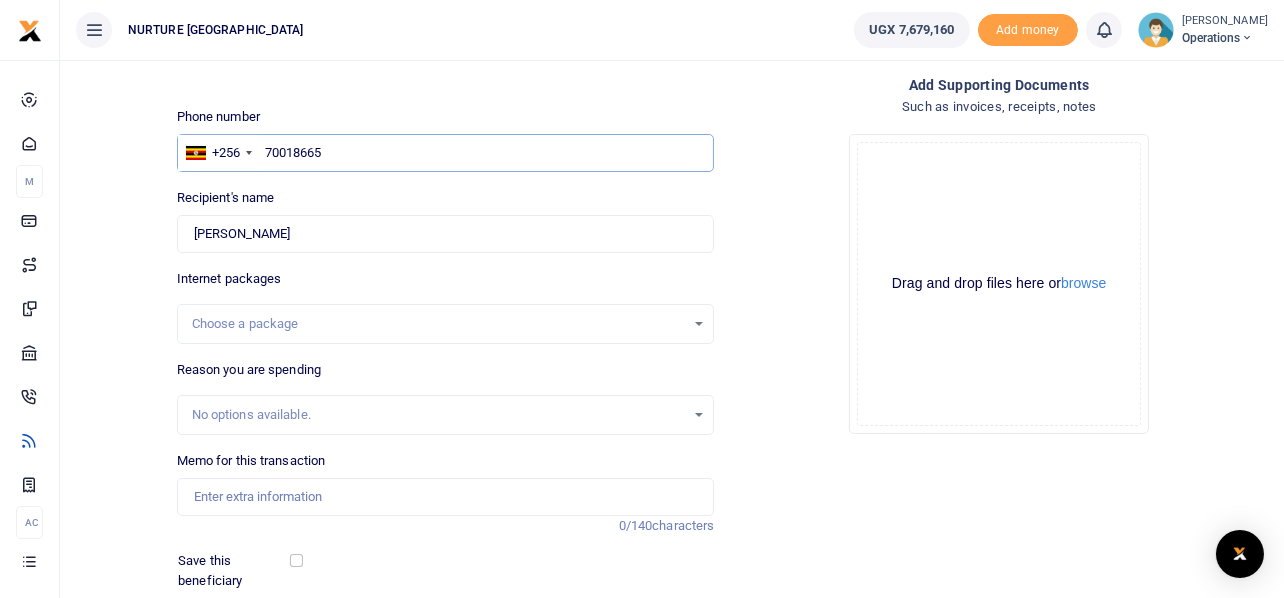 type on "700186652" 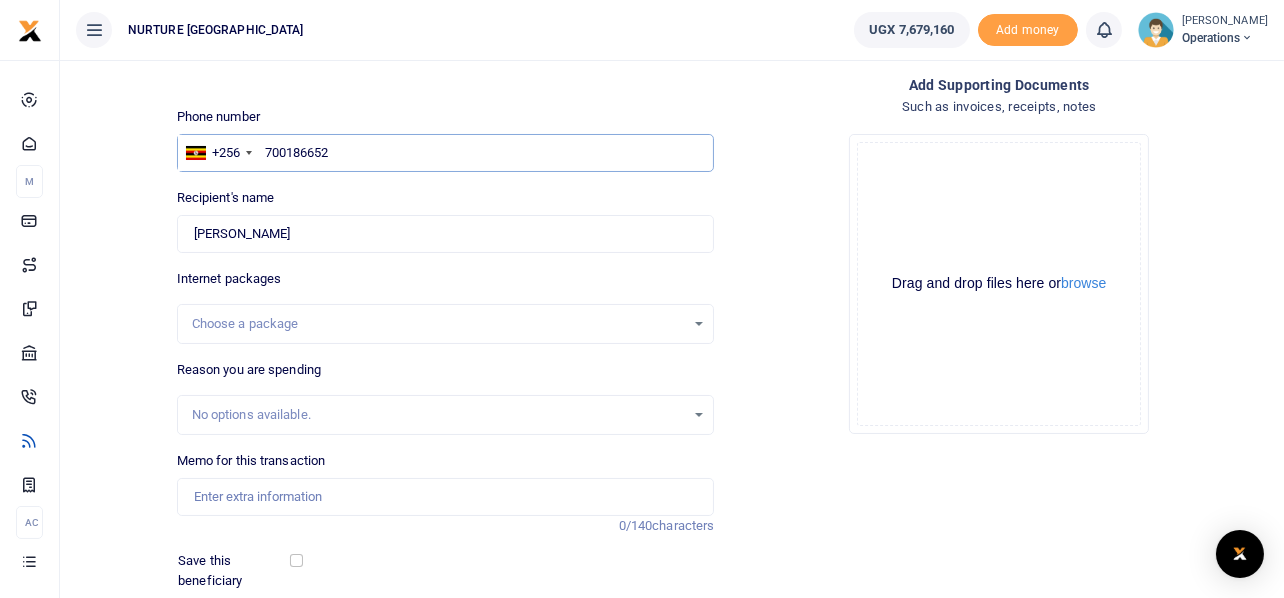 type on "Twinomugisha Vivian" 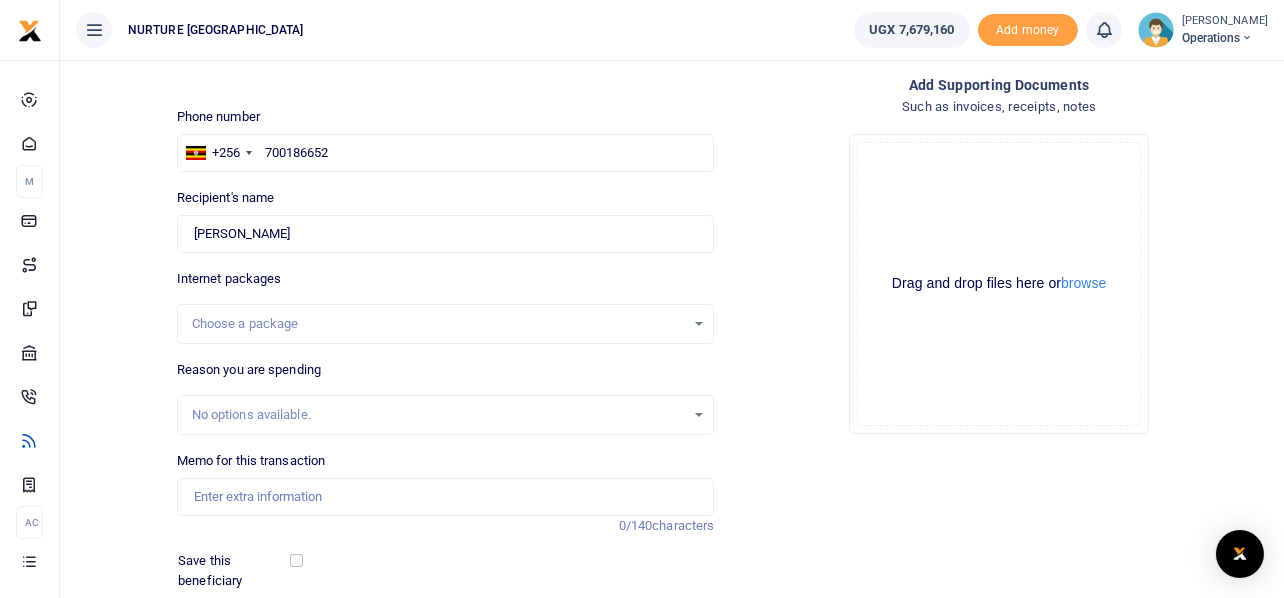 click on "Choose a package" at bounding box center (446, 324) 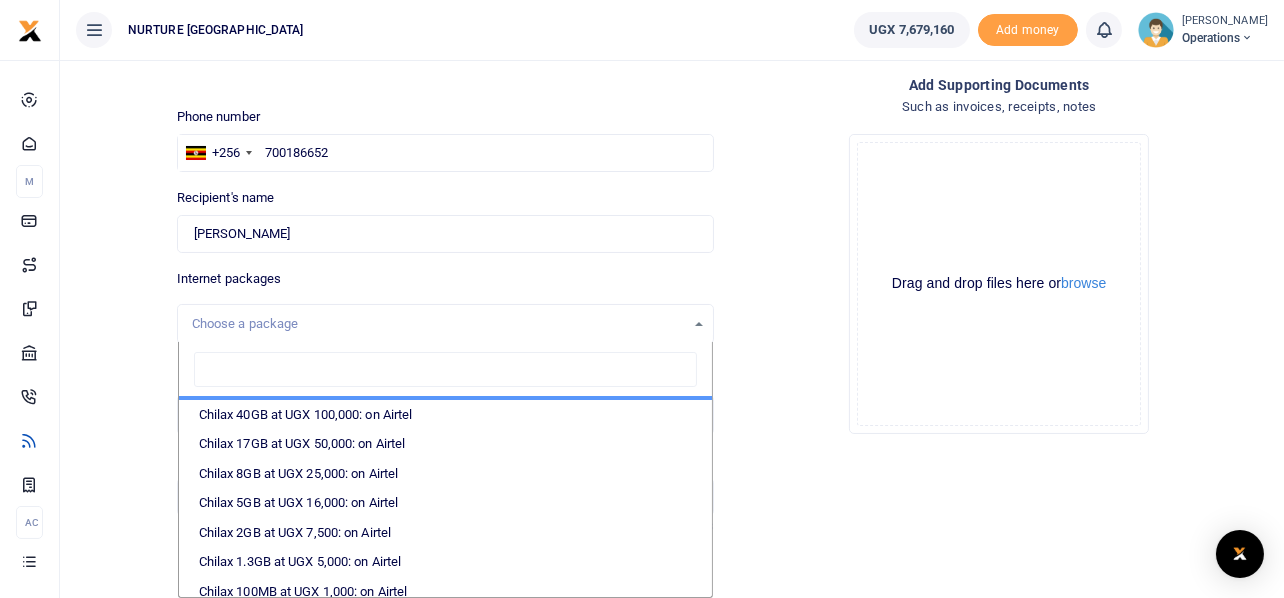 scroll, scrollTop: 506, scrollLeft: 0, axis: vertical 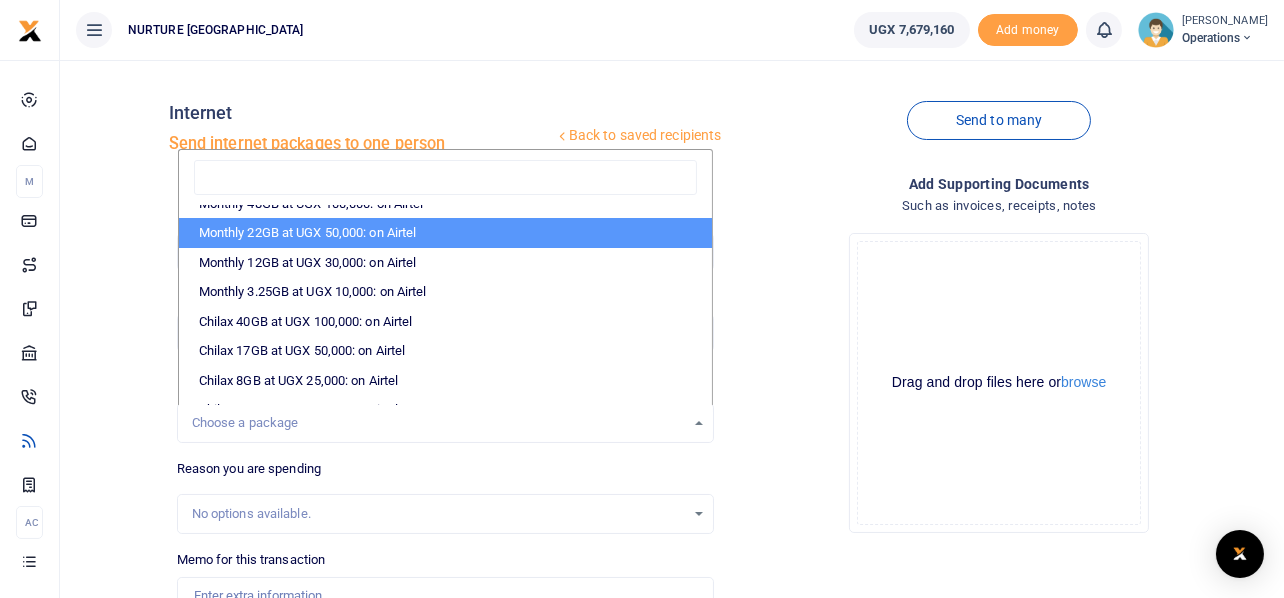 click on "Monthly 22GB at UGX  50,000: on Airtel" at bounding box center (446, 233) 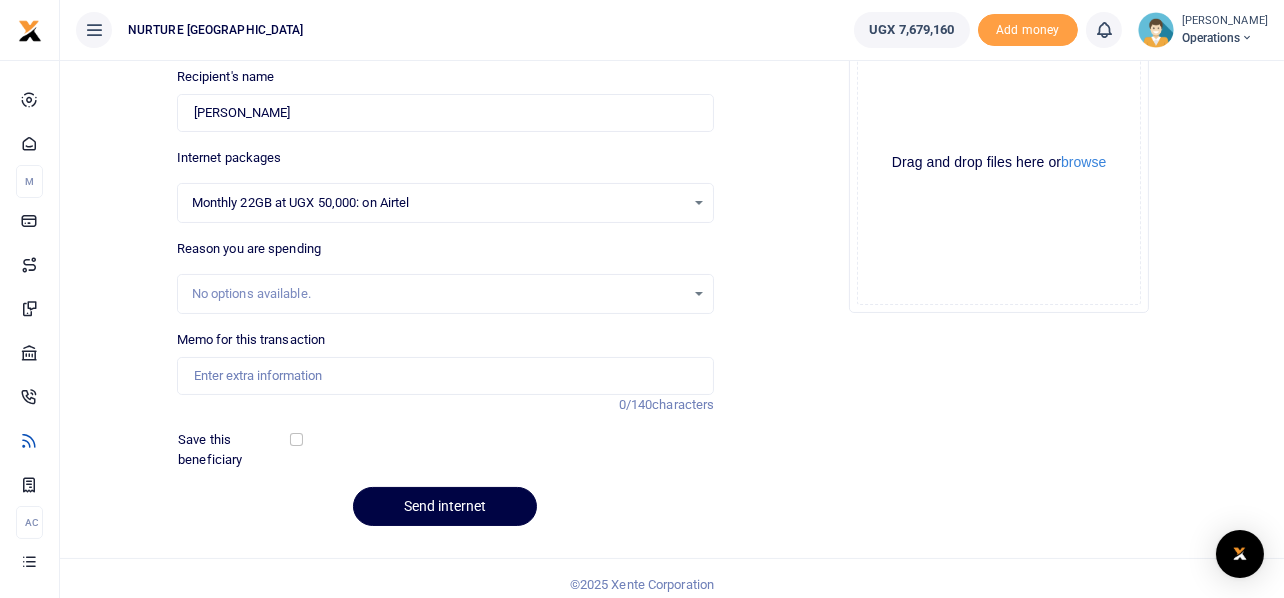 scroll, scrollTop: 231, scrollLeft: 0, axis: vertical 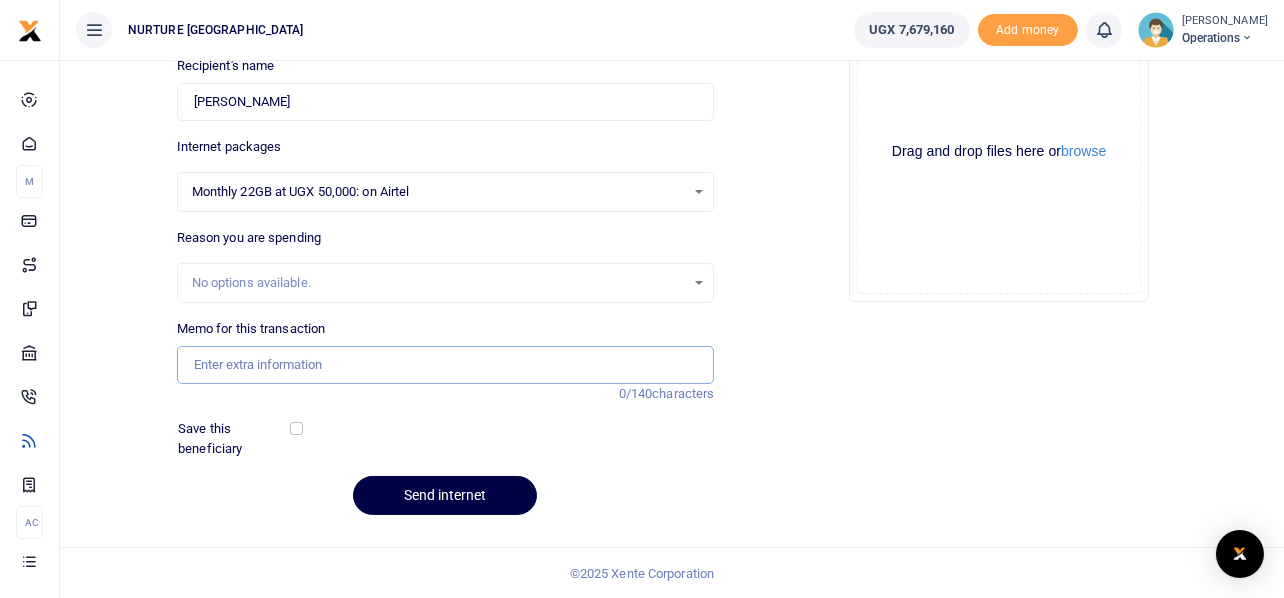 click on "Memo for this transaction" at bounding box center [446, 365] 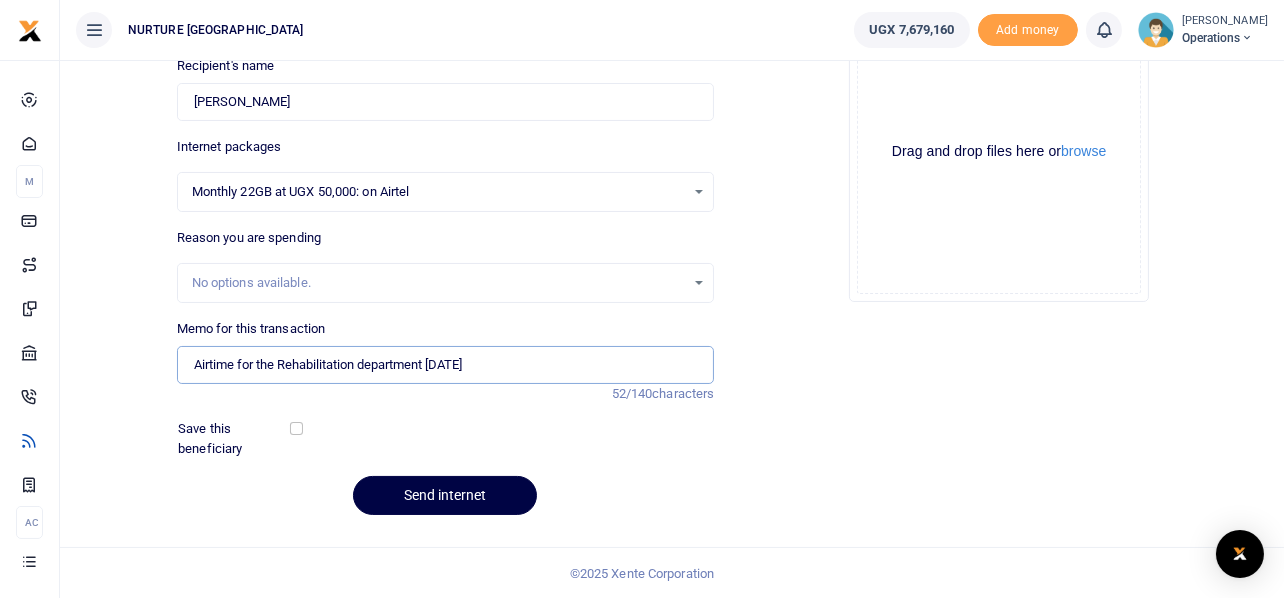 click on "Airtime for the Rehabilitation department March 2025" at bounding box center (446, 365) 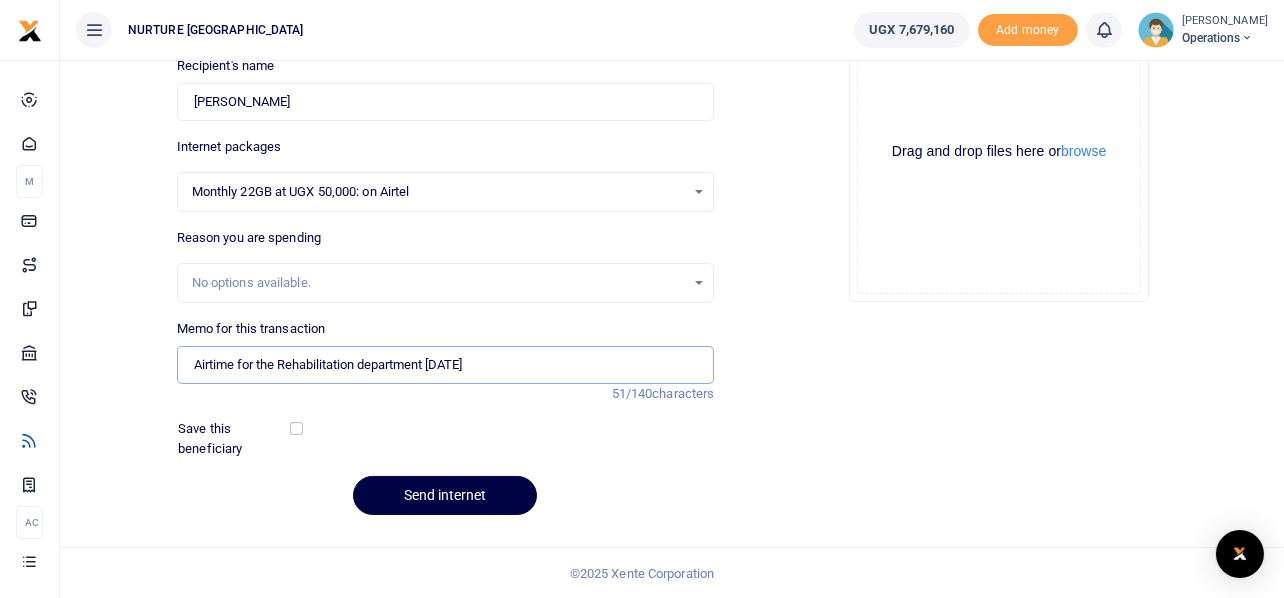 click on "Airtime for the Rehabilitation department July 2025" at bounding box center [446, 365] 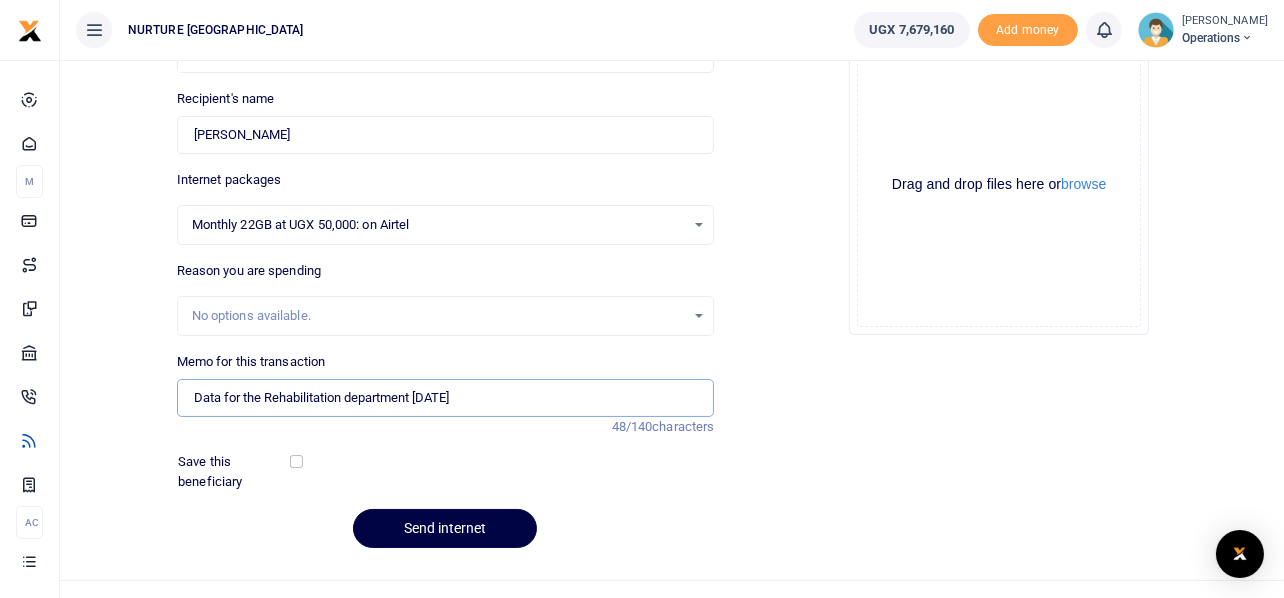 scroll, scrollTop: 231, scrollLeft: 0, axis: vertical 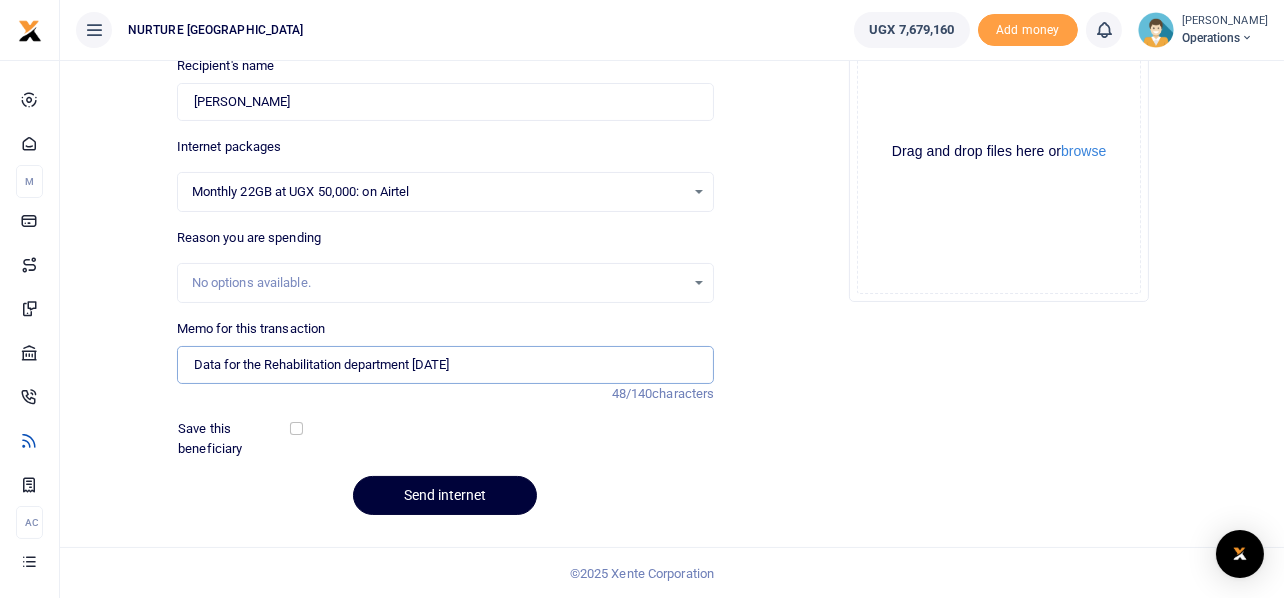 type on "Data for the Rehabilitation department July 2025" 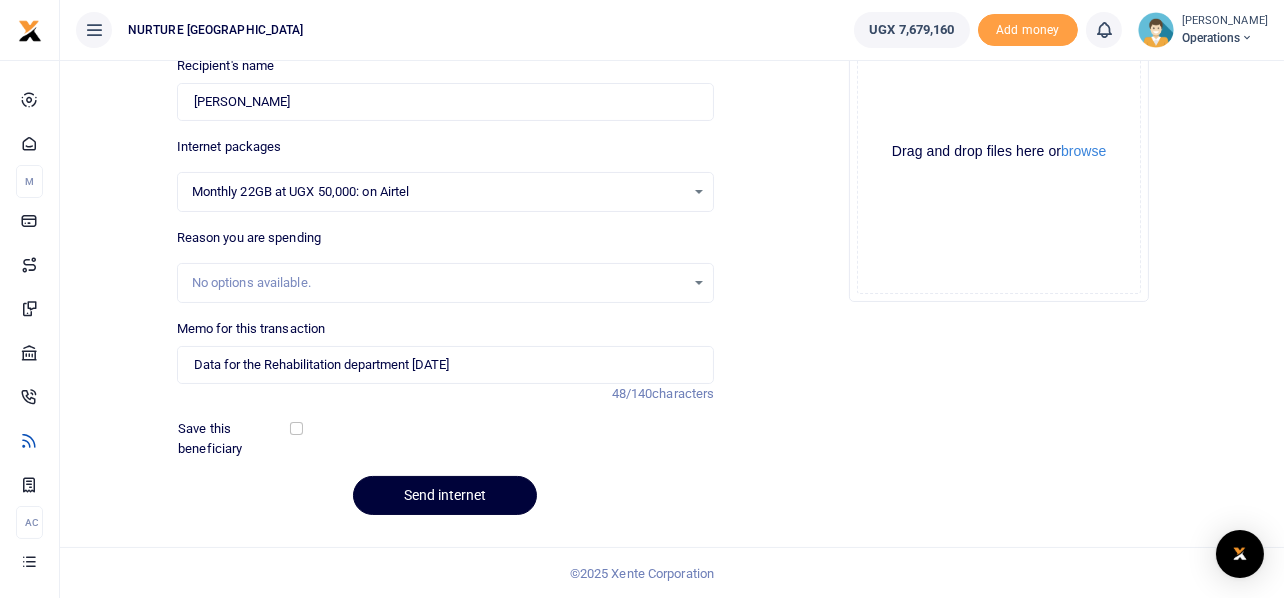 click on "Send internet" at bounding box center (445, 495) 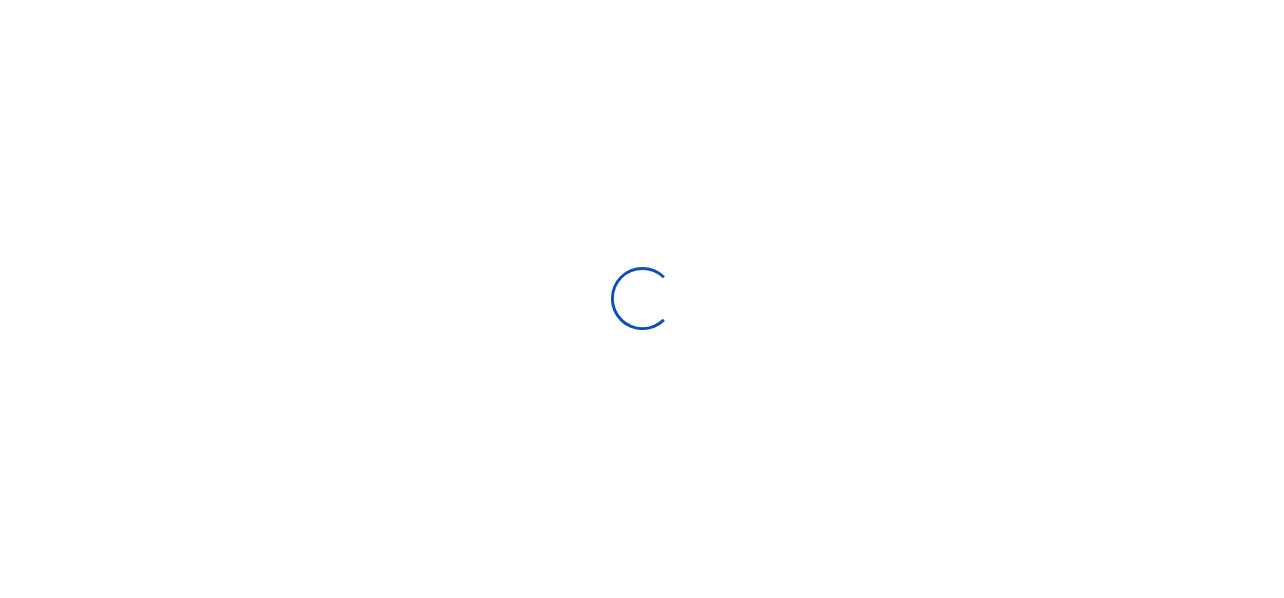 scroll, scrollTop: 231, scrollLeft: 0, axis: vertical 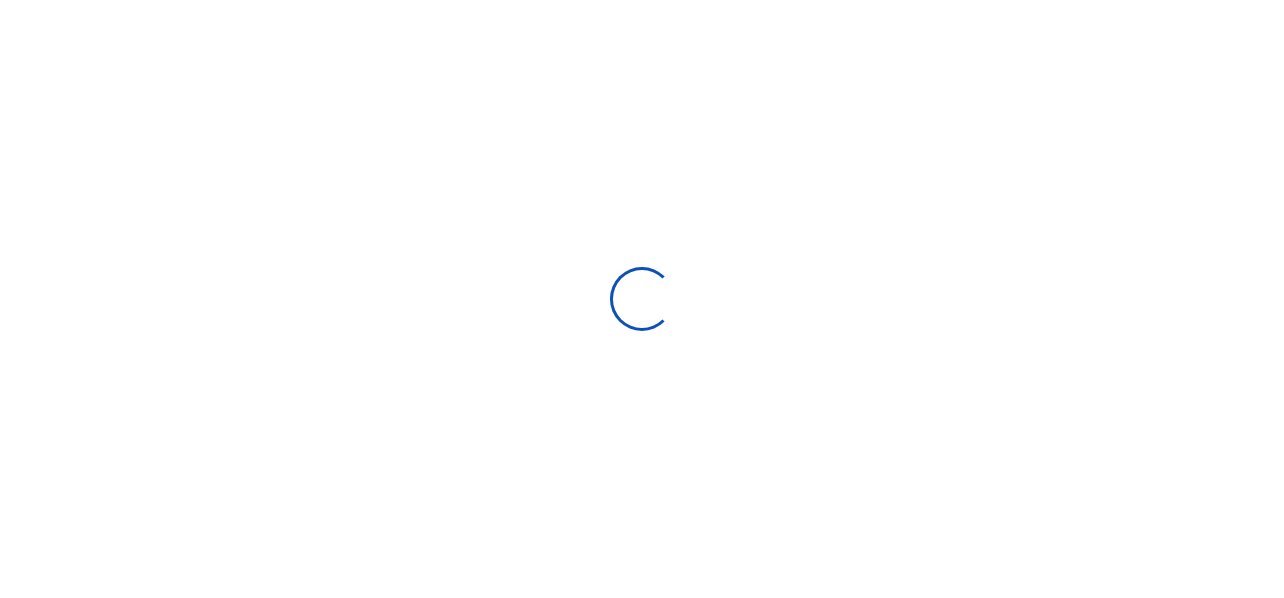 select 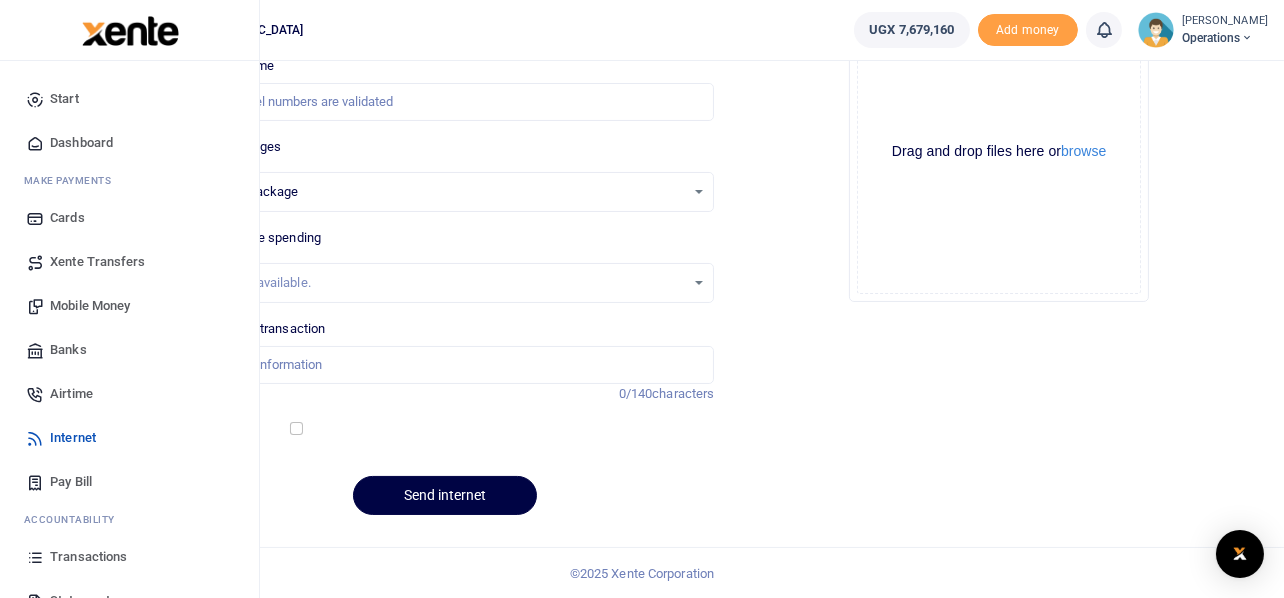 click on "Mobile Money" at bounding box center (90, 306) 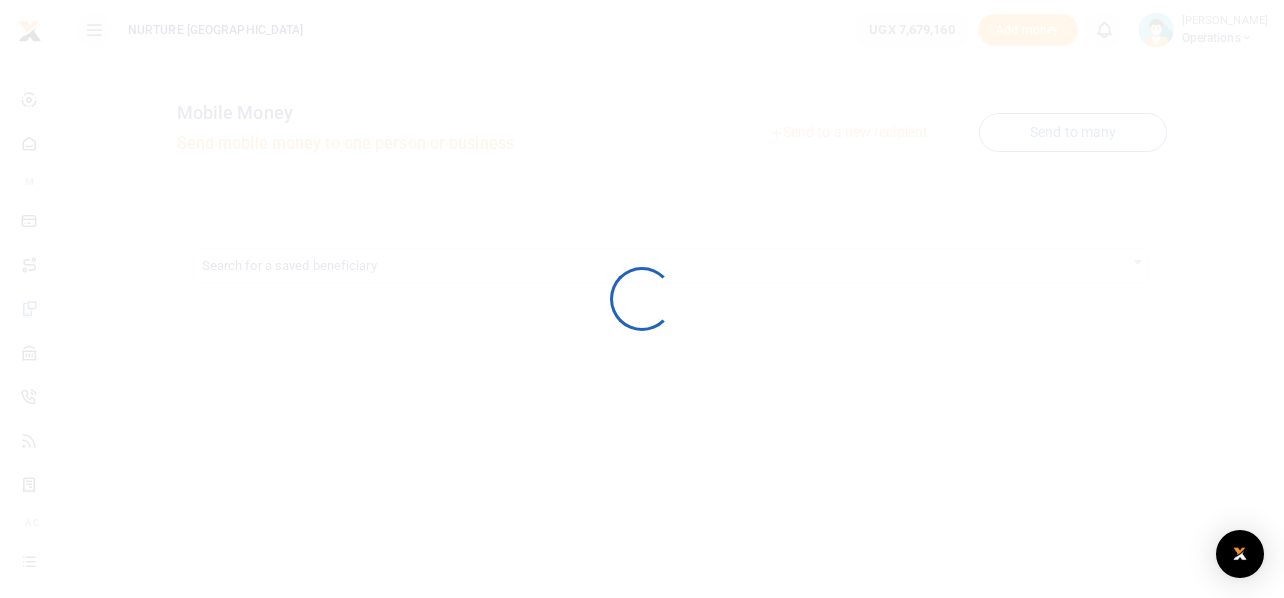 scroll, scrollTop: 0, scrollLeft: 0, axis: both 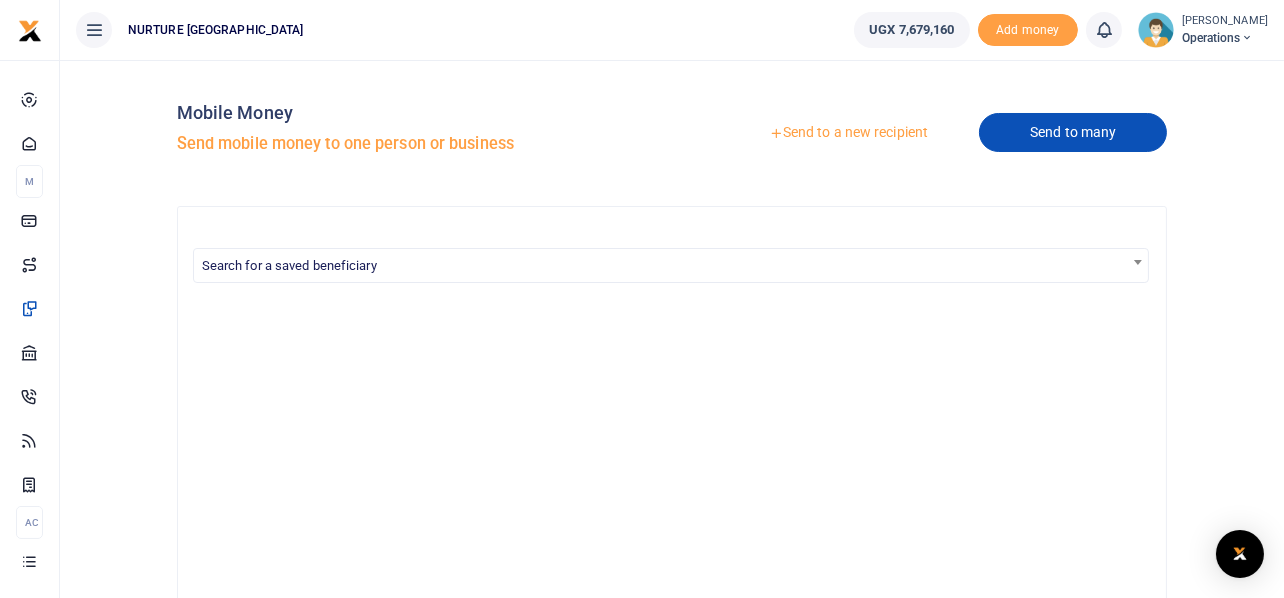 click on "Send to many" at bounding box center [1073, 132] 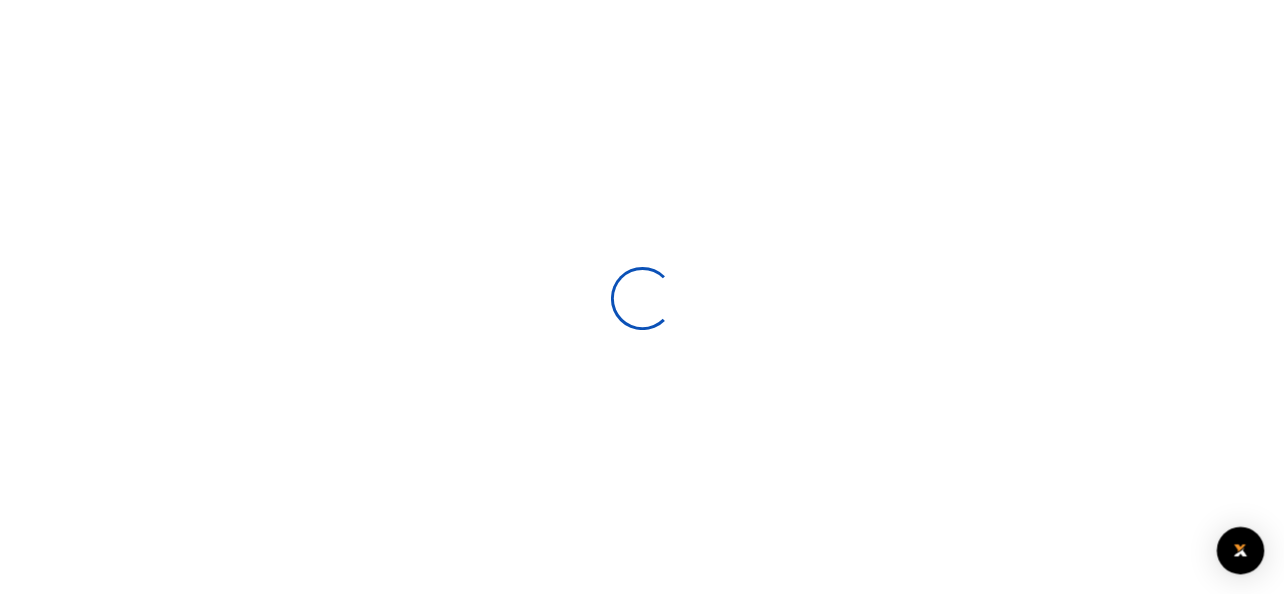 scroll, scrollTop: 0, scrollLeft: 0, axis: both 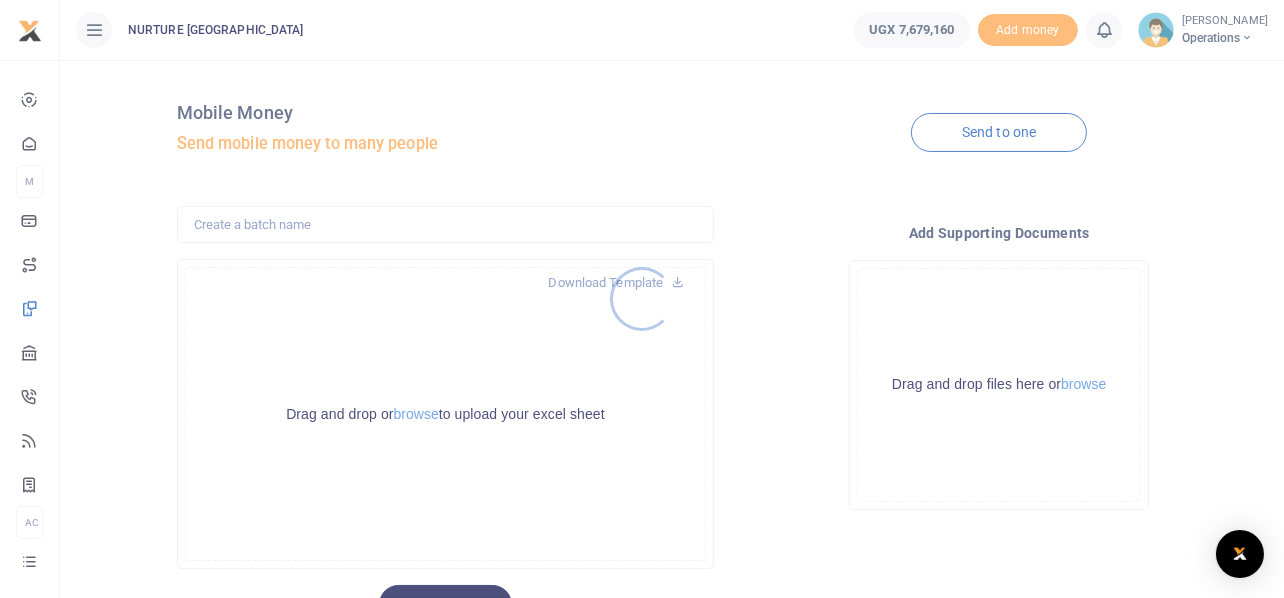 click at bounding box center (642, 299) 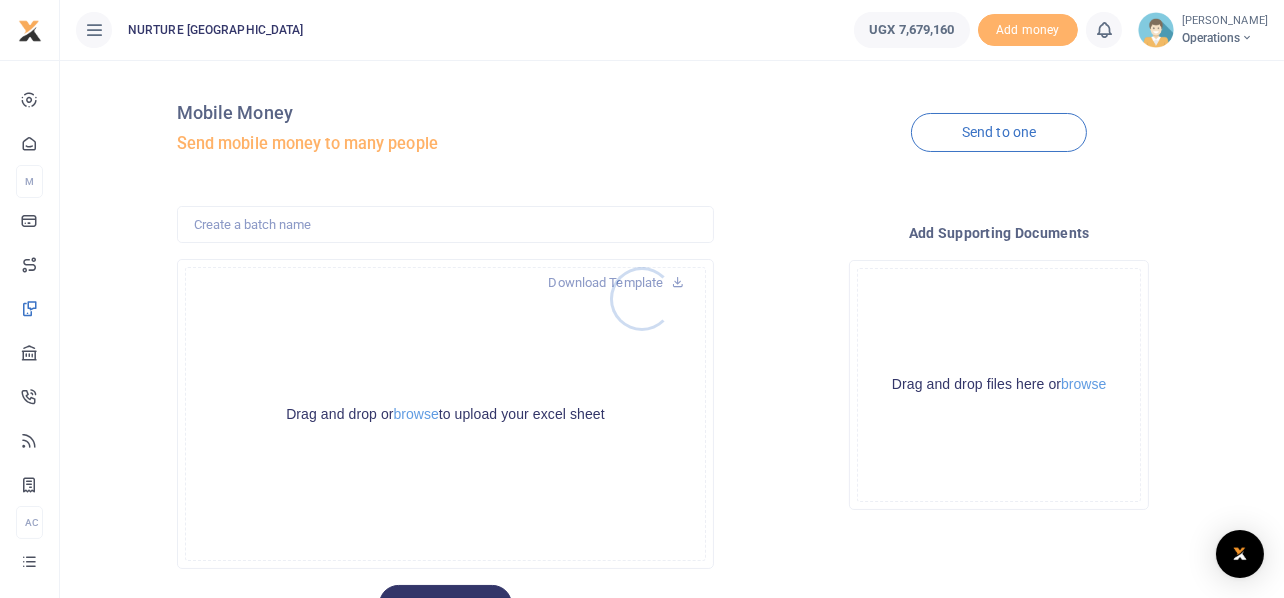 click at bounding box center (642, 299) 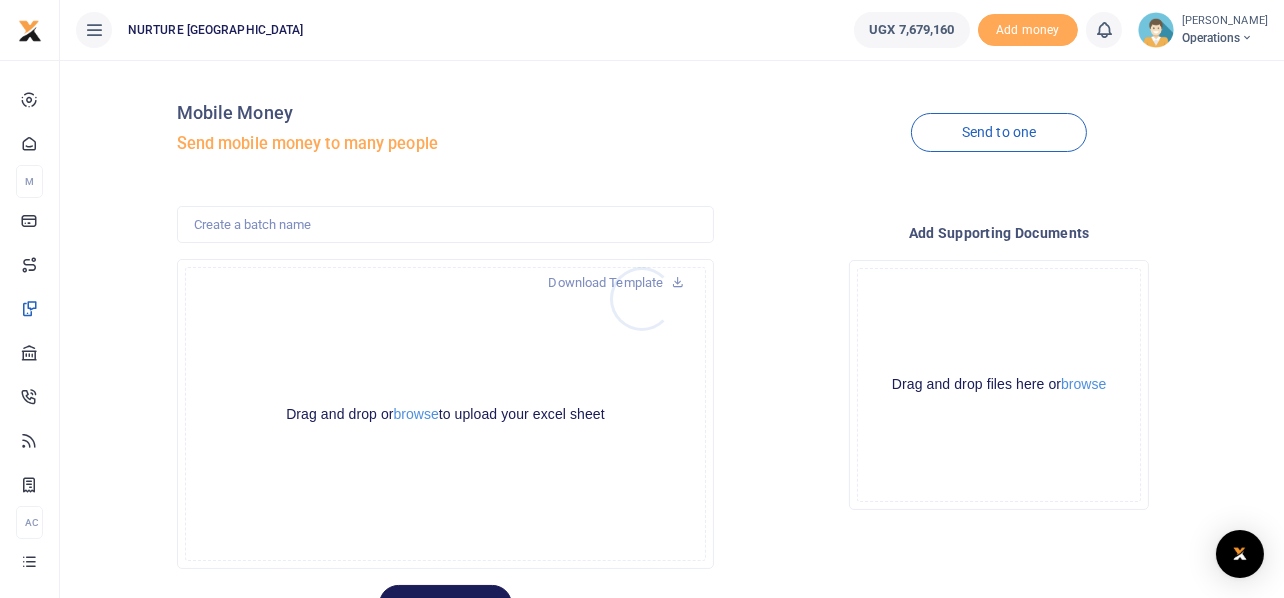 click at bounding box center [642, 299] 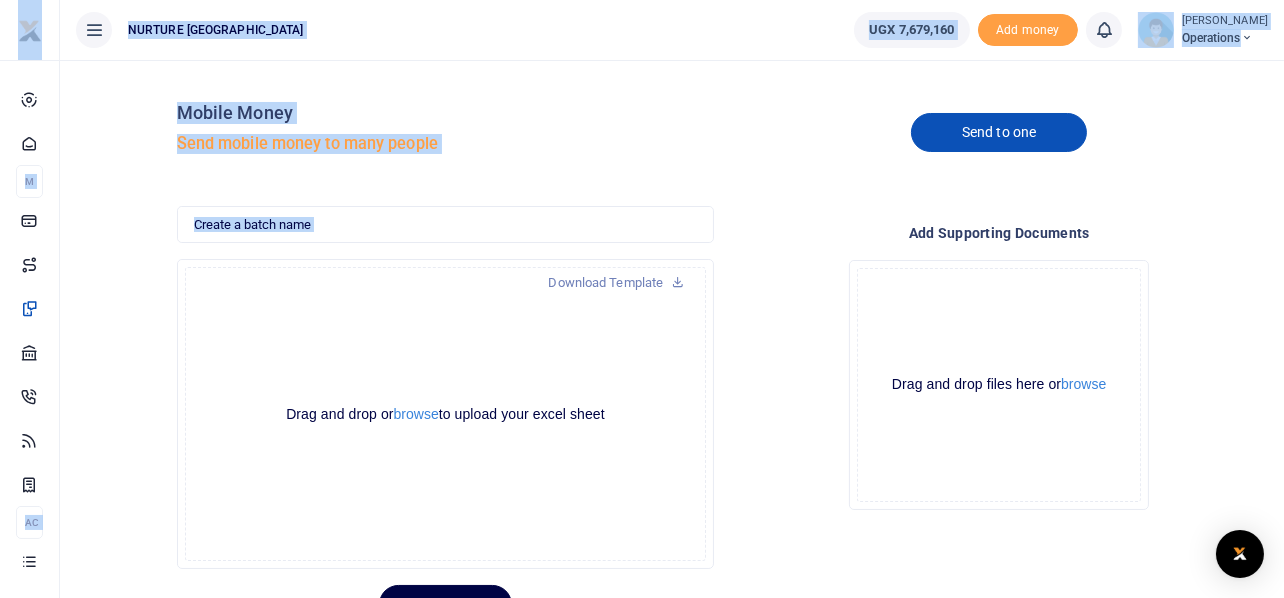 click on "Send to one" at bounding box center (999, 132) 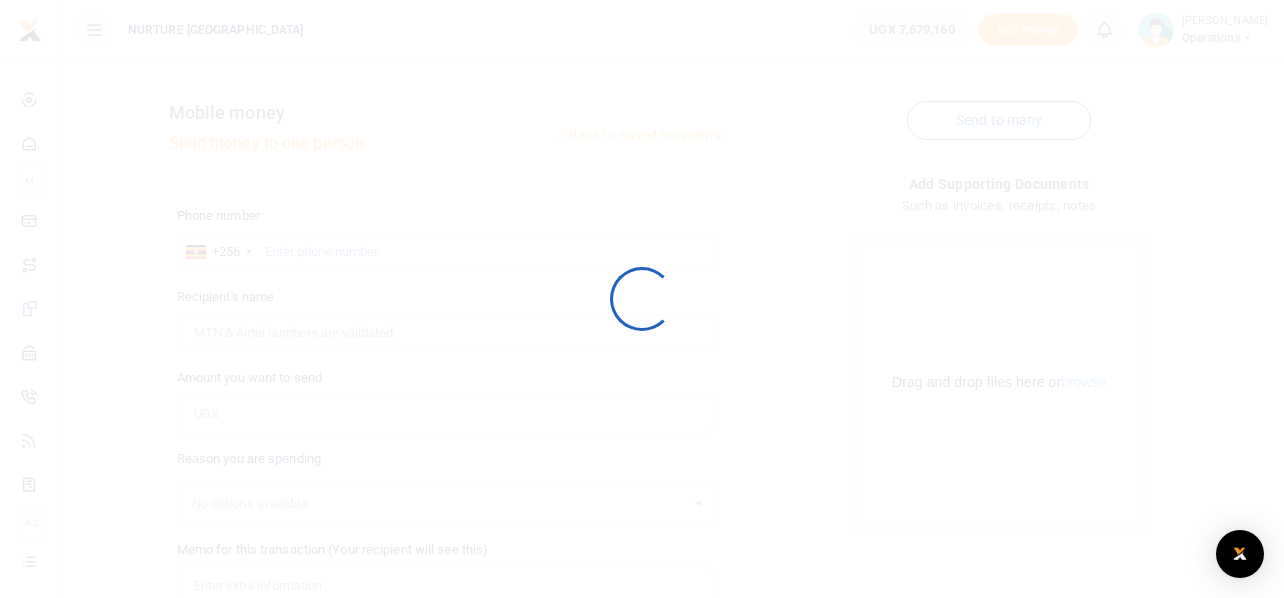 scroll, scrollTop: 0, scrollLeft: 0, axis: both 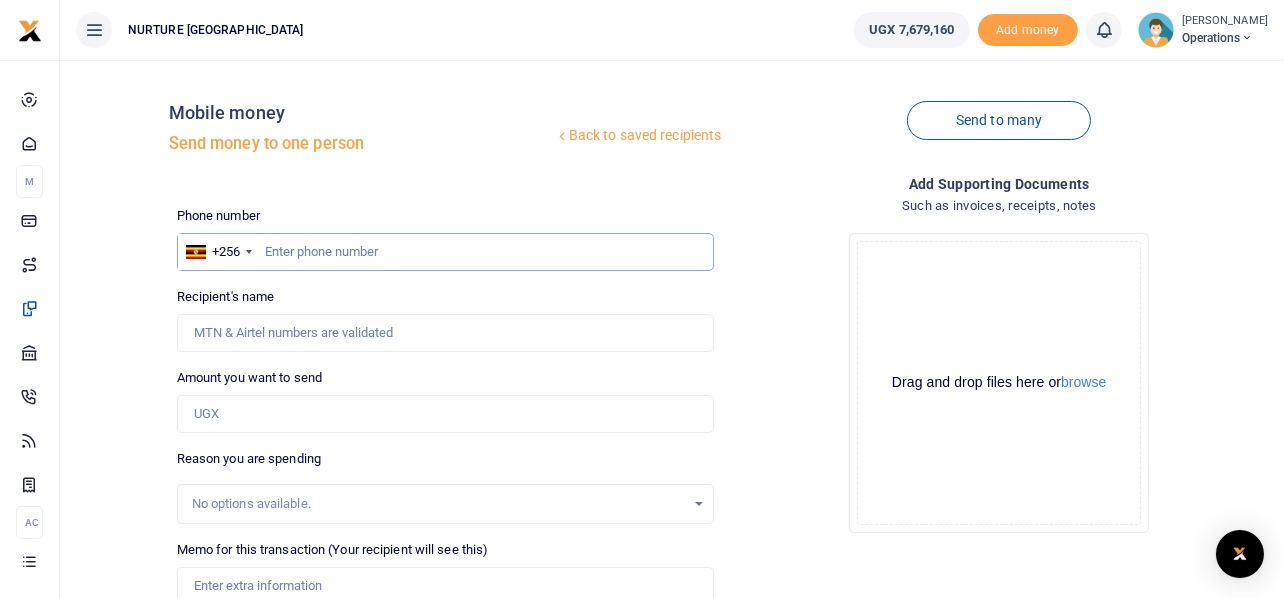 click at bounding box center [446, 252] 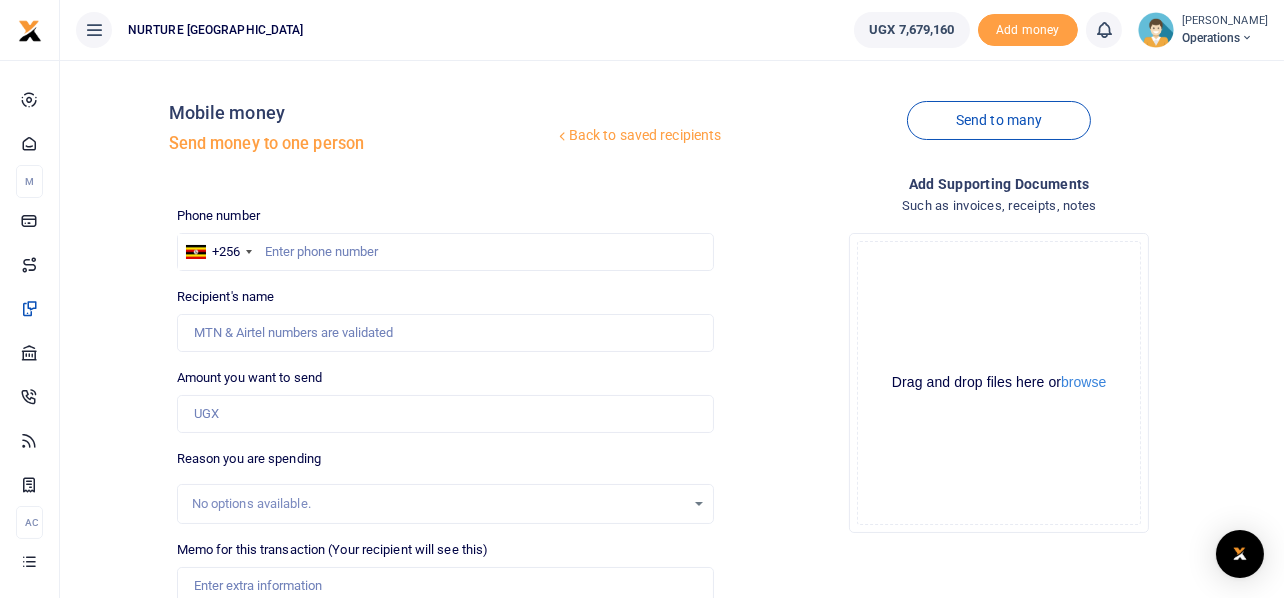 click on "Back to saved recipients" at bounding box center (638, 136) 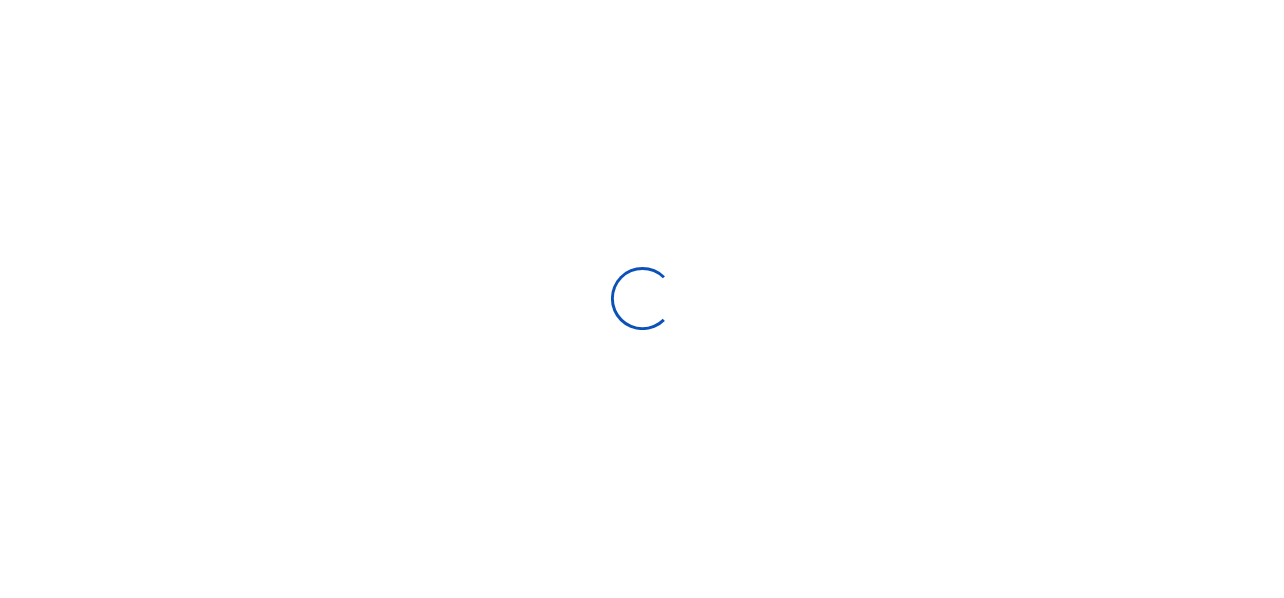 scroll, scrollTop: 0, scrollLeft: 0, axis: both 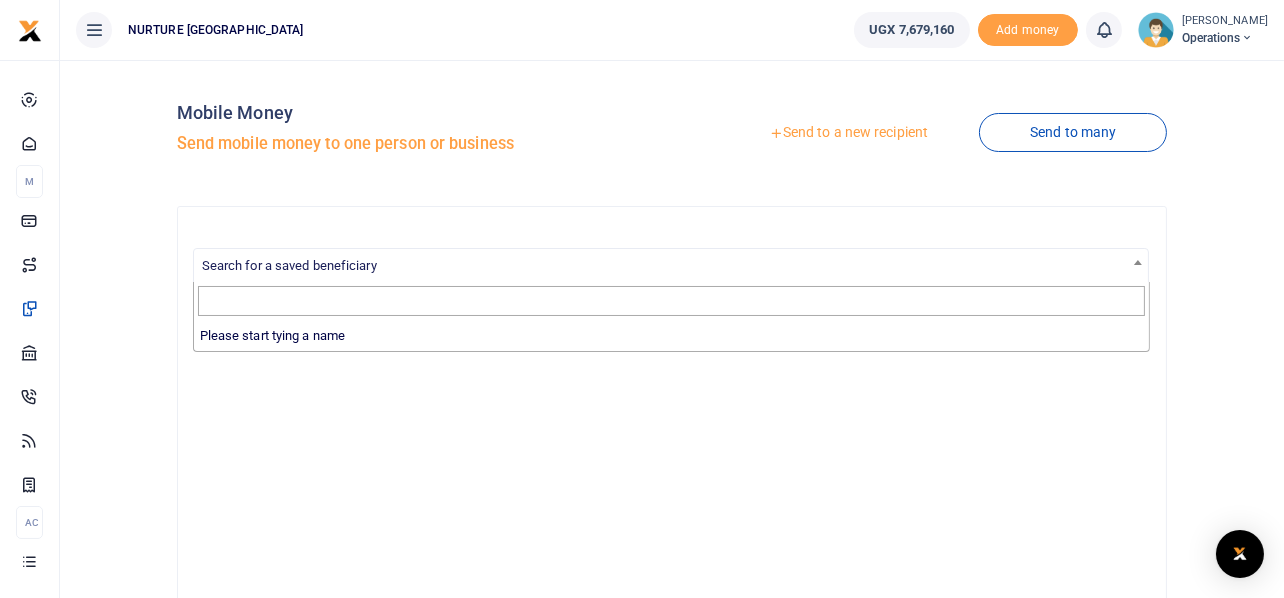 click on "Search for a saved beneficiary" at bounding box center [289, 265] 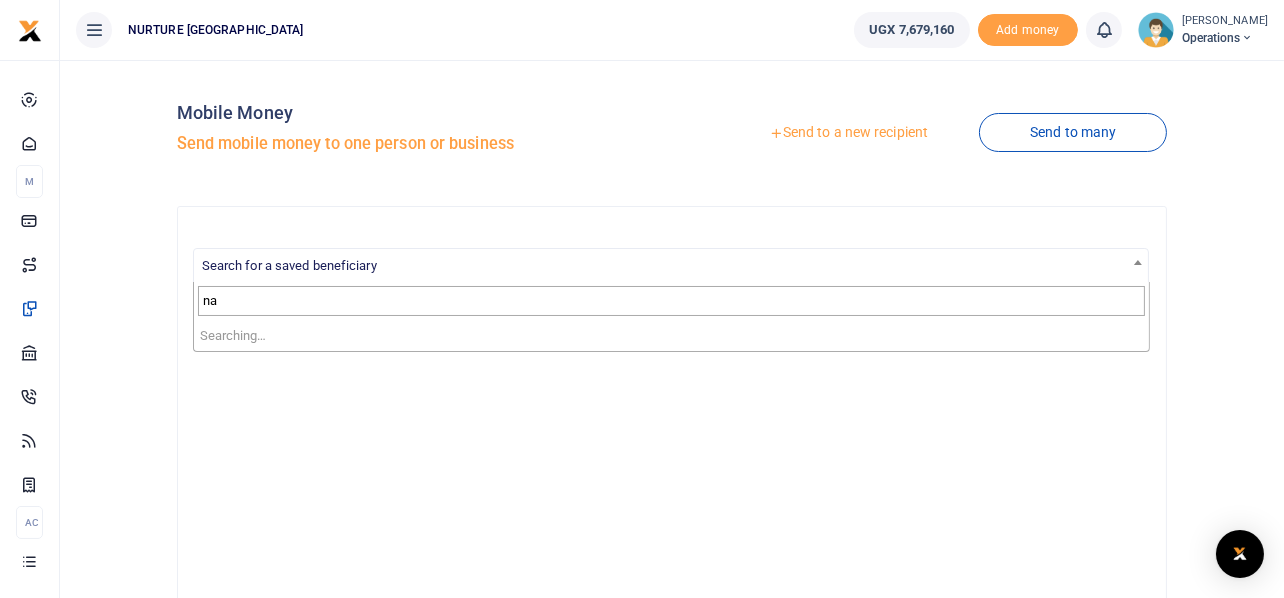 type on "n" 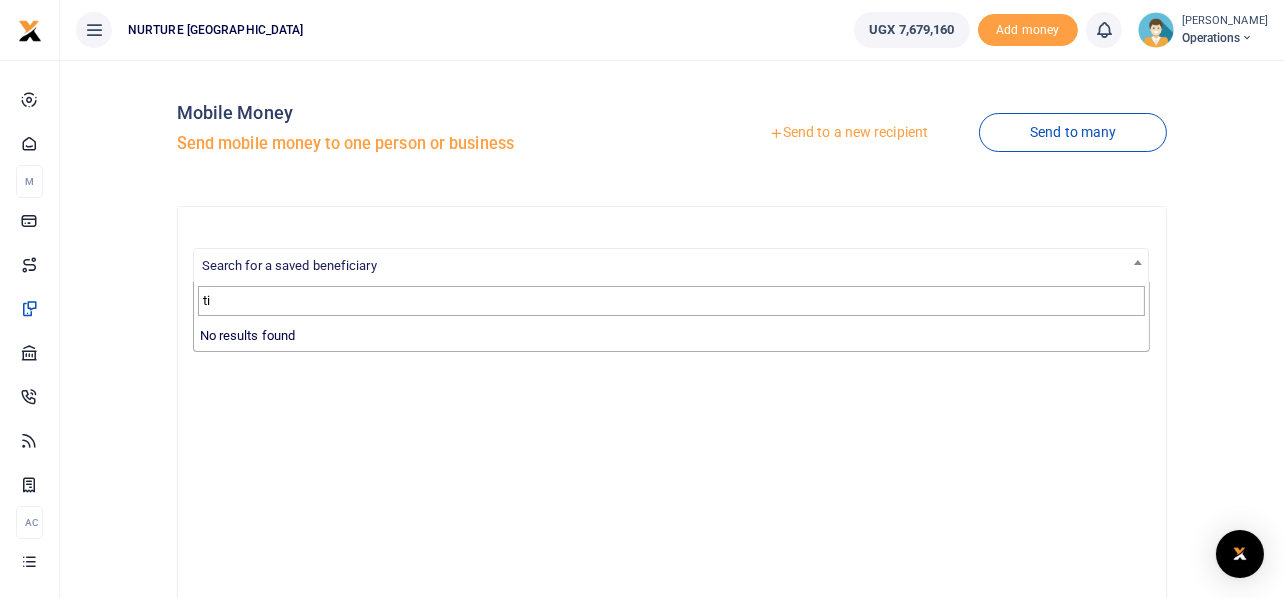 type on "t" 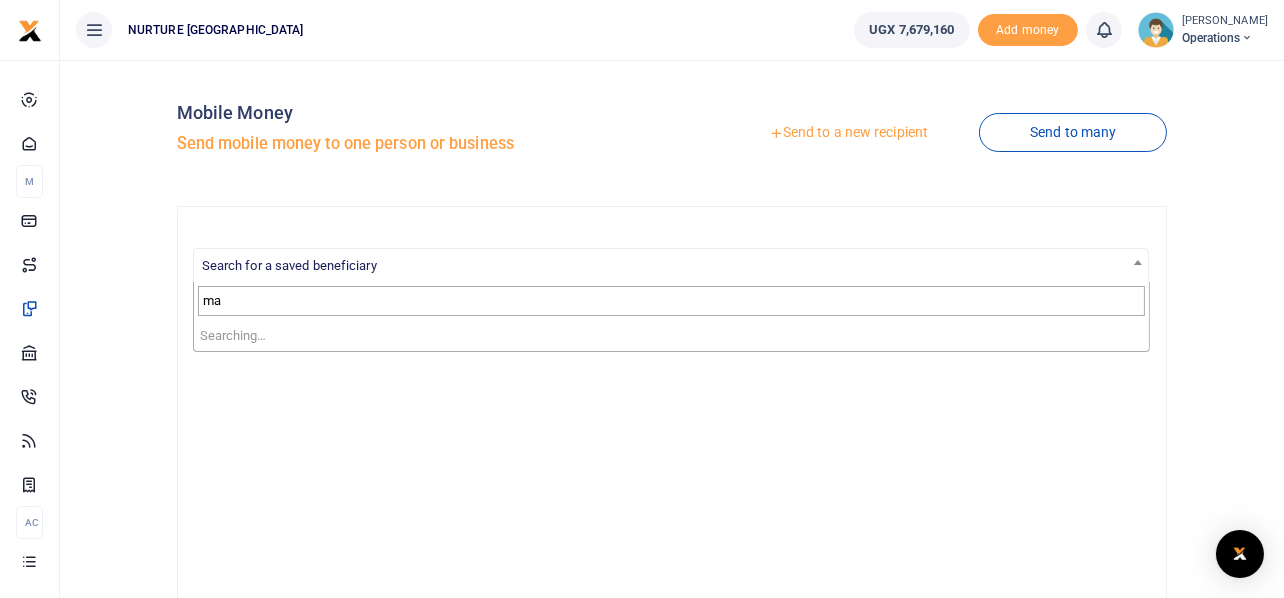 type on "m" 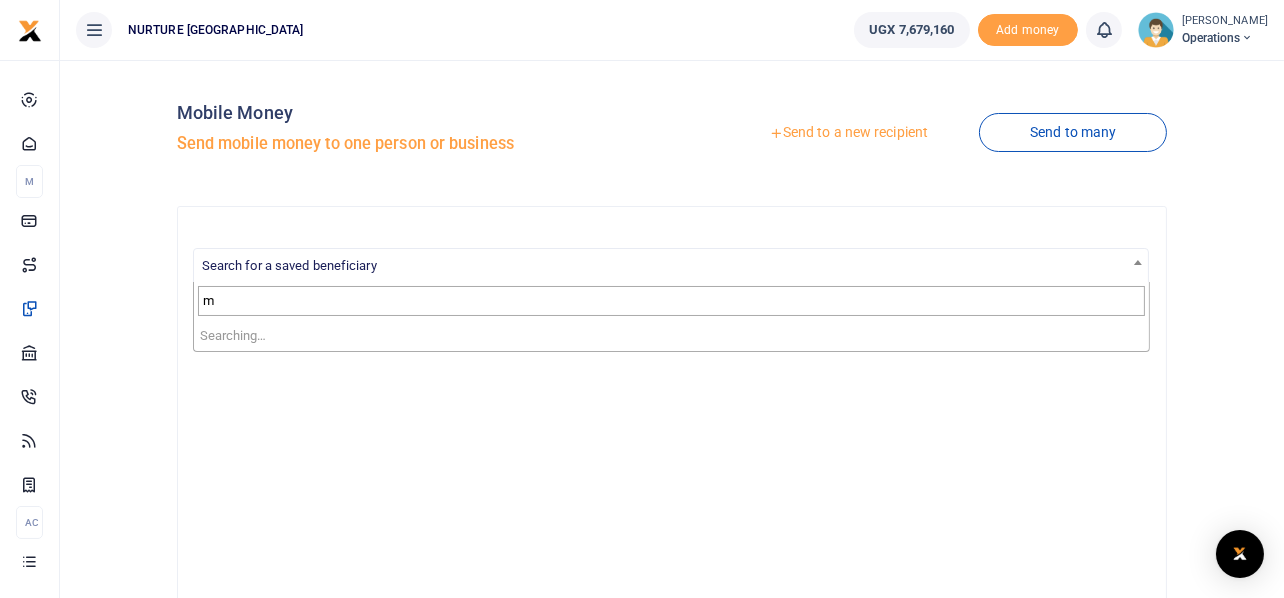 type 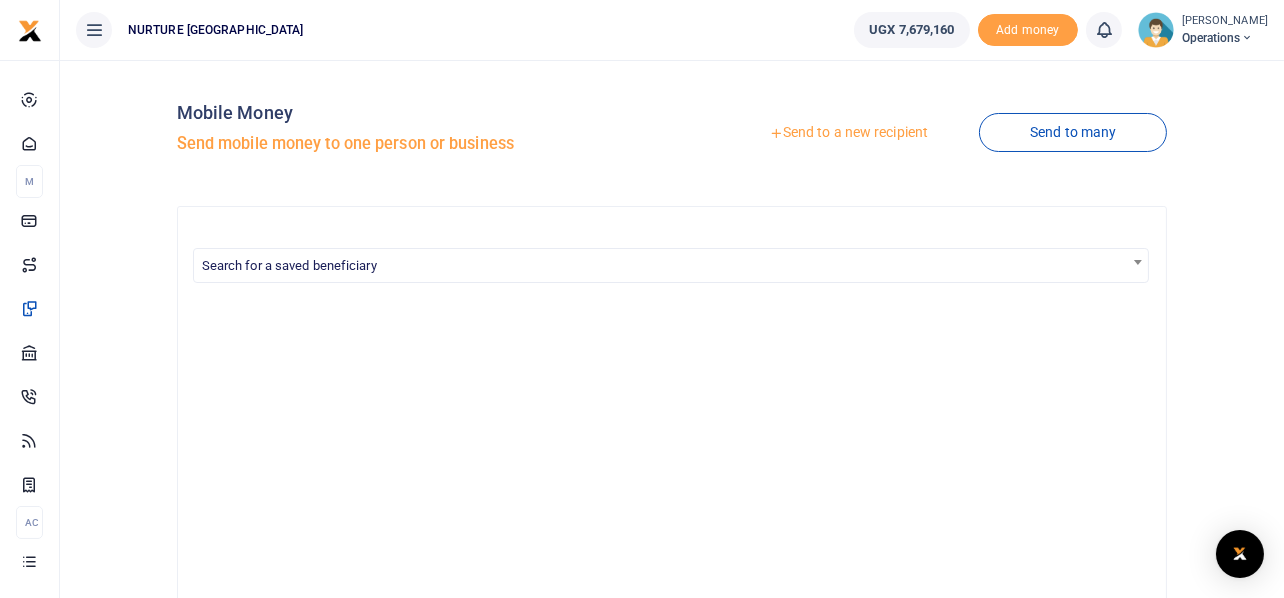 click at bounding box center (1138, 262) 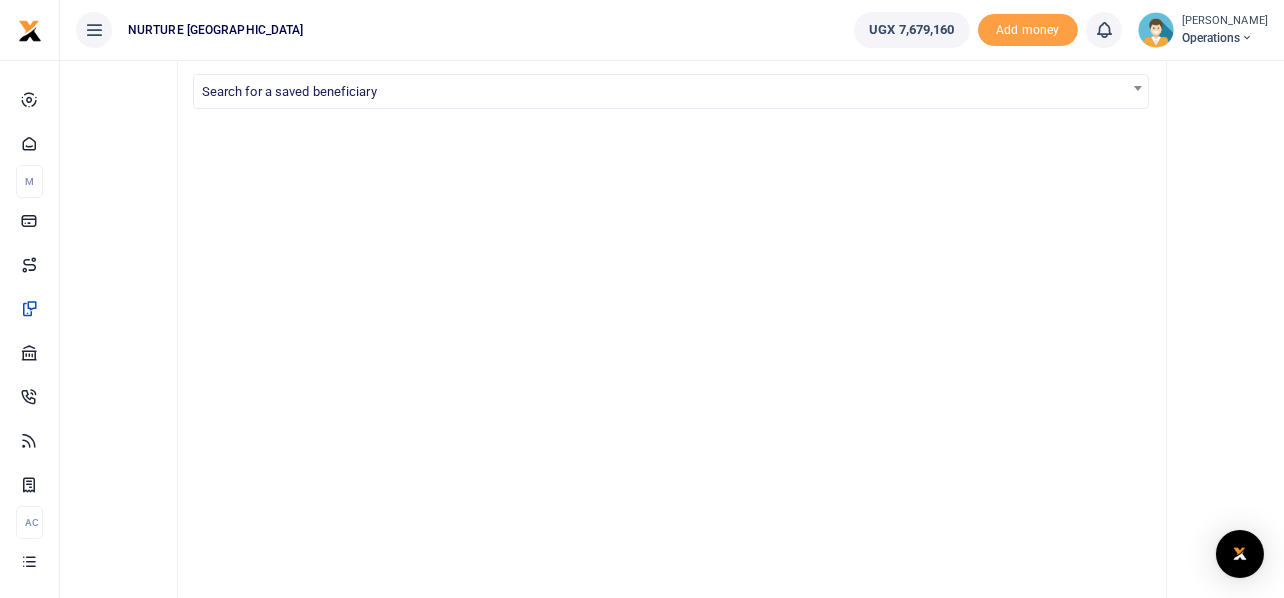 scroll, scrollTop: 0, scrollLeft: 0, axis: both 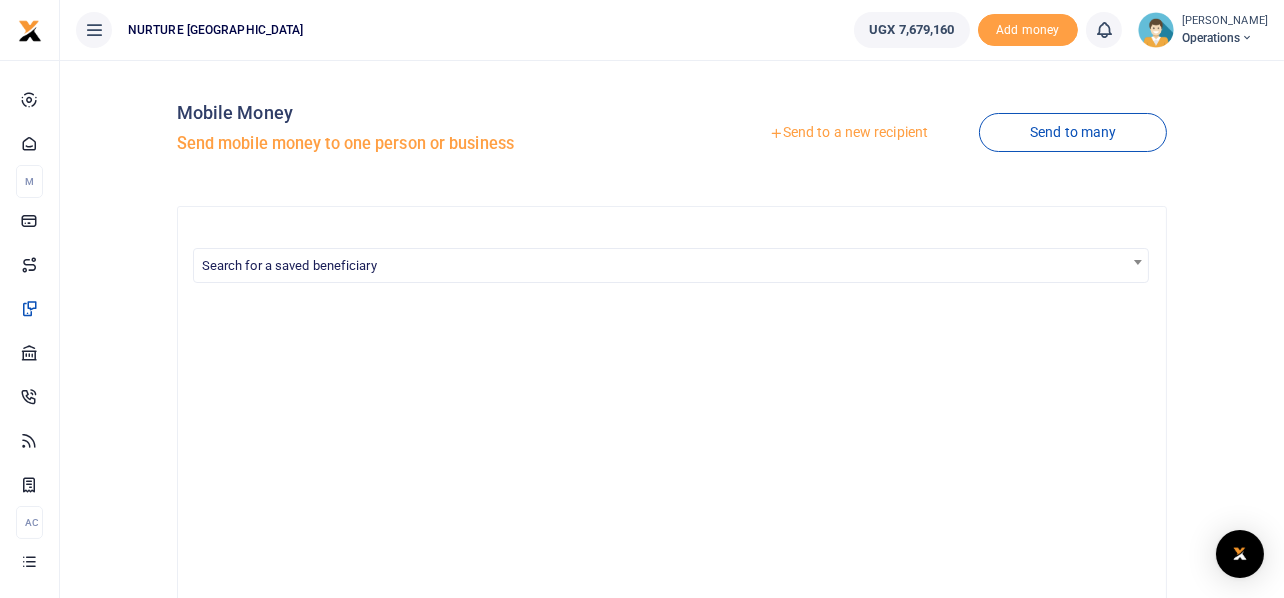 click on "Send to a new recipient" at bounding box center [848, 133] 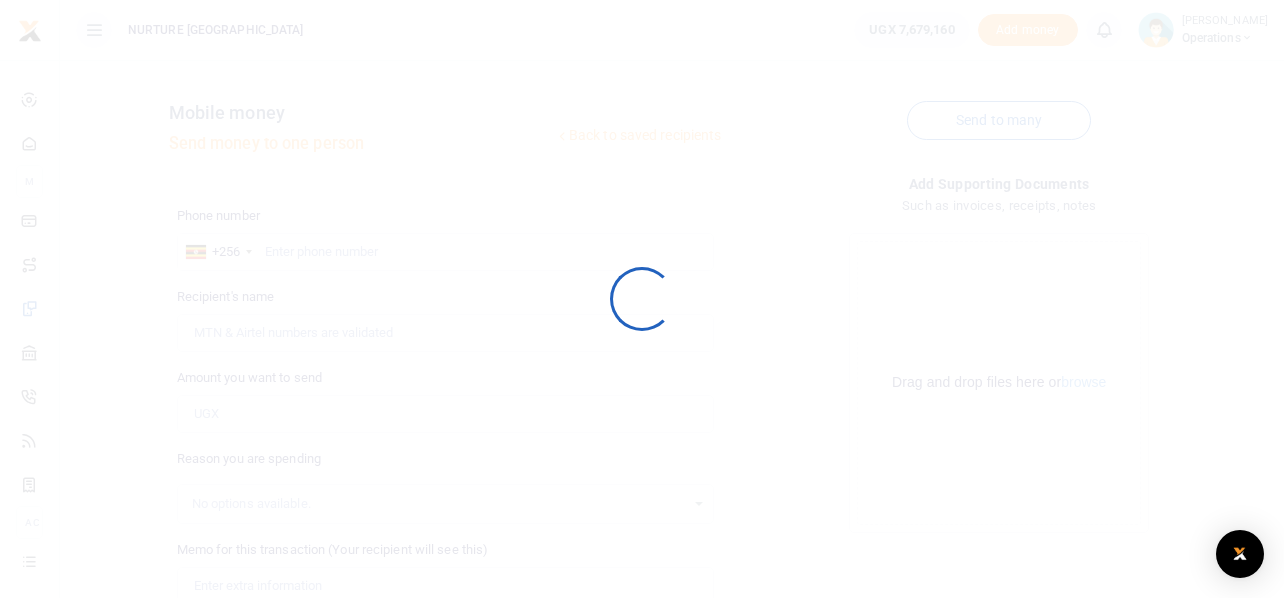 scroll, scrollTop: 0, scrollLeft: 0, axis: both 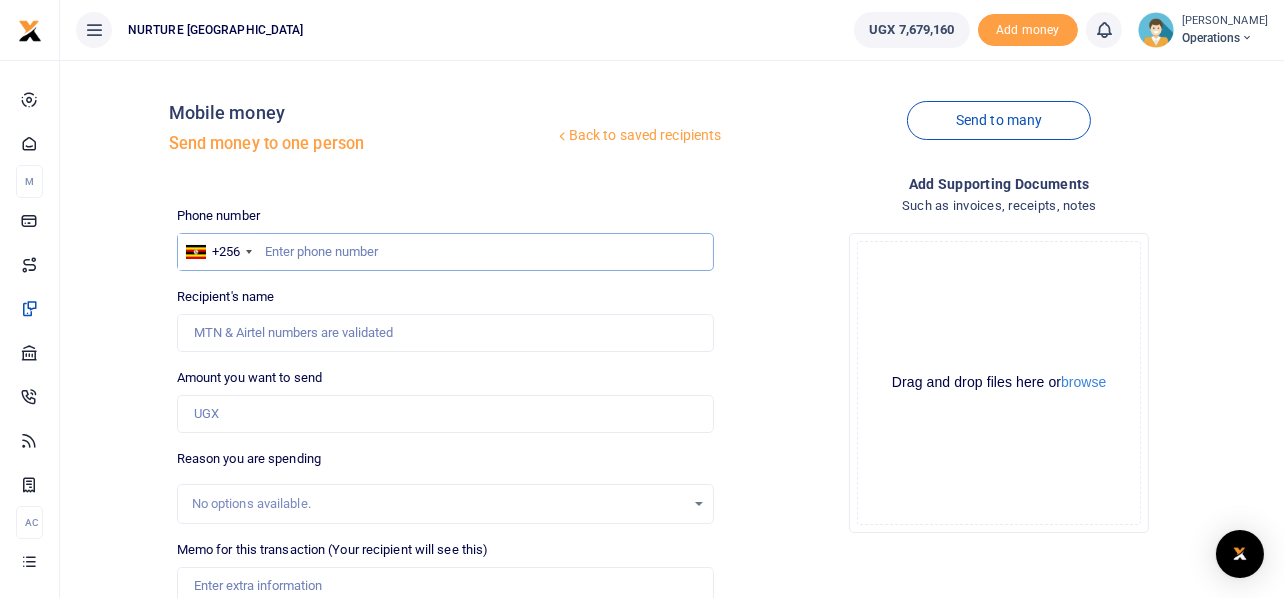 click at bounding box center (446, 252) 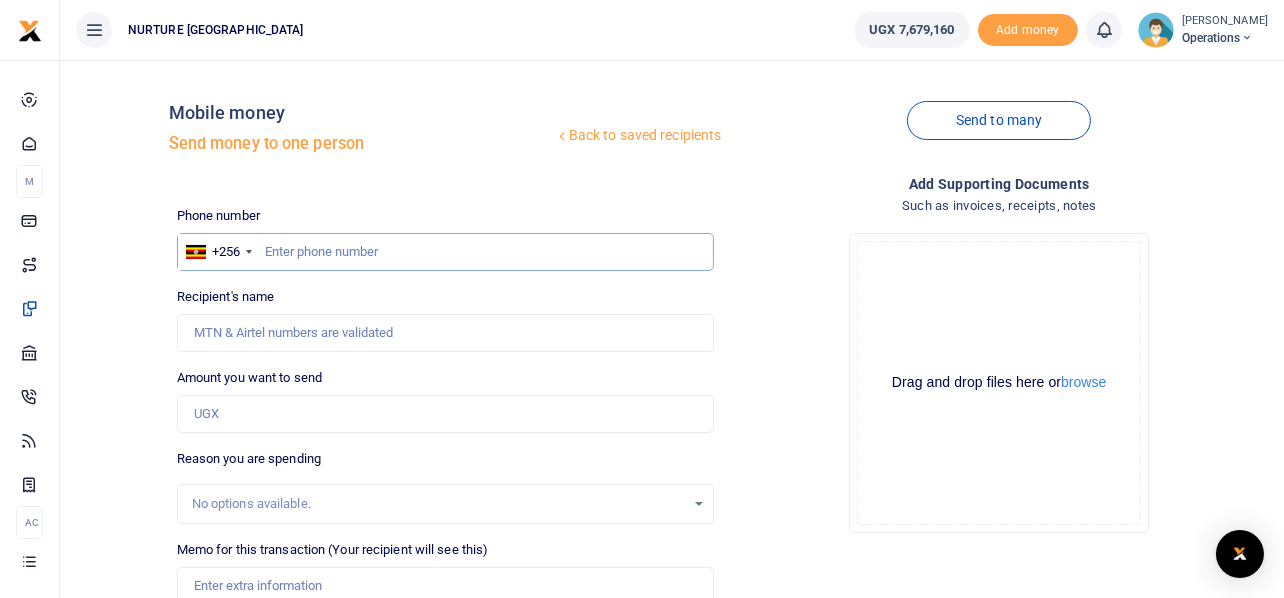 click at bounding box center (446, 252) 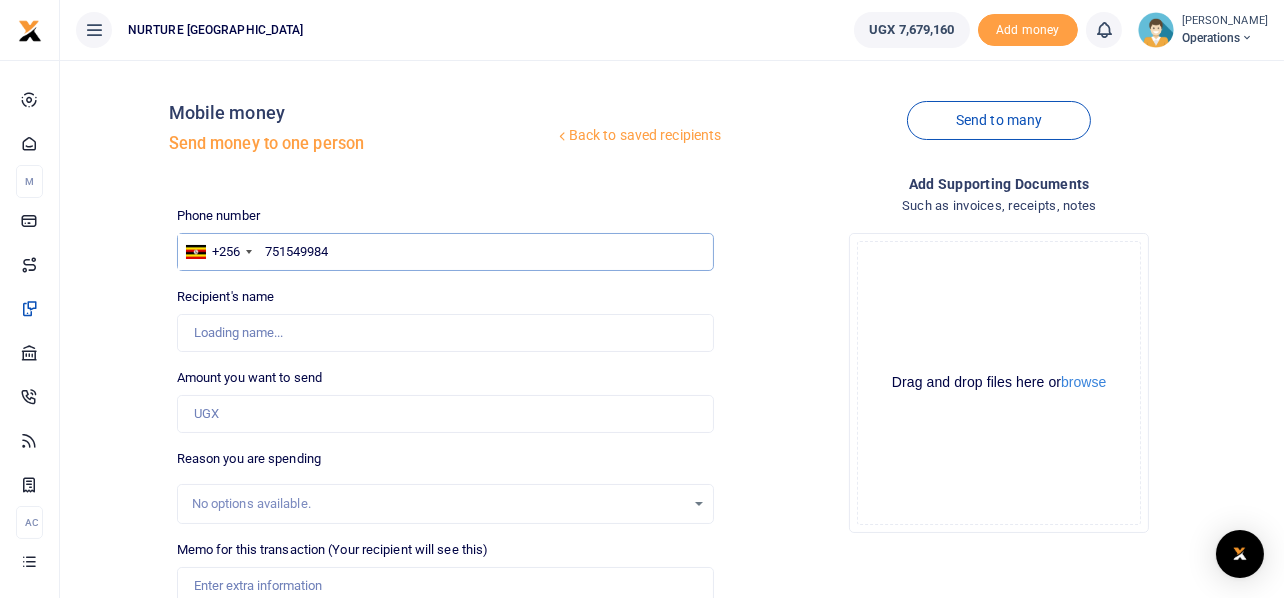 type on "751549984" 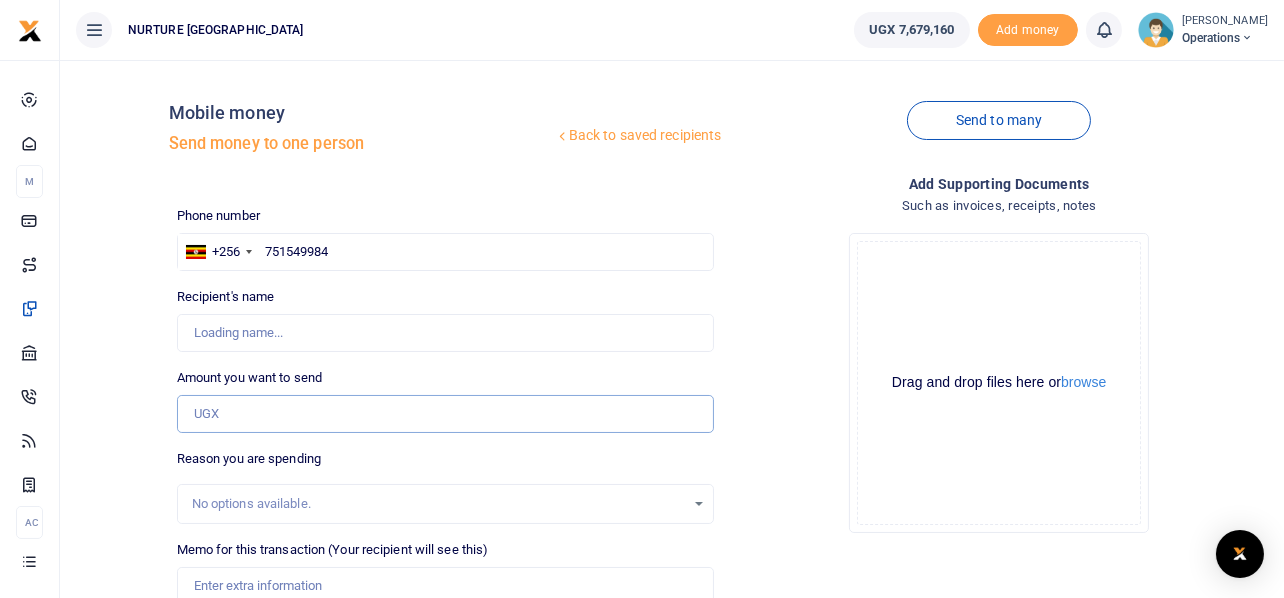 click on "Amount you want to send" at bounding box center (446, 414) 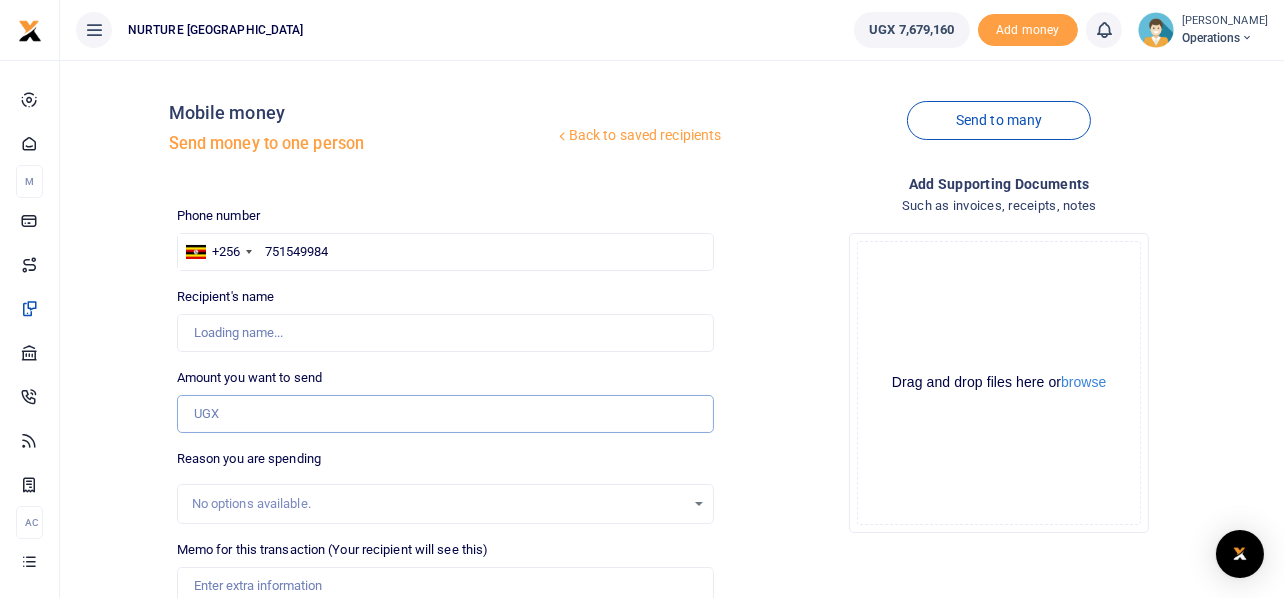 type on "[PERSON_NAME]" 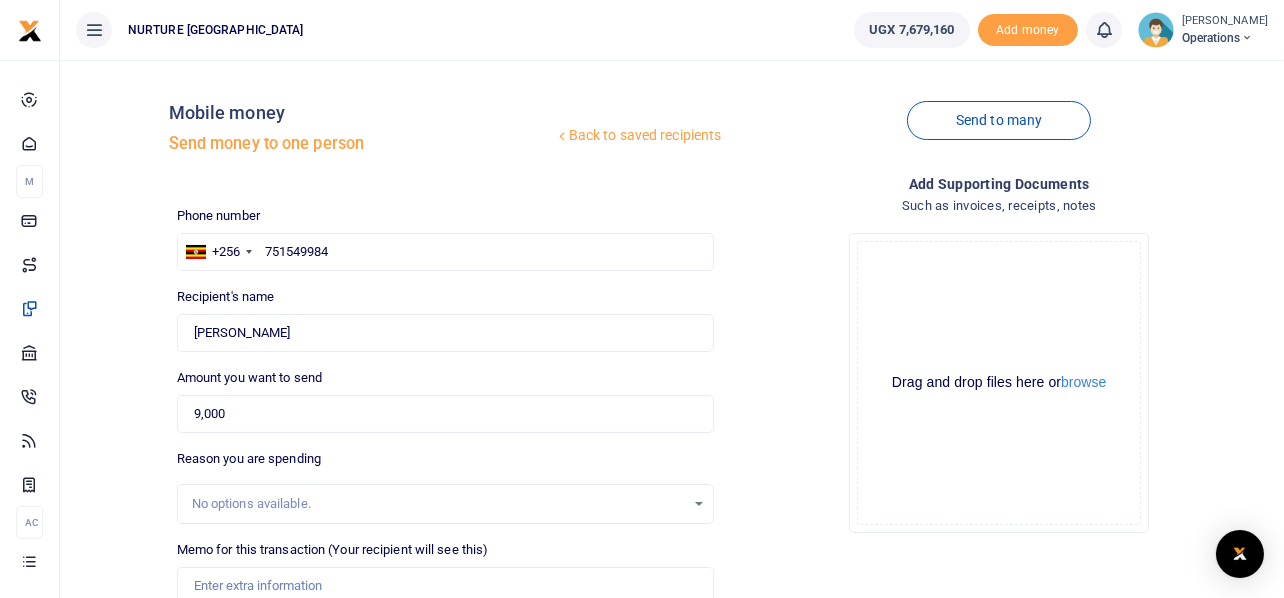 click on "Drop your files here Drag and drop files here or  browse Powered by  Uppy" at bounding box center (999, 383) 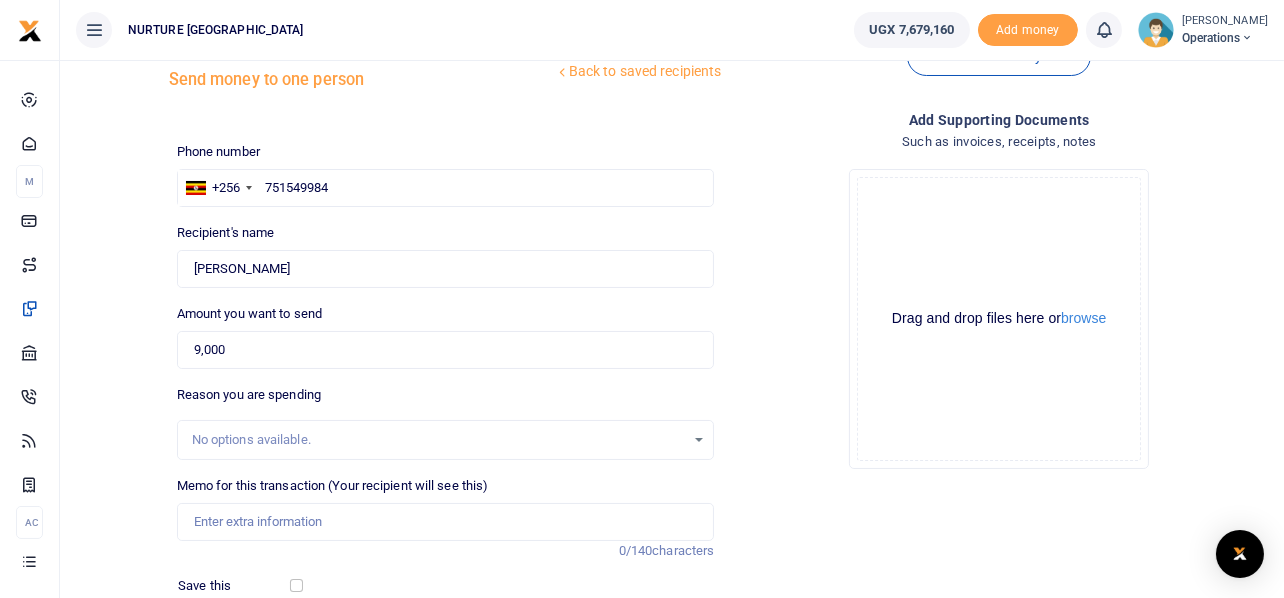 scroll, scrollTop: 99, scrollLeft: 0, axis: vertical 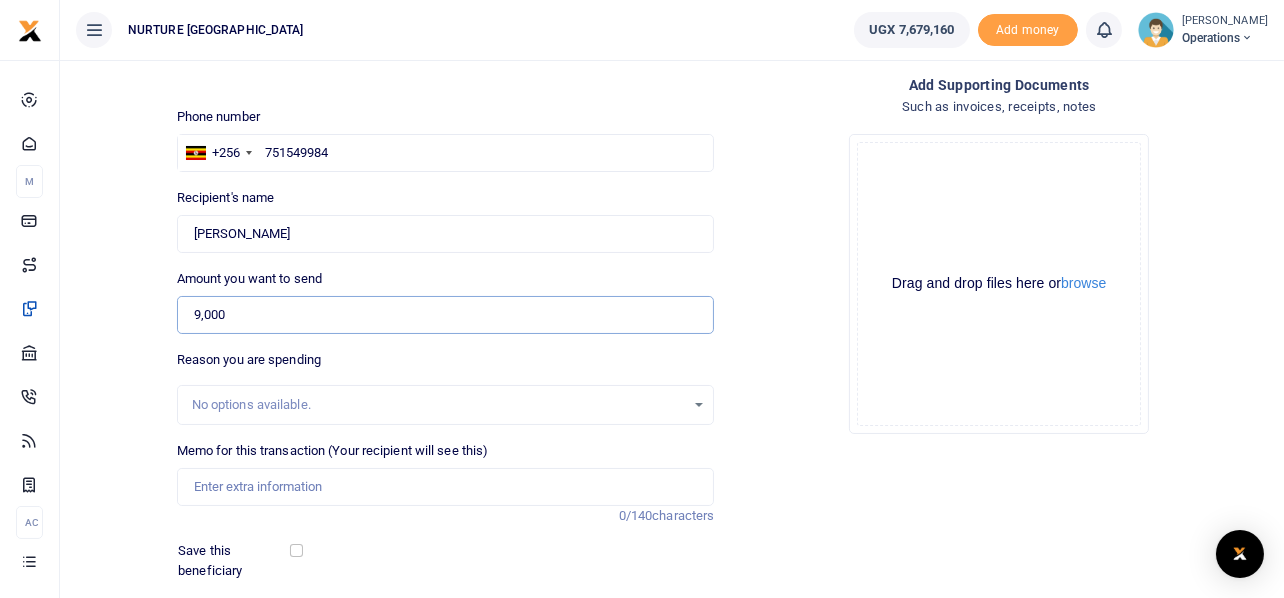 click on "9,000" at bounding box center [446, 315] 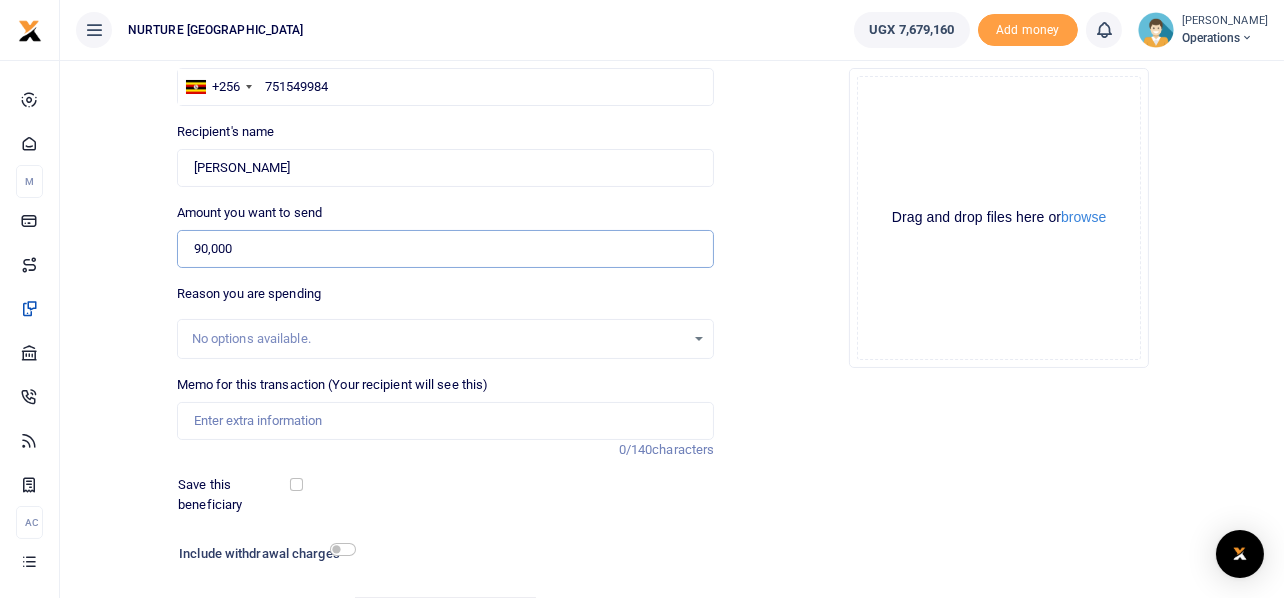 scroll, scrollTop: 287, scrollLeft: 0, axis: vertical 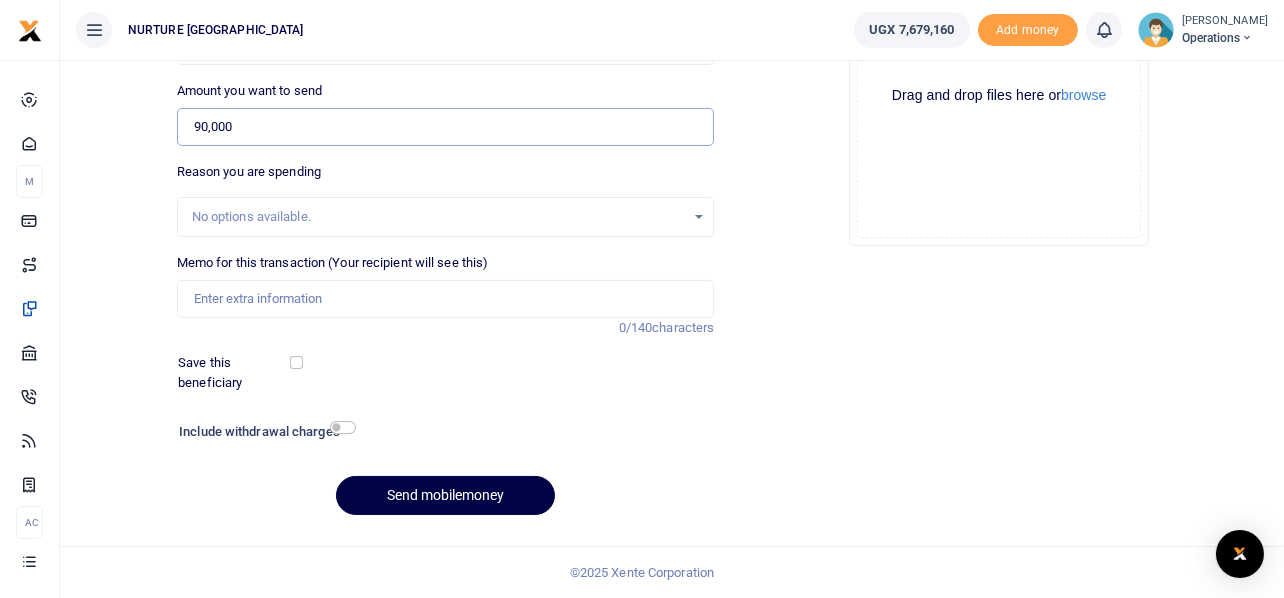 type on "90,000" 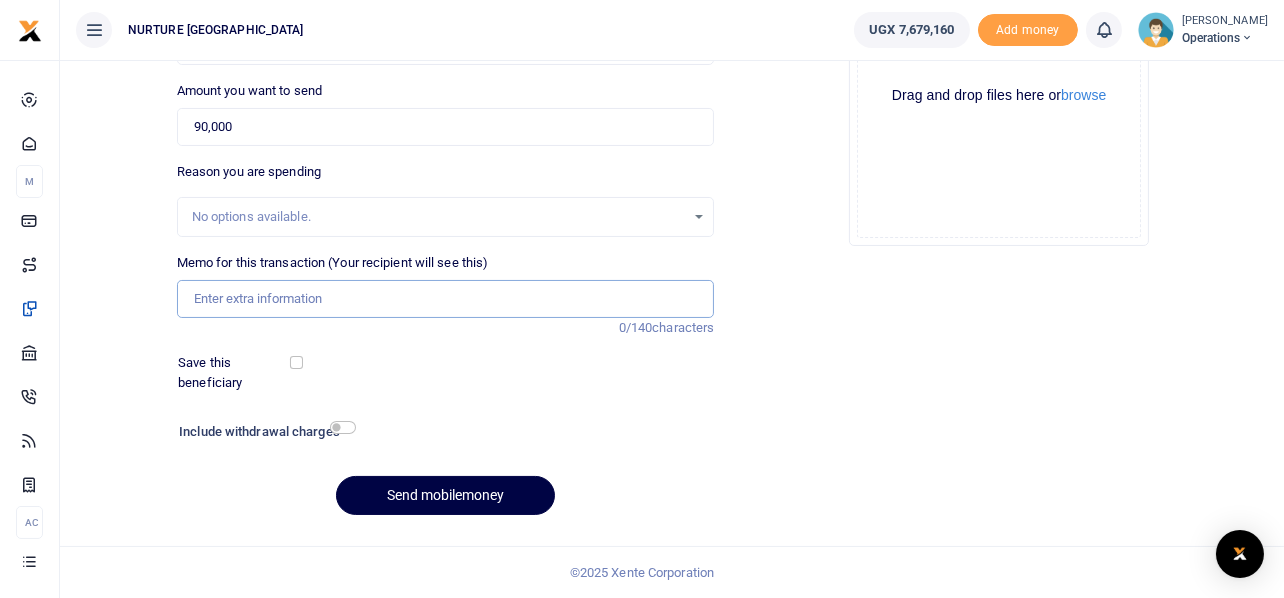 click on "Memo for this transaction (Your recipient will see this)" at bounding box center (446, 299) 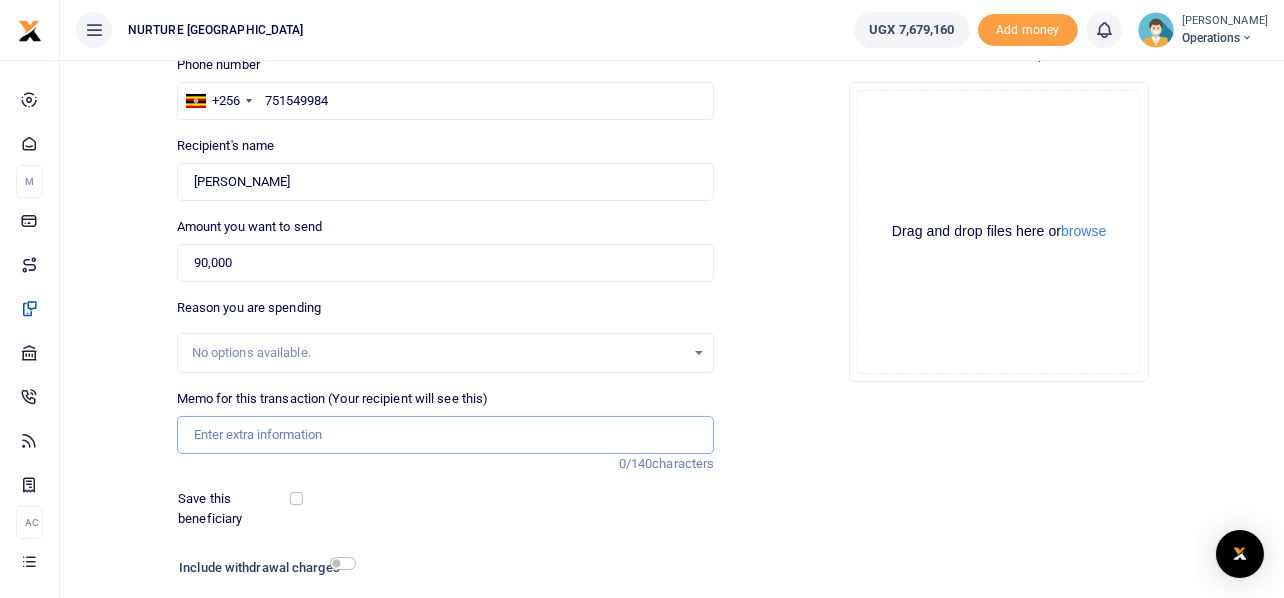 scroll, scrollTop: 287, scrollLeft: 0, axis: vertical 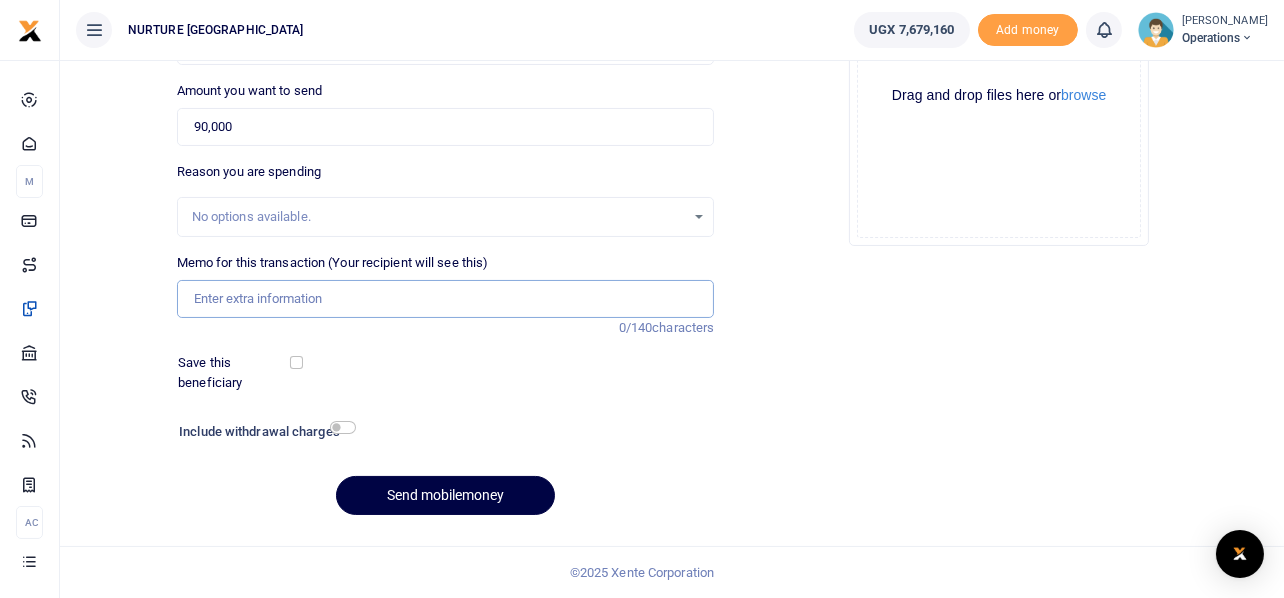 click on "Memo for this transaction (Your recipient will see this)" at bounding box center (446, 299) 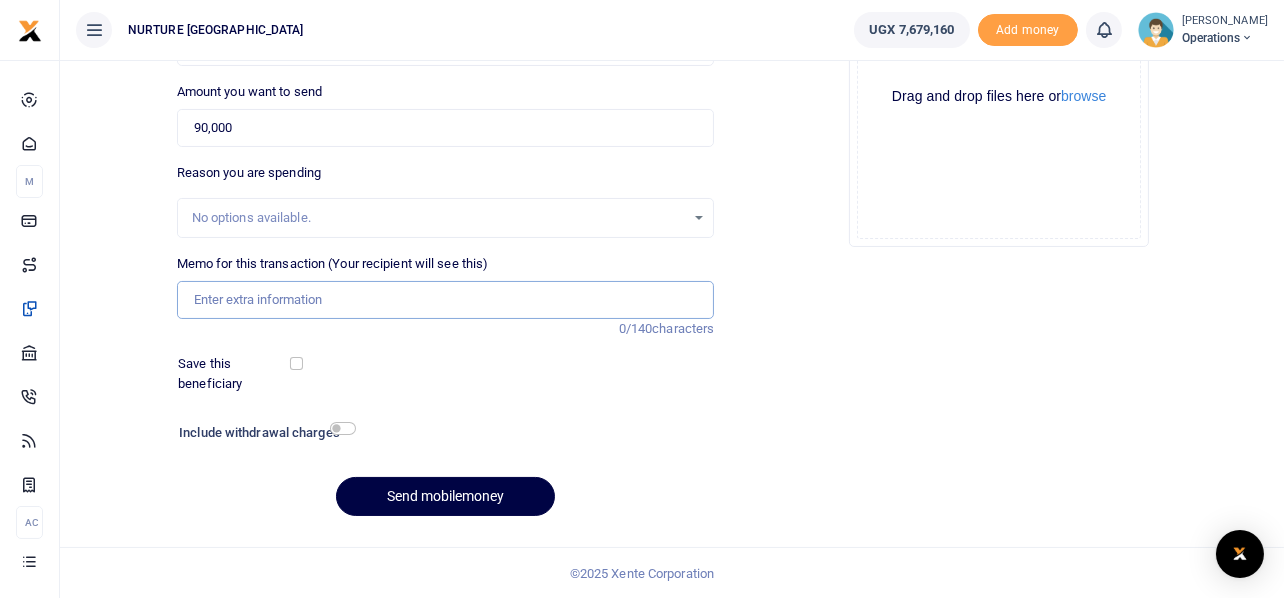 scroll, scrollTop: 287, scrollLeft: 0, axis: vertical 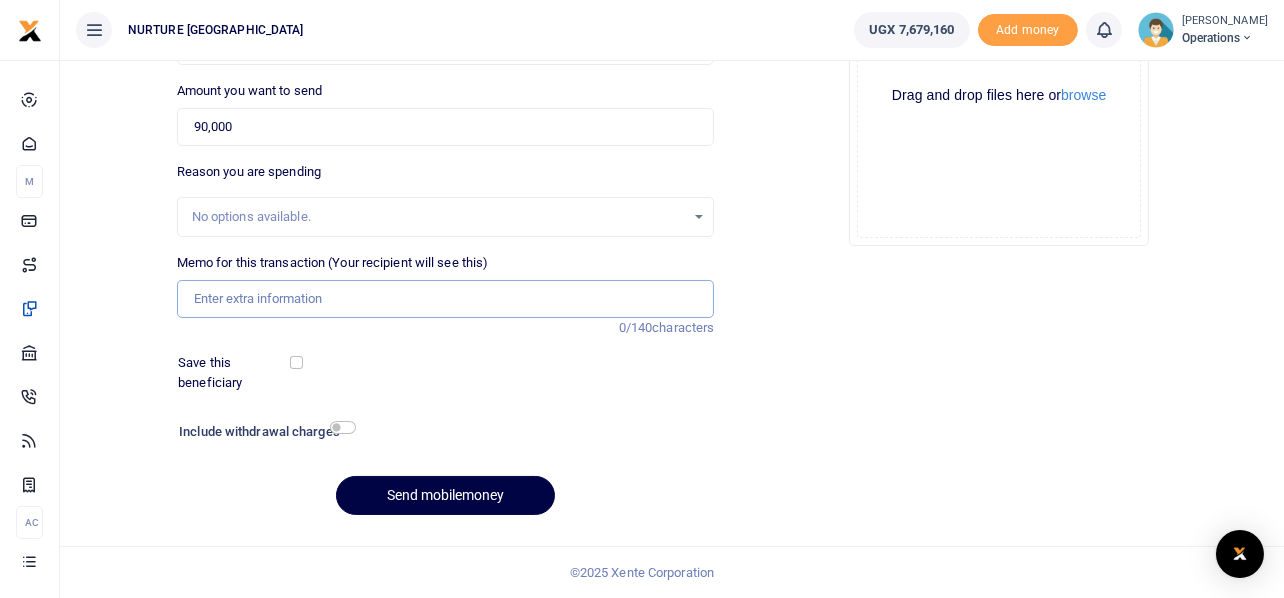 click on "Memo for this transaction (Your recipient will see this)" at bounding box center [446, 299] 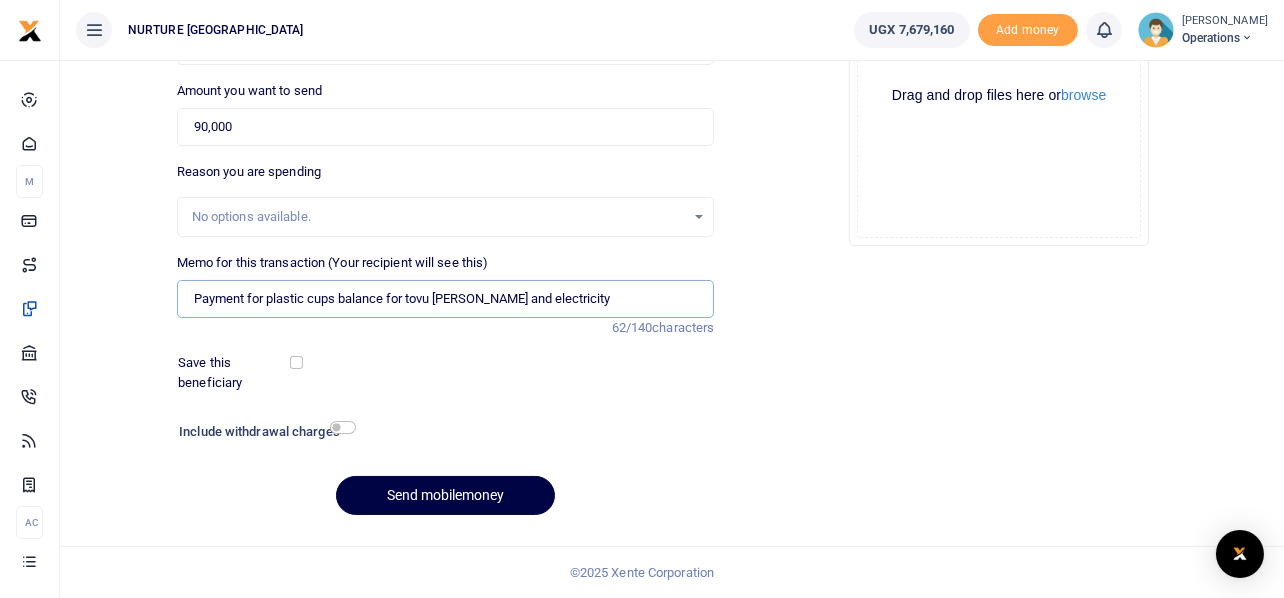 click on "Payment for plastic cups balance for tovu flor and electricity" at bounding box center (446, 299) 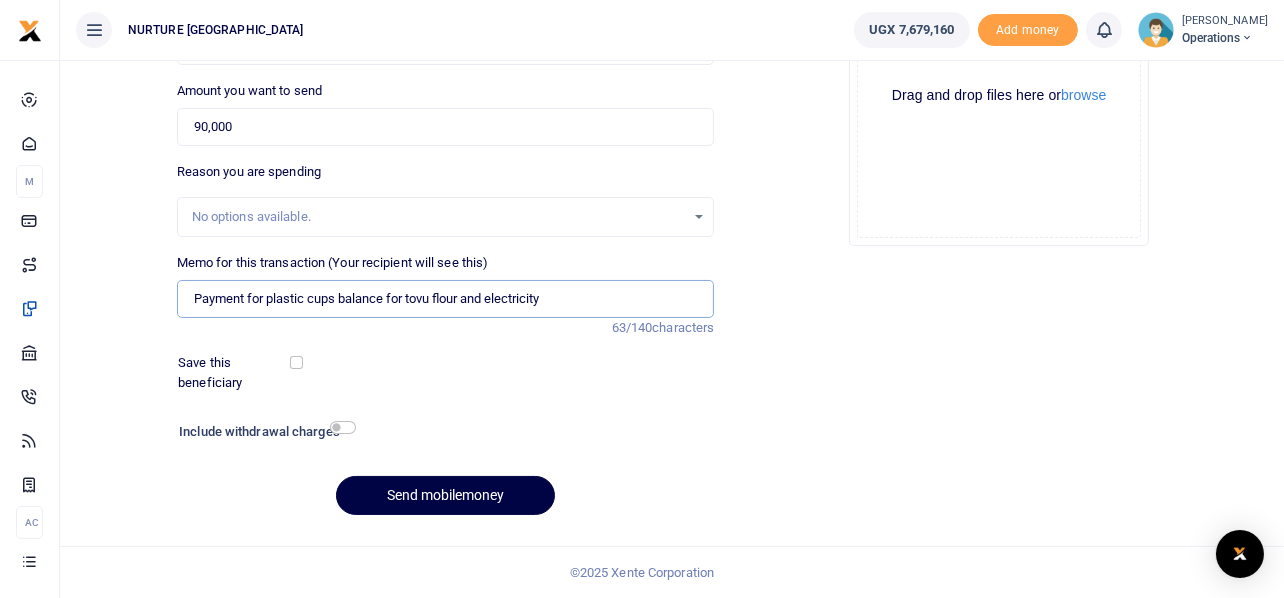 click on "Payment for plastic cups balance for tovu flour and electricity" at bounding box center [446, 299] 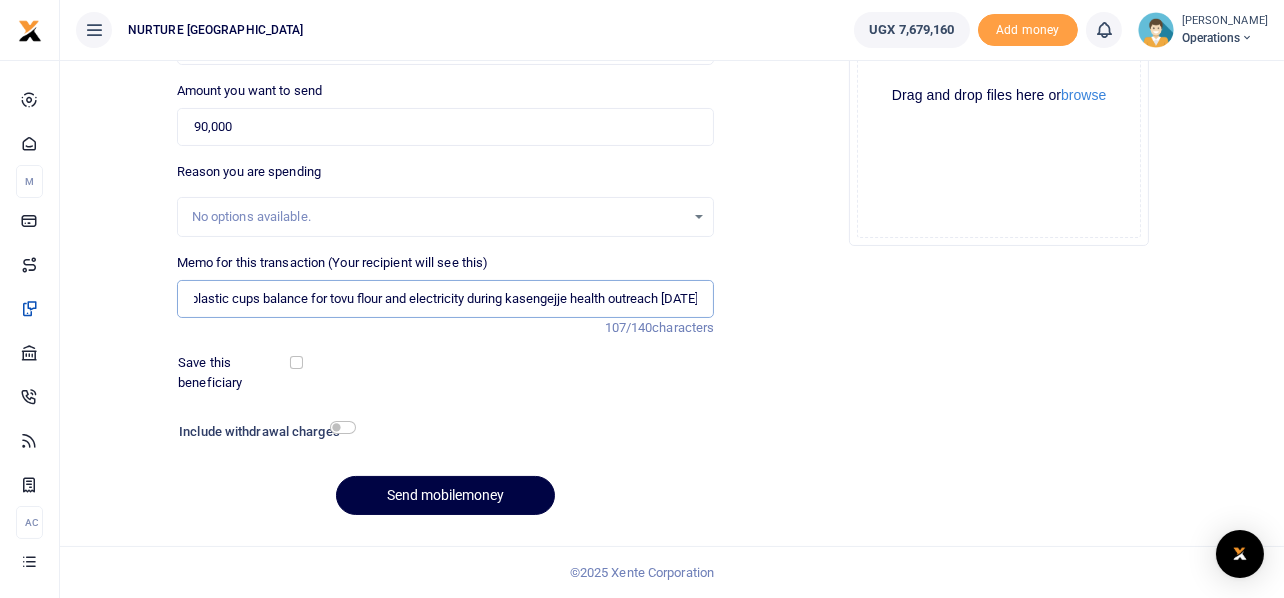 scroll, scrollTop: 0, scrollLeft: 106, axis: horizontal 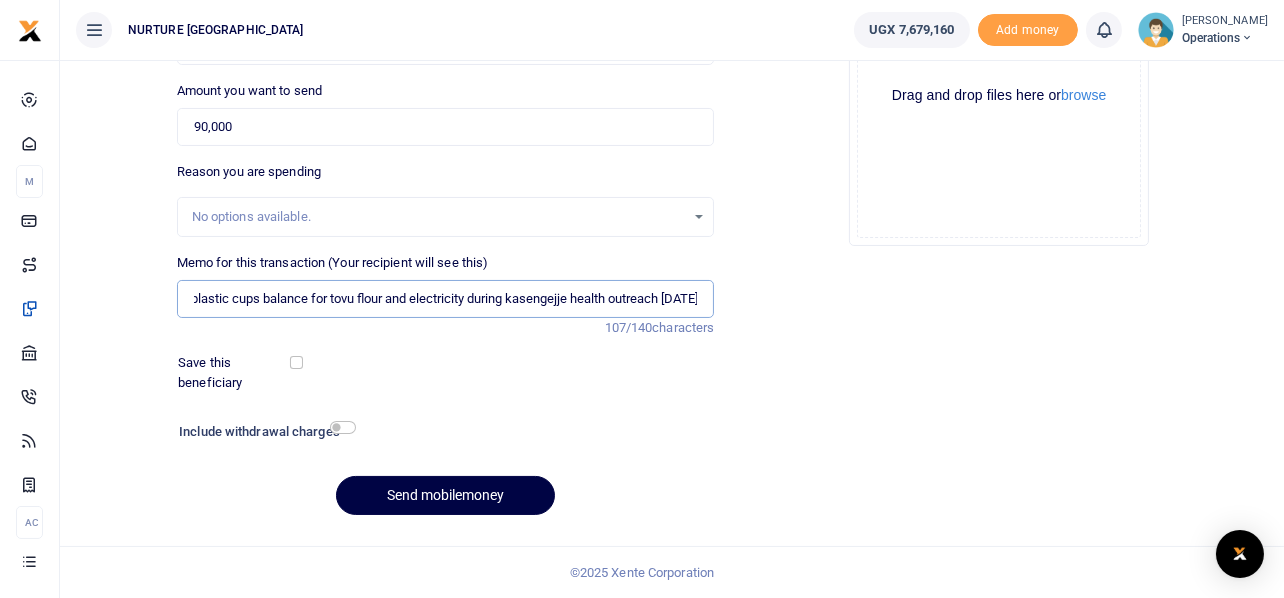 type on "Payment for plastic cups balance for tovu flour and electricity during kasengejje health outreach July 2025" 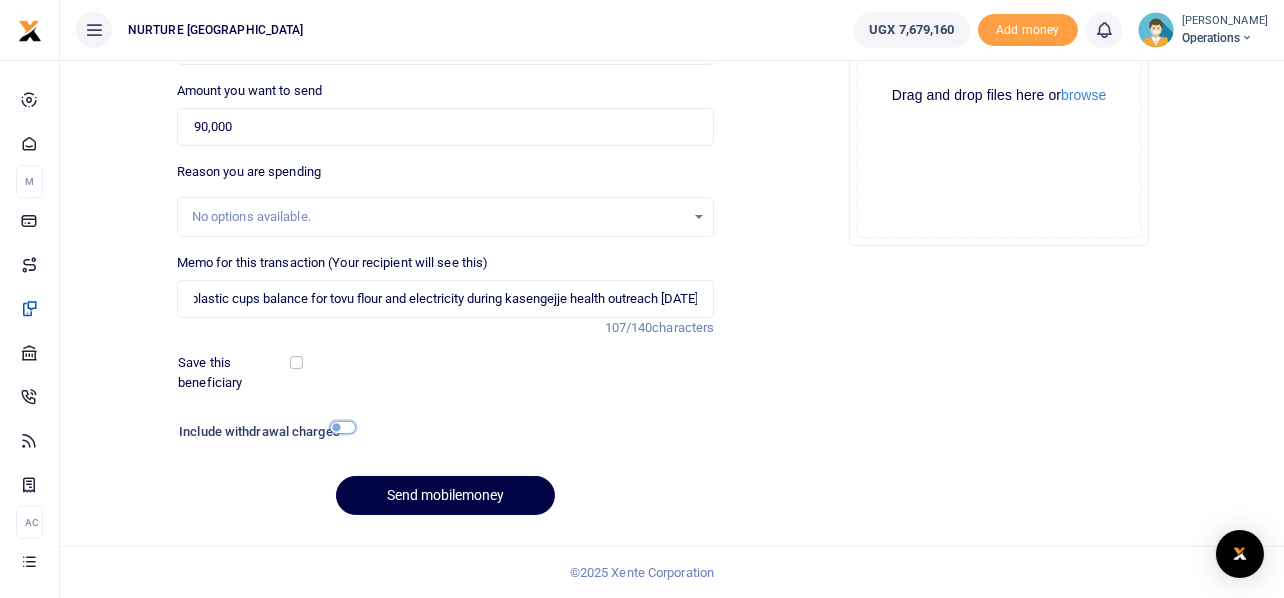 click at bounding box center [343, 427] 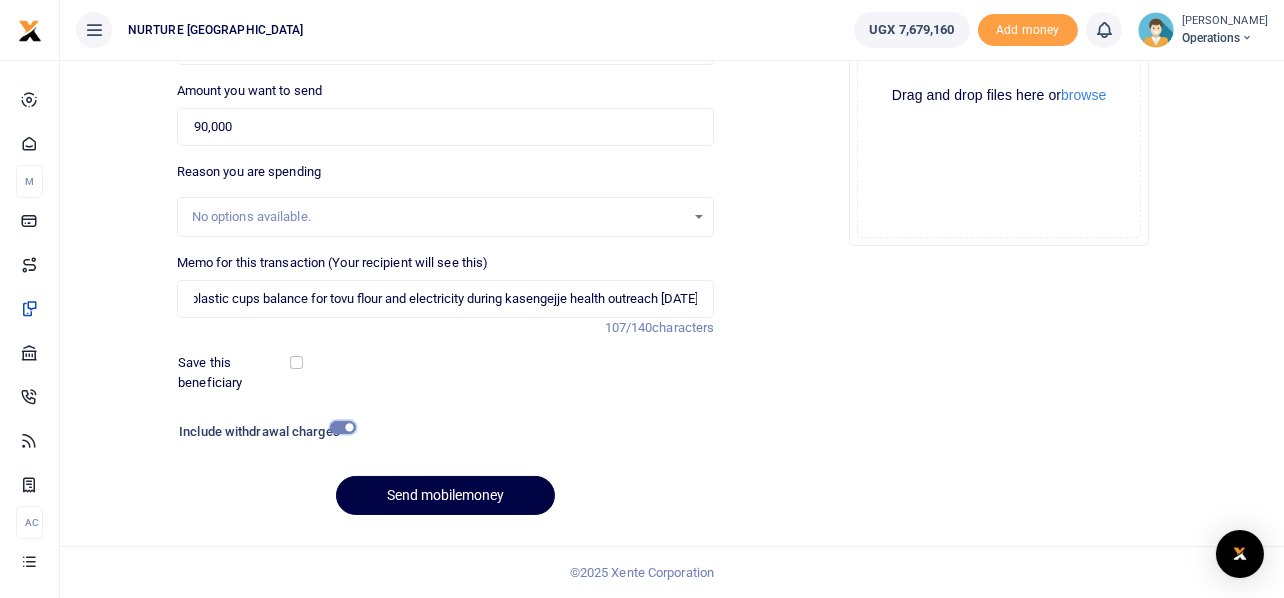 scroll, scrollTop: 0, scrollLeft: 0, axis: both 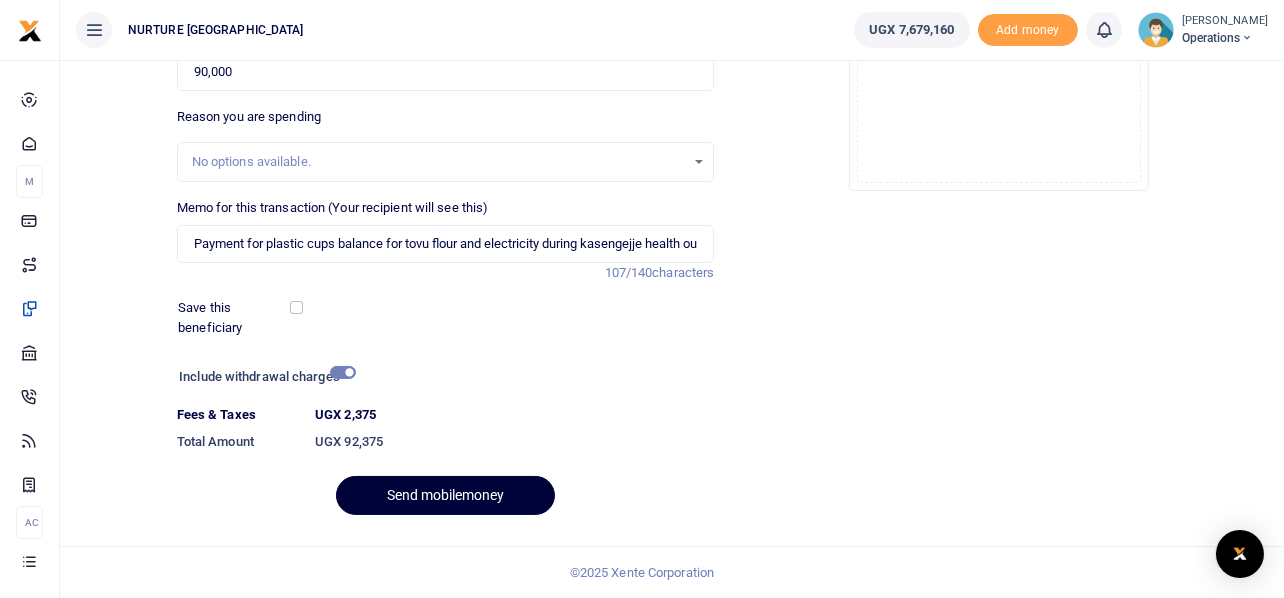 click on "Send mobilemoney" at bounding box center (445, 495) 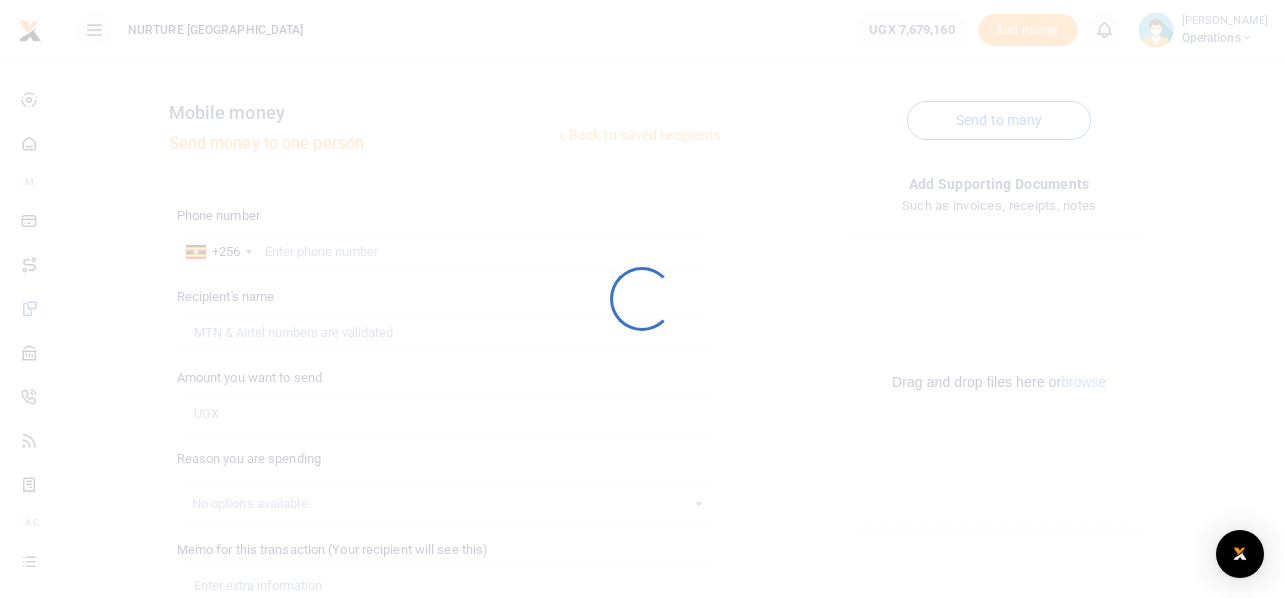 scroll, scrollTop: 287, scrollLeft: 0, axis: vertical 